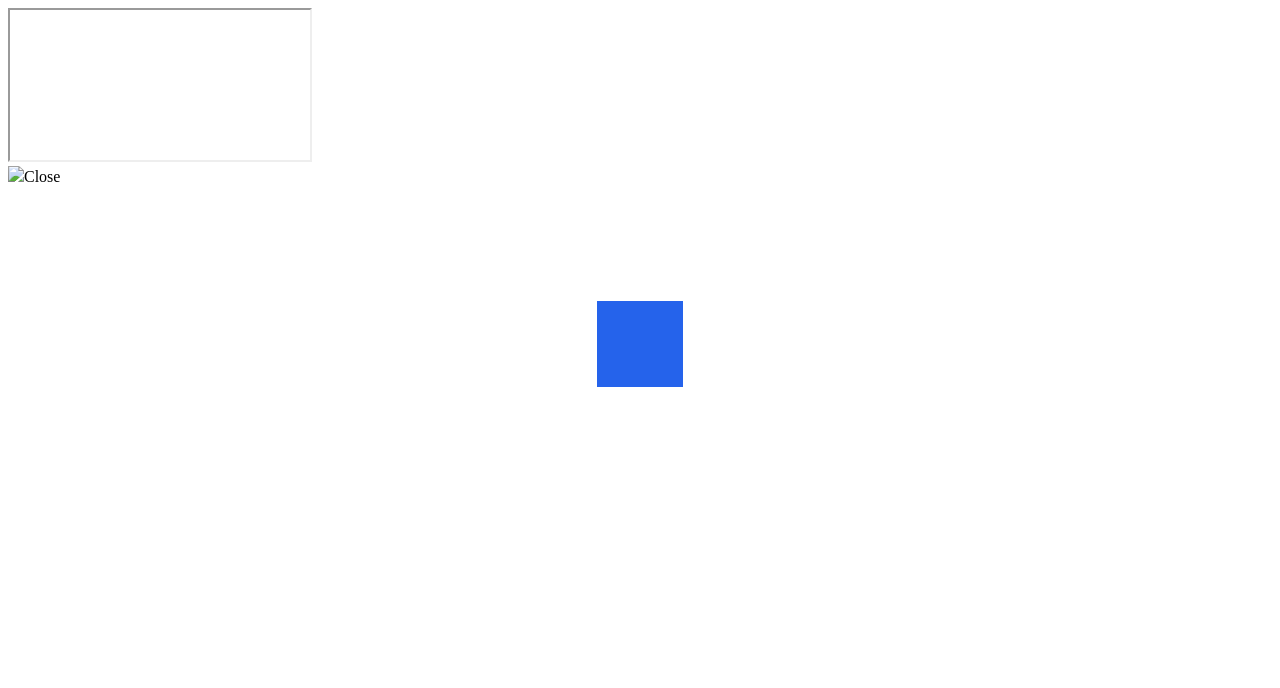 scroll, scrollTop: 0, scrollLeft: 0, axis: both 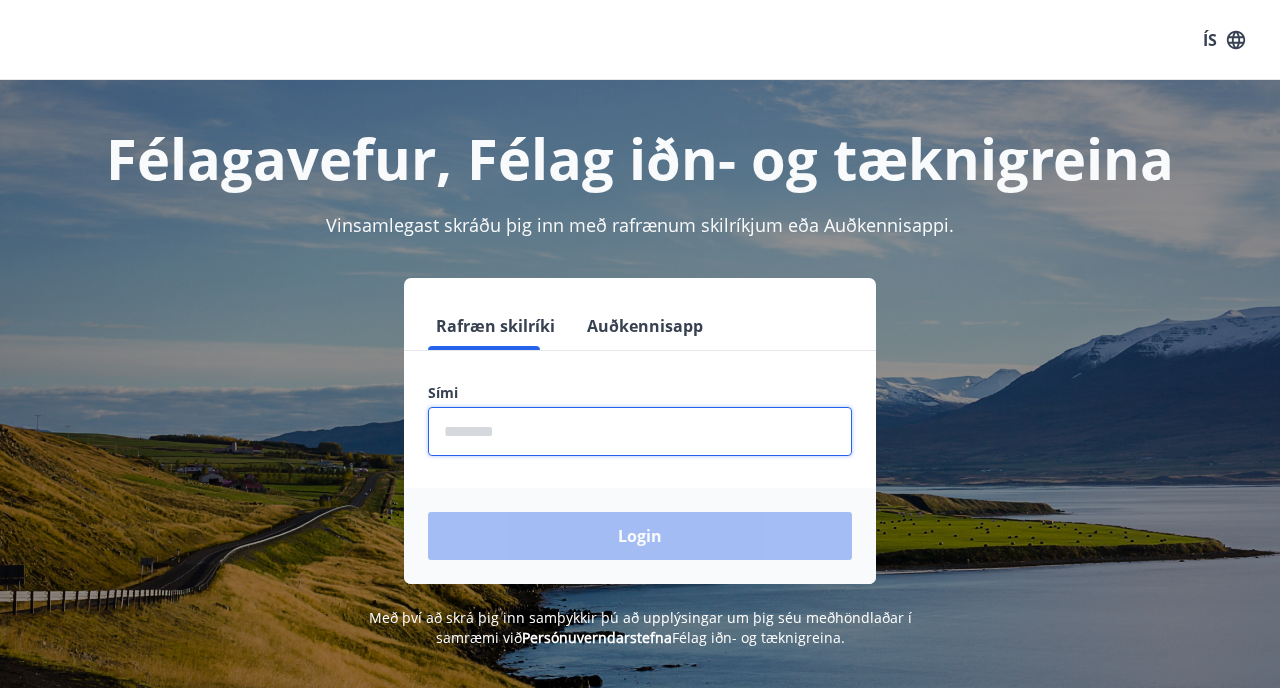 click at bounding box center (640, 431) 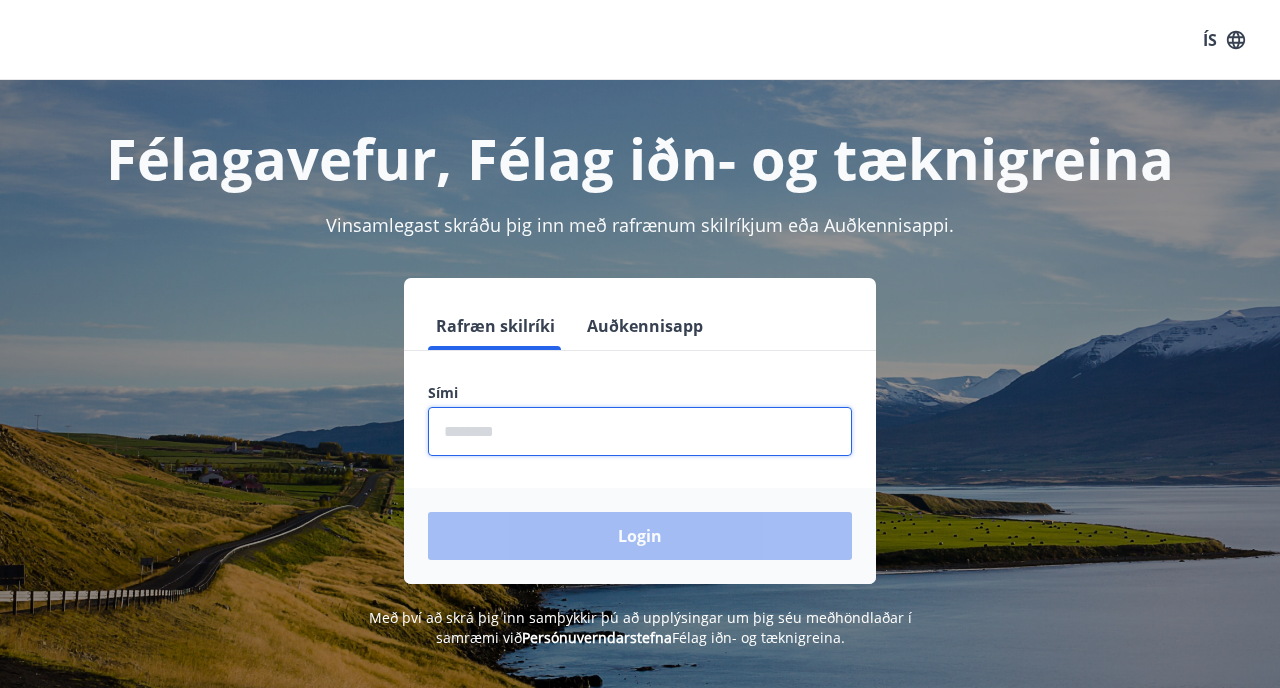 type on "********" 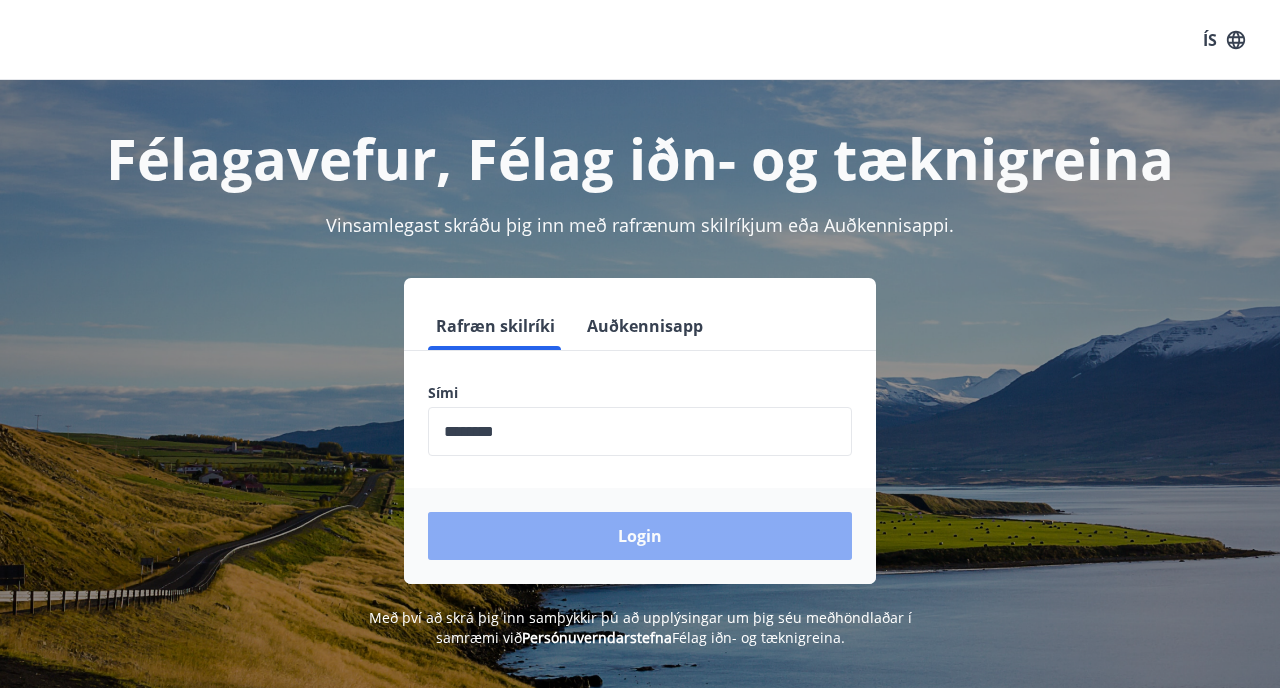 click on "Login" at bounding box center (640, 536) 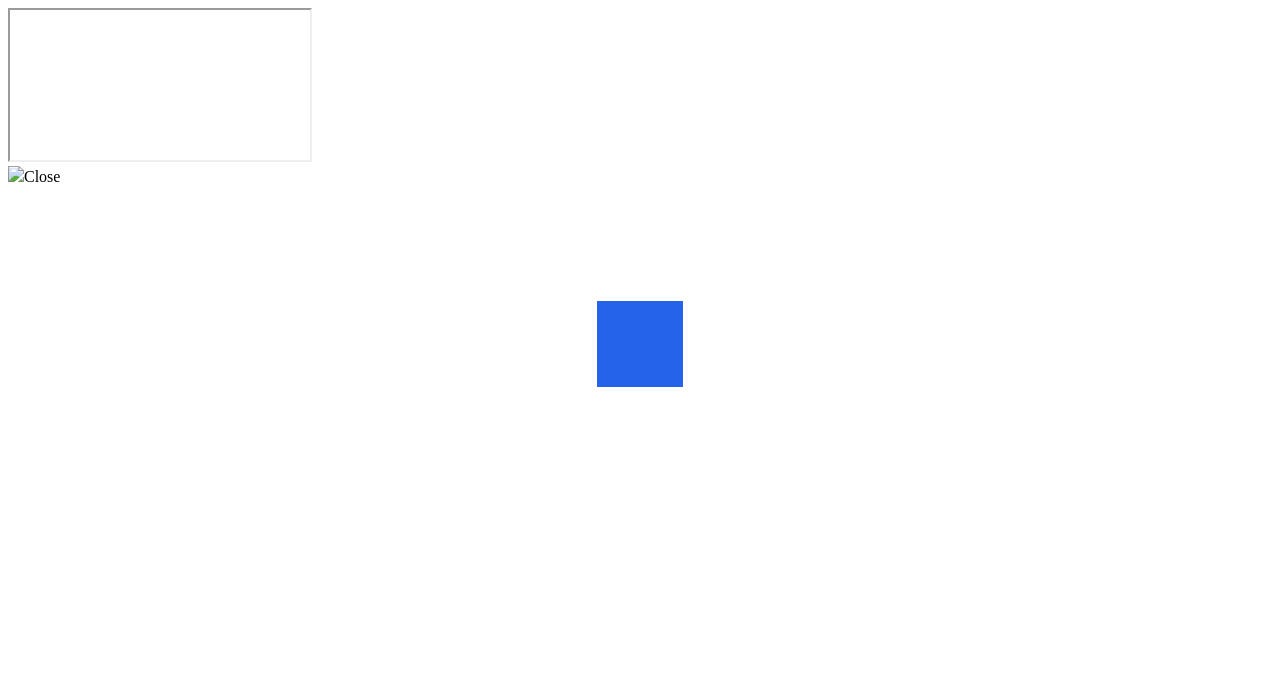 scroll, scrollTop: 0, scrollLeft: 0, axis: both 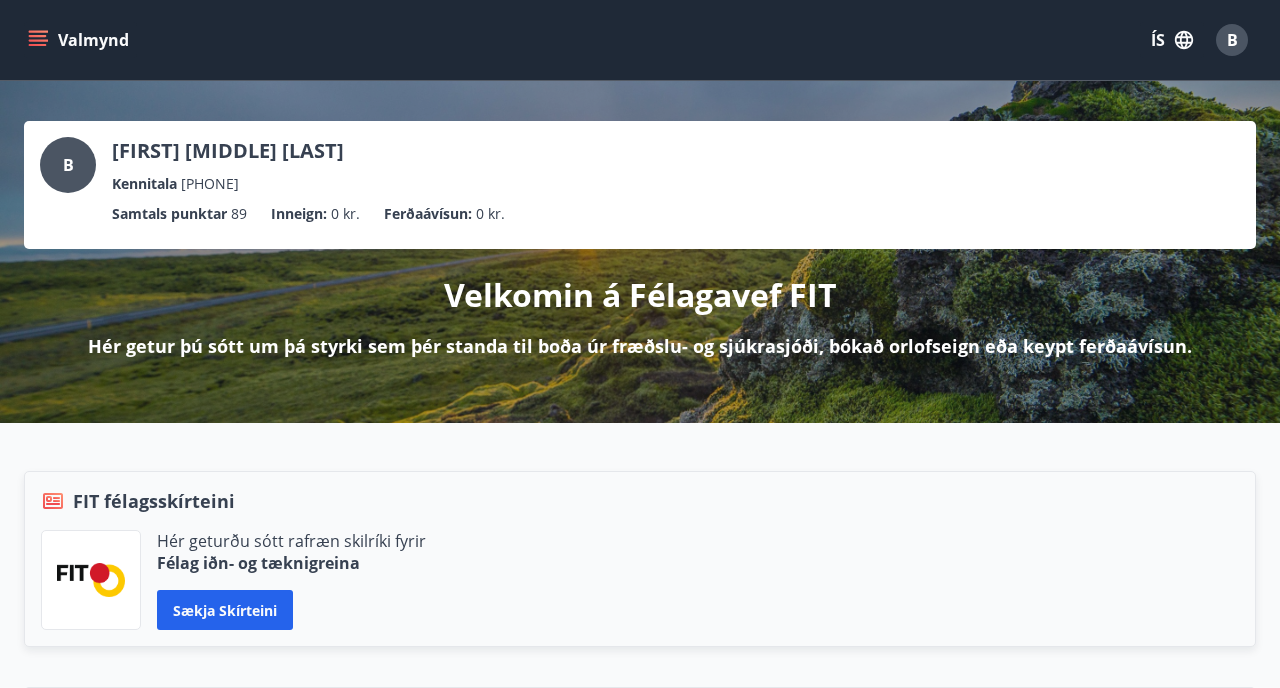 click 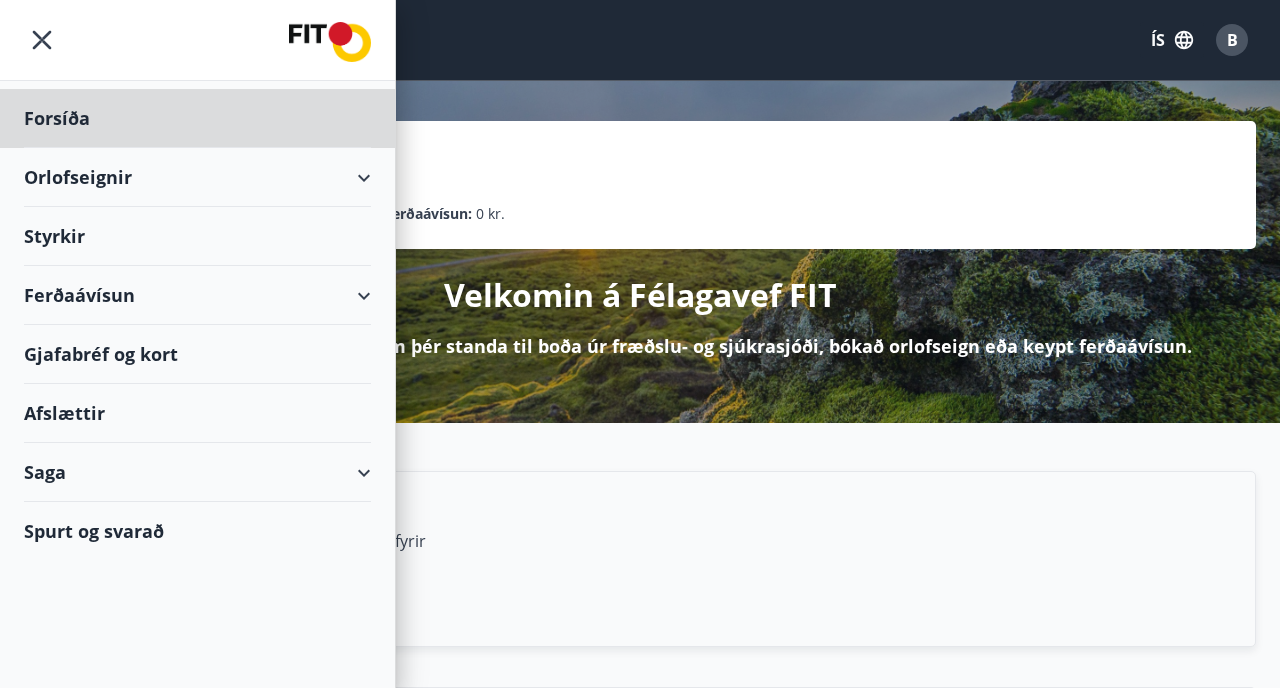 click on "Styrkir" at bounding box center [197, 118] 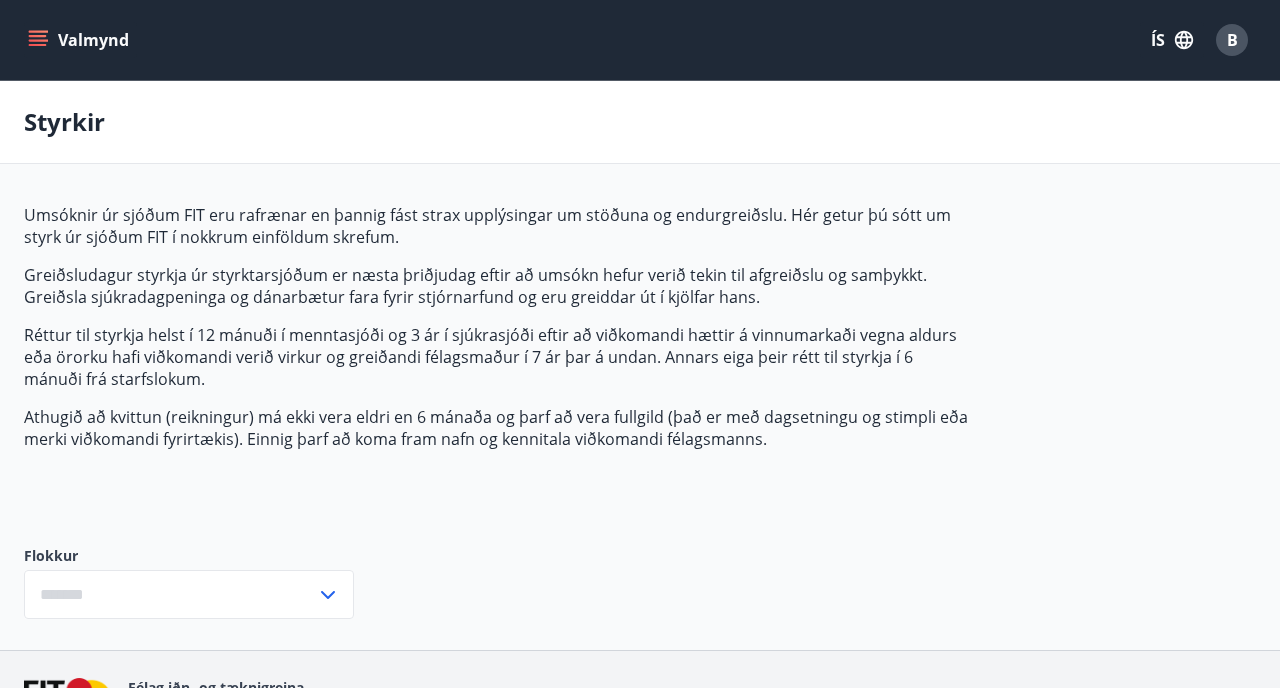 type on "***" 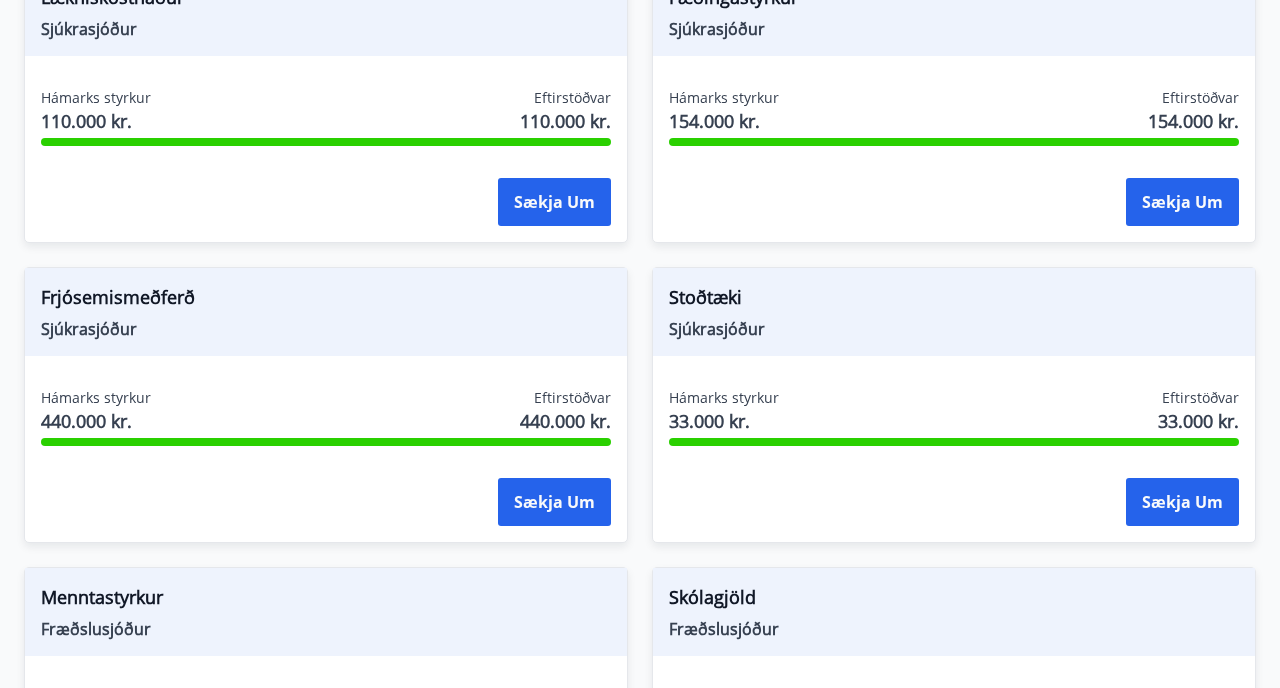 scroll, scrollTop: 1860, scrollLeft: 0, axis: vertical 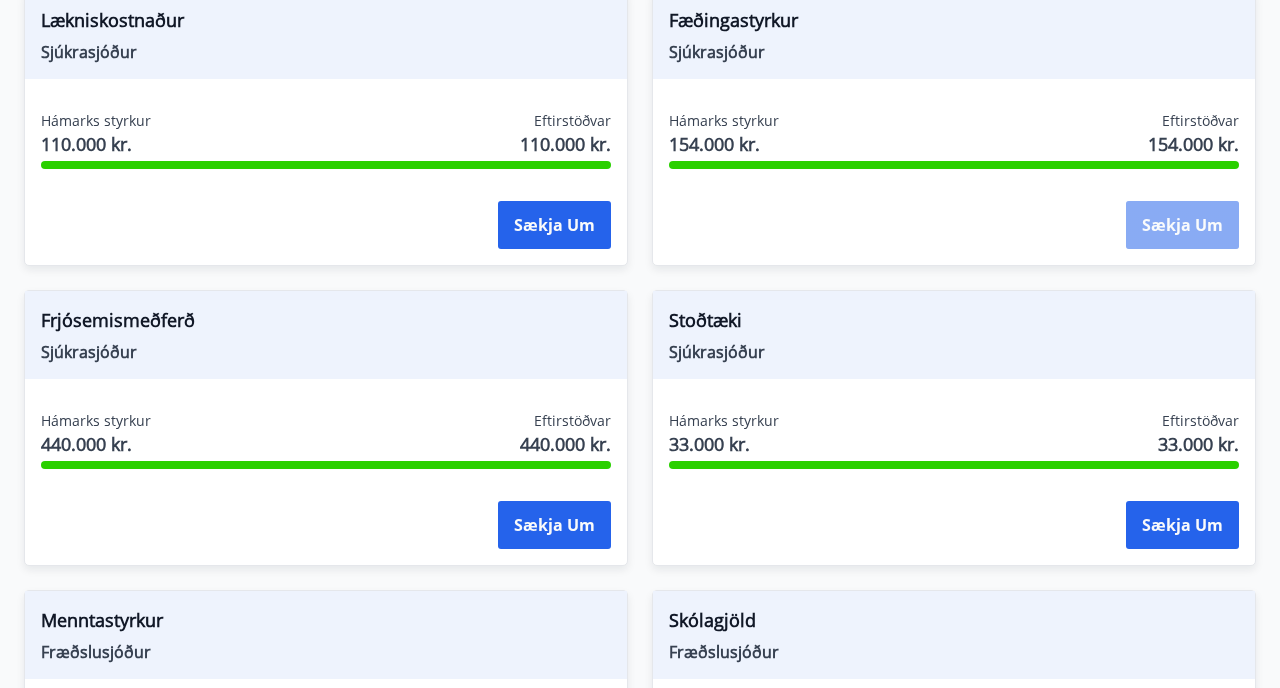 click on "Sækja um" at bounding box center [1182, 225] 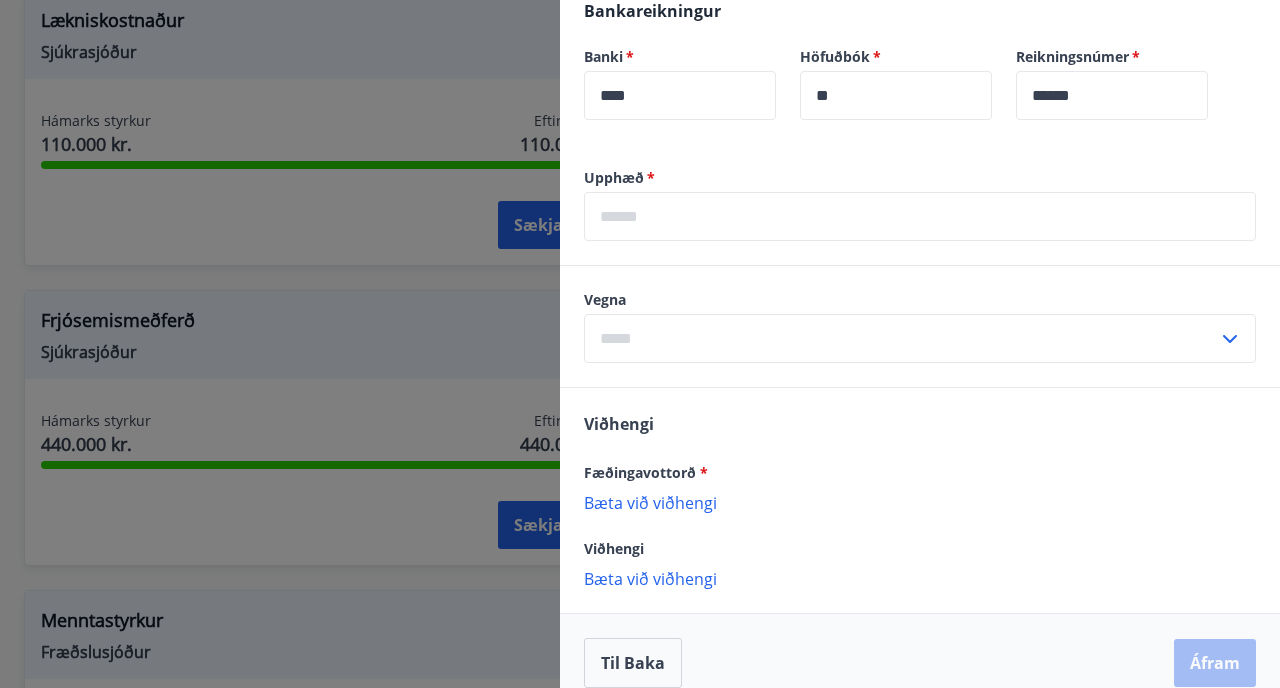 scroll, scrollTop: 791, scrollLeft: 0, axis: vertical 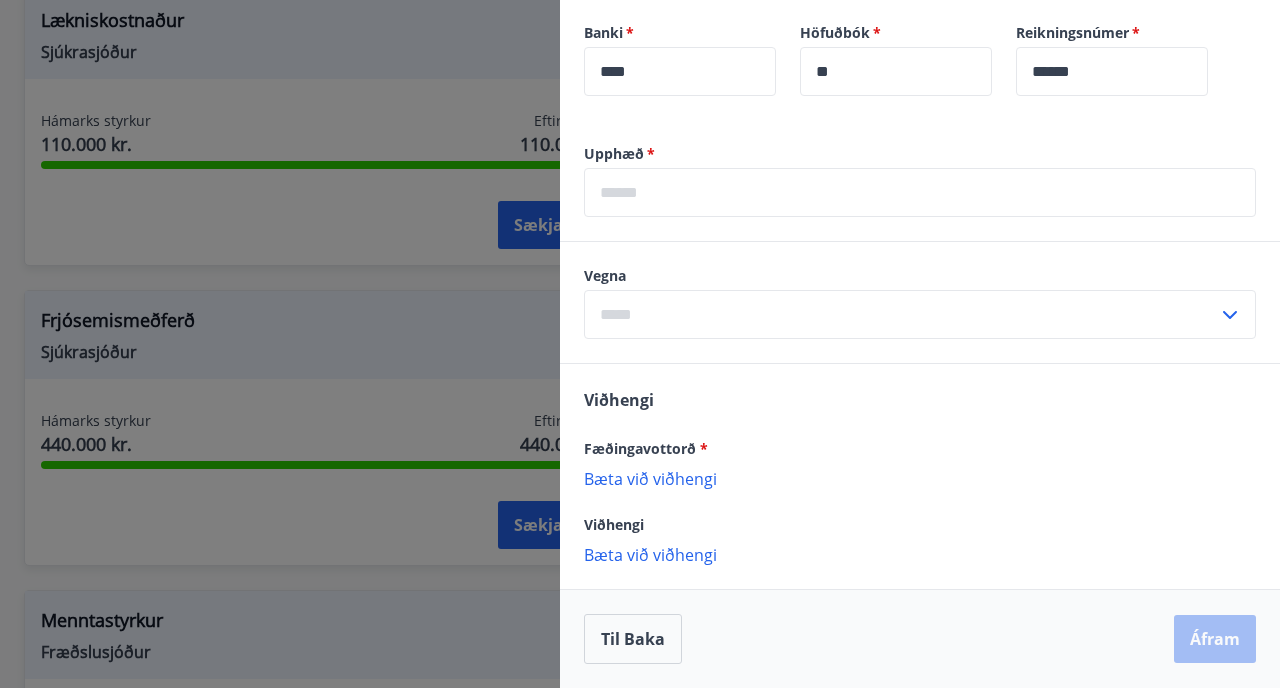 click at bounding box center (640, 344) 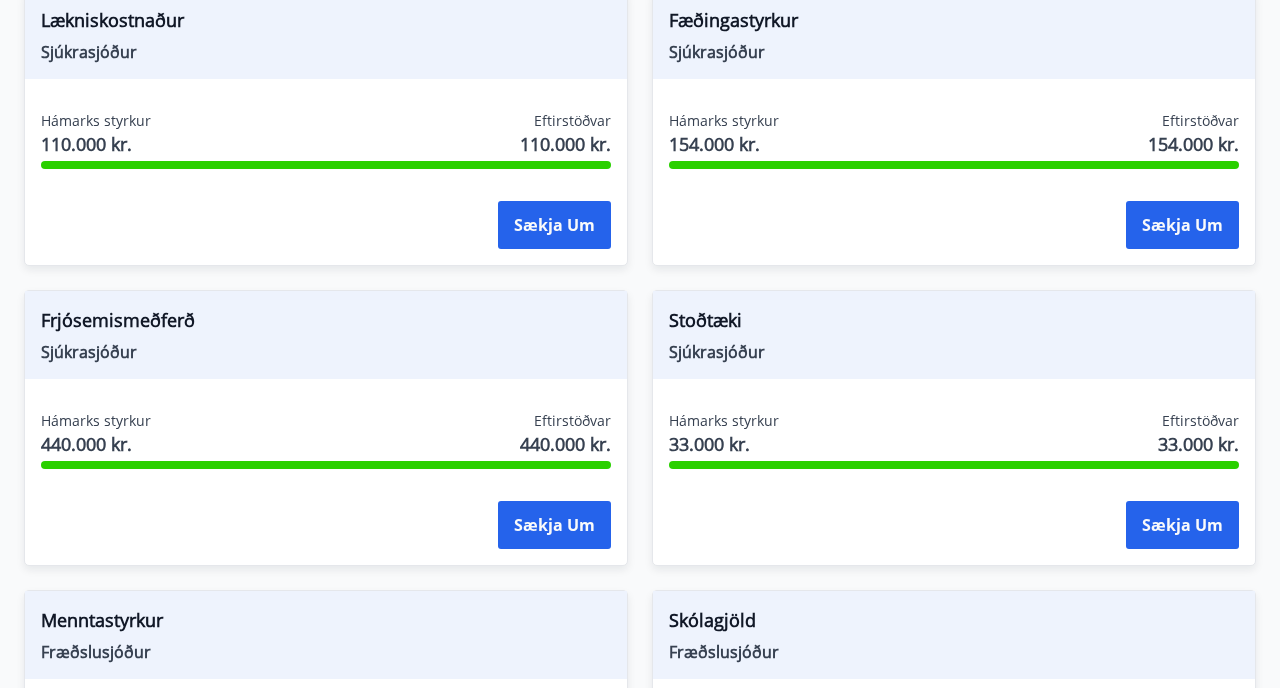 scroll, scrollTop: 0, scrollLeft: 0, axis: both 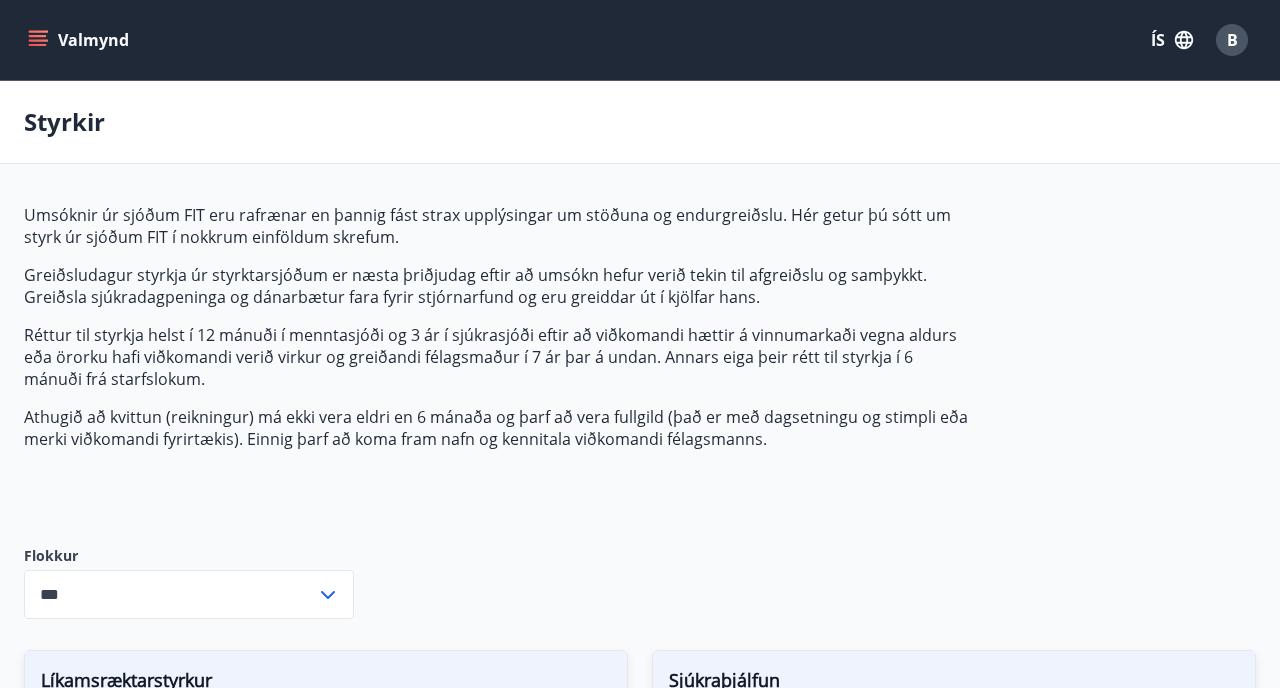 click 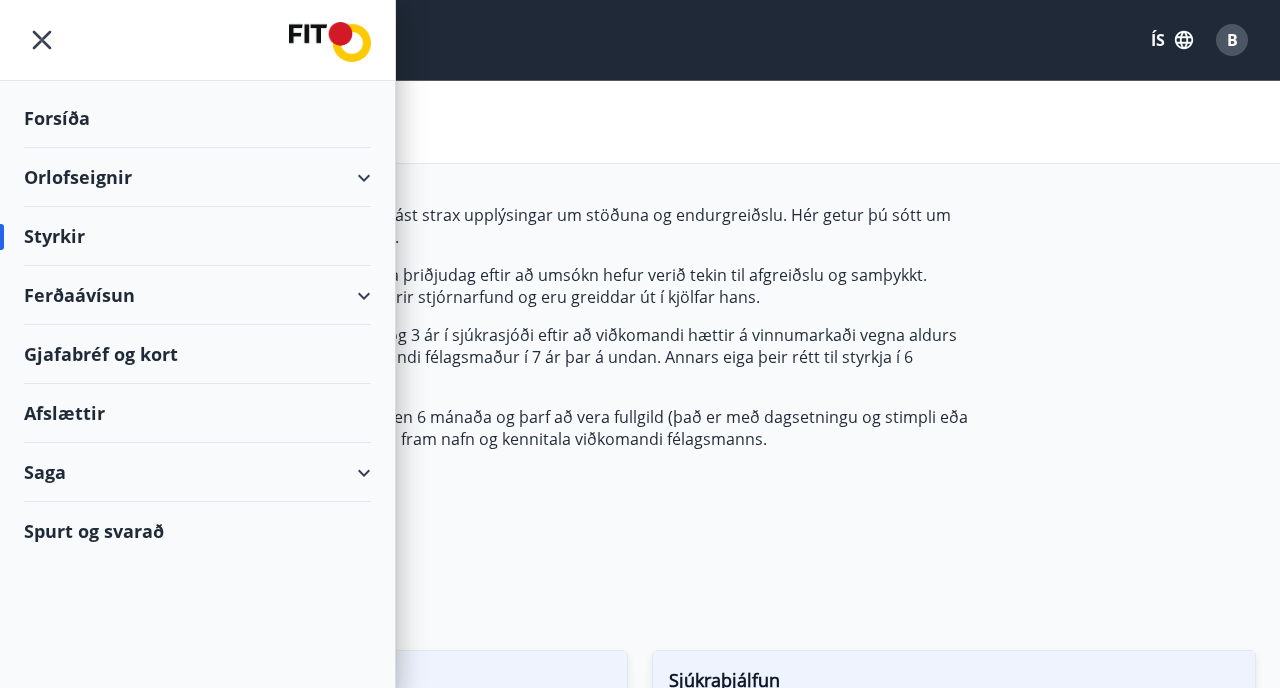 click on "Orlofseignir" at bounding box center [197, 177] 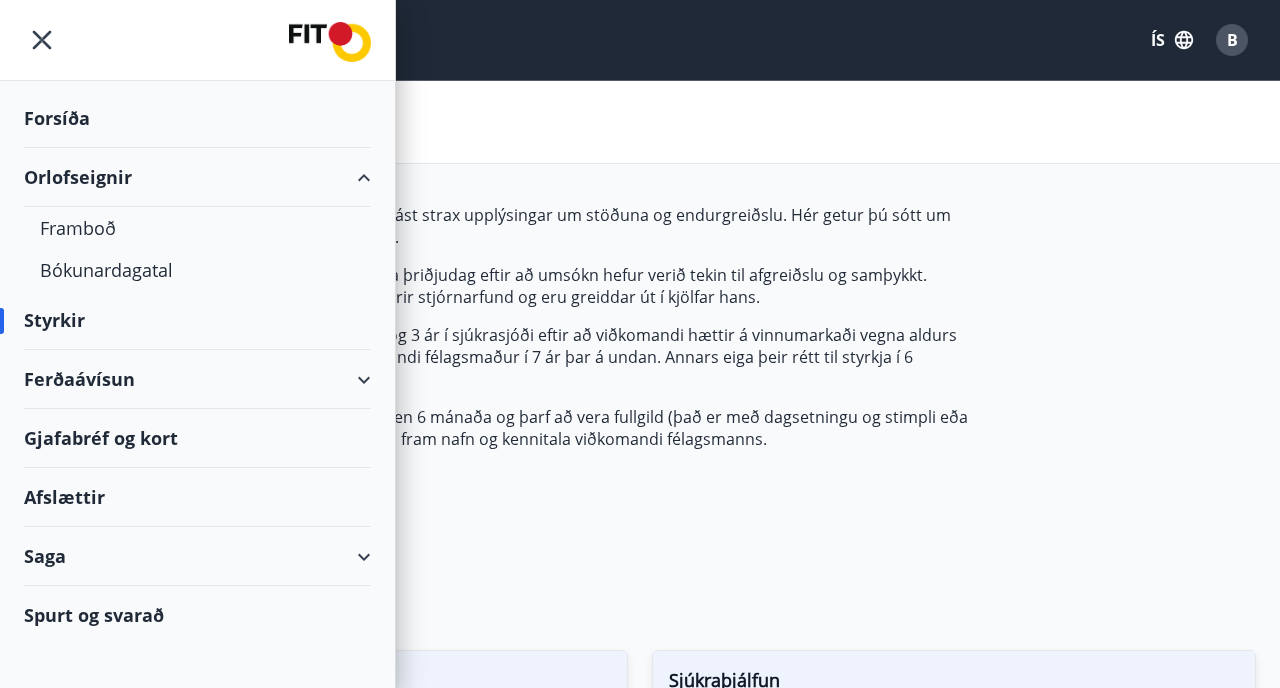 click at bounding box center [330, 42] 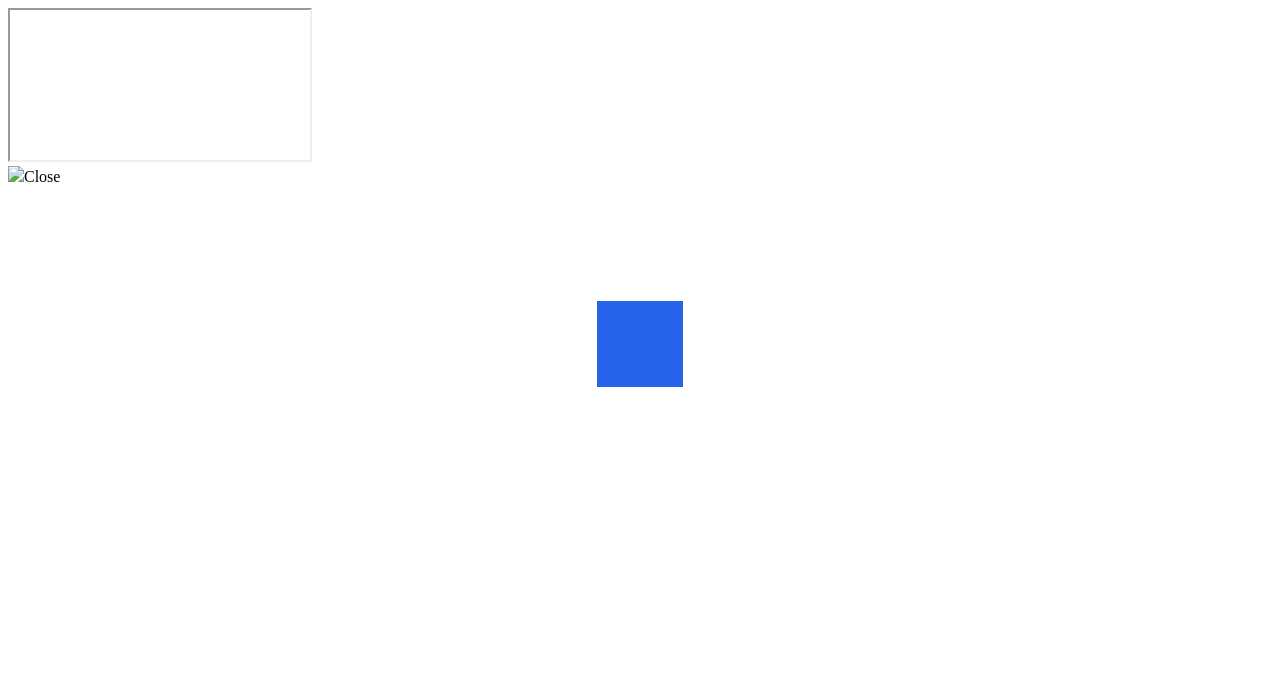 scroll, scrollTop: 0, scrollLeft: 0, axis: both 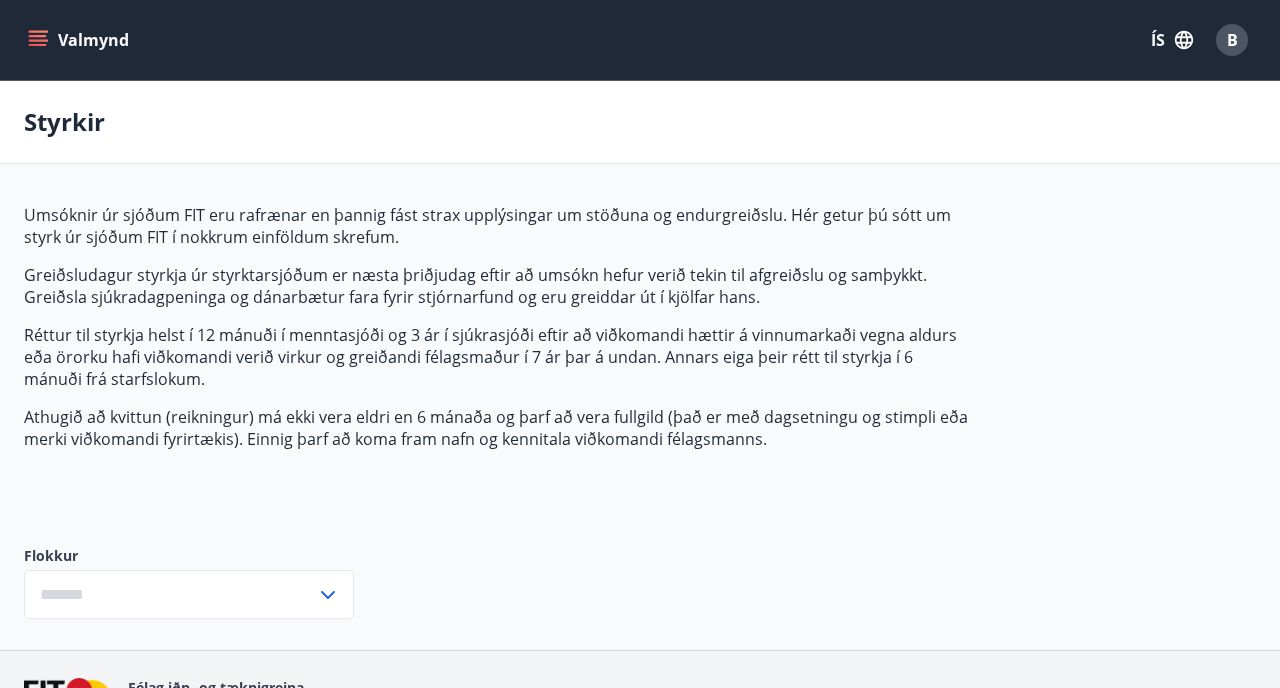 type on "***" 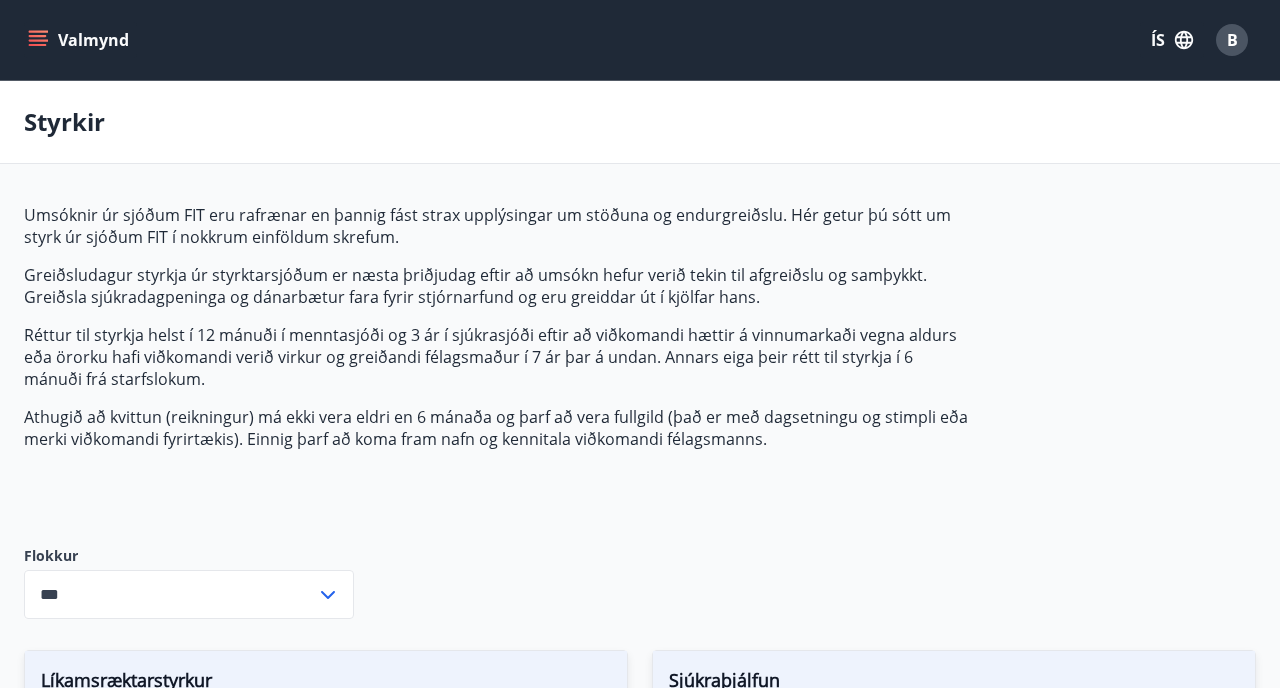 click on "Valmynd" at bounding box center [80, 40] 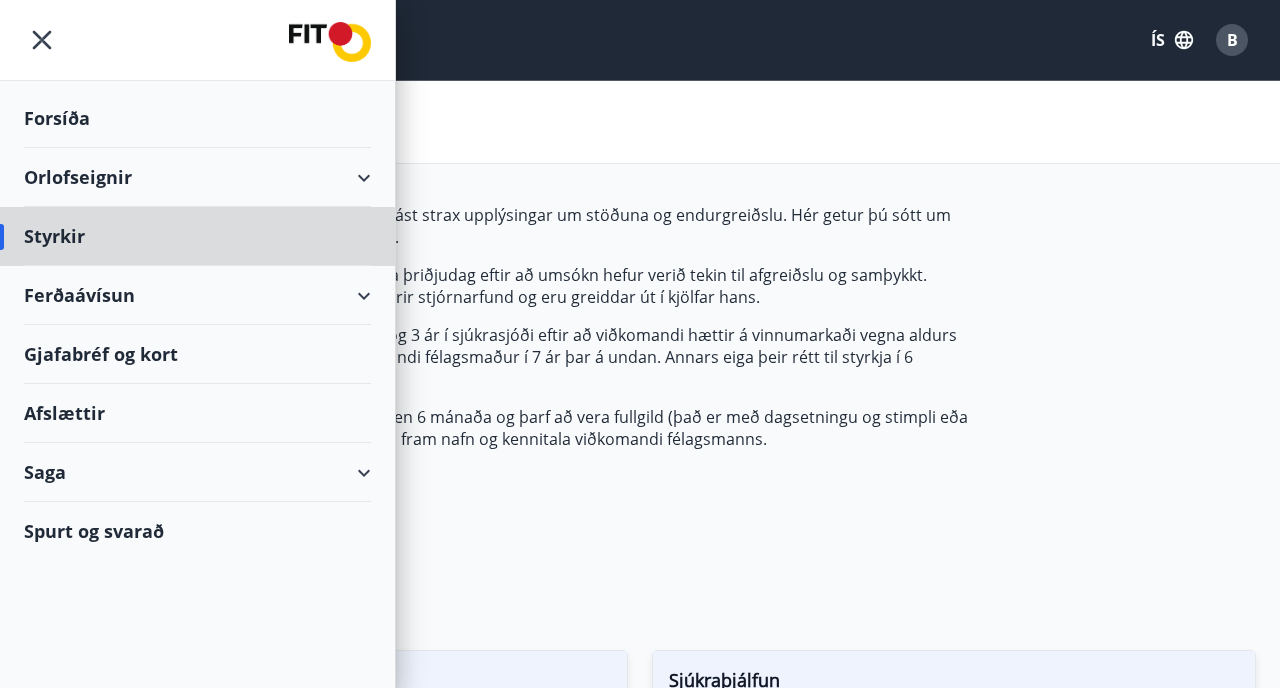 click on "Forsíða" at bounding box center [197, 118] 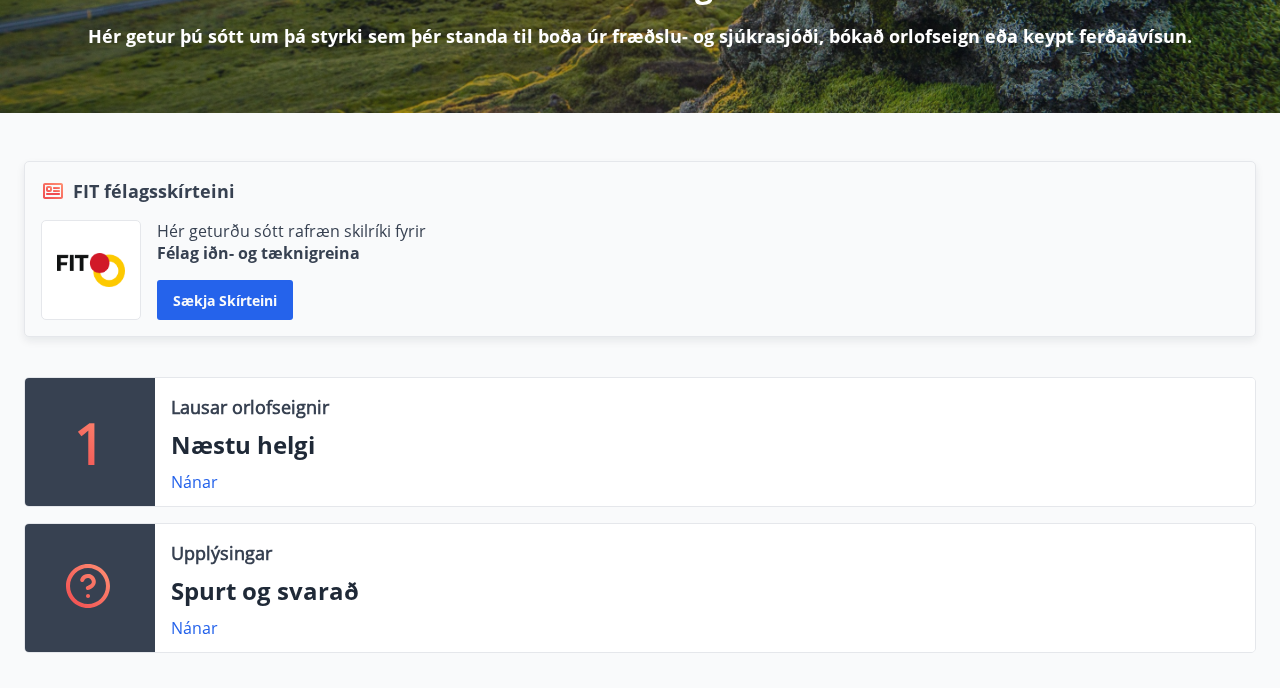 scroll, scrollTop: 0, scrollLeft: 0, axis: both 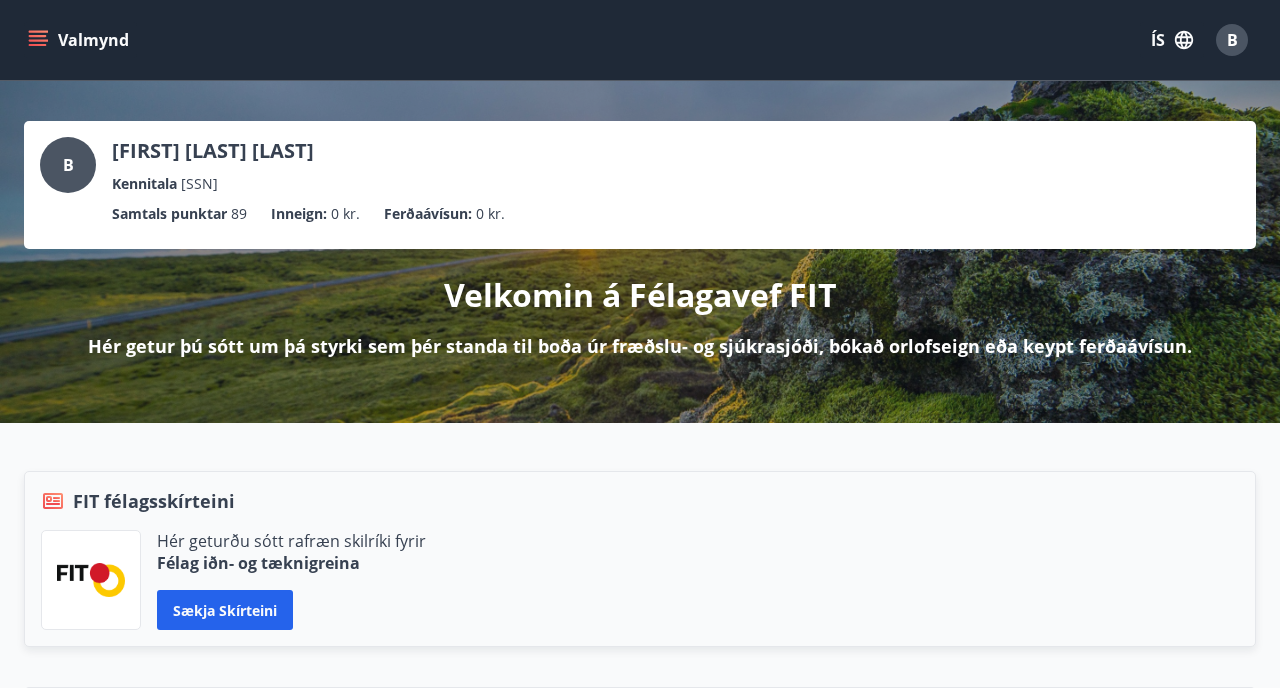 click on "Valmynd" at bounding box center [80, 40] 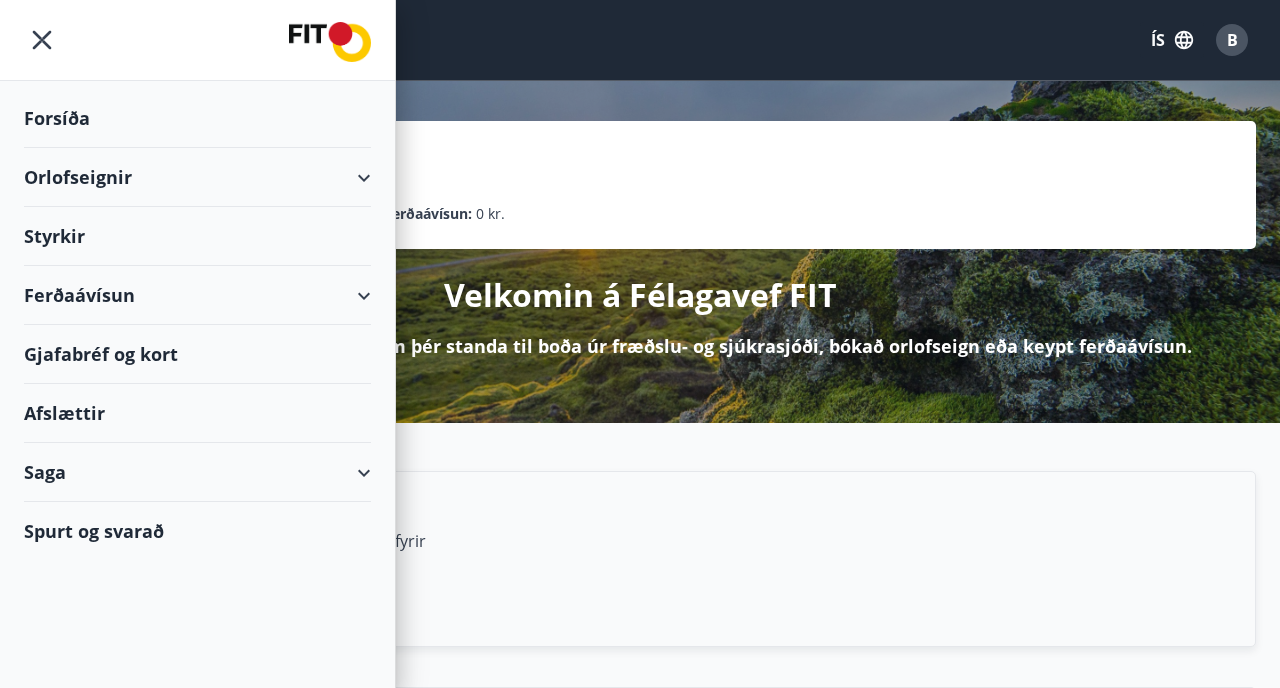 click on "Orlofseignir" at bounding box center [197, 177] 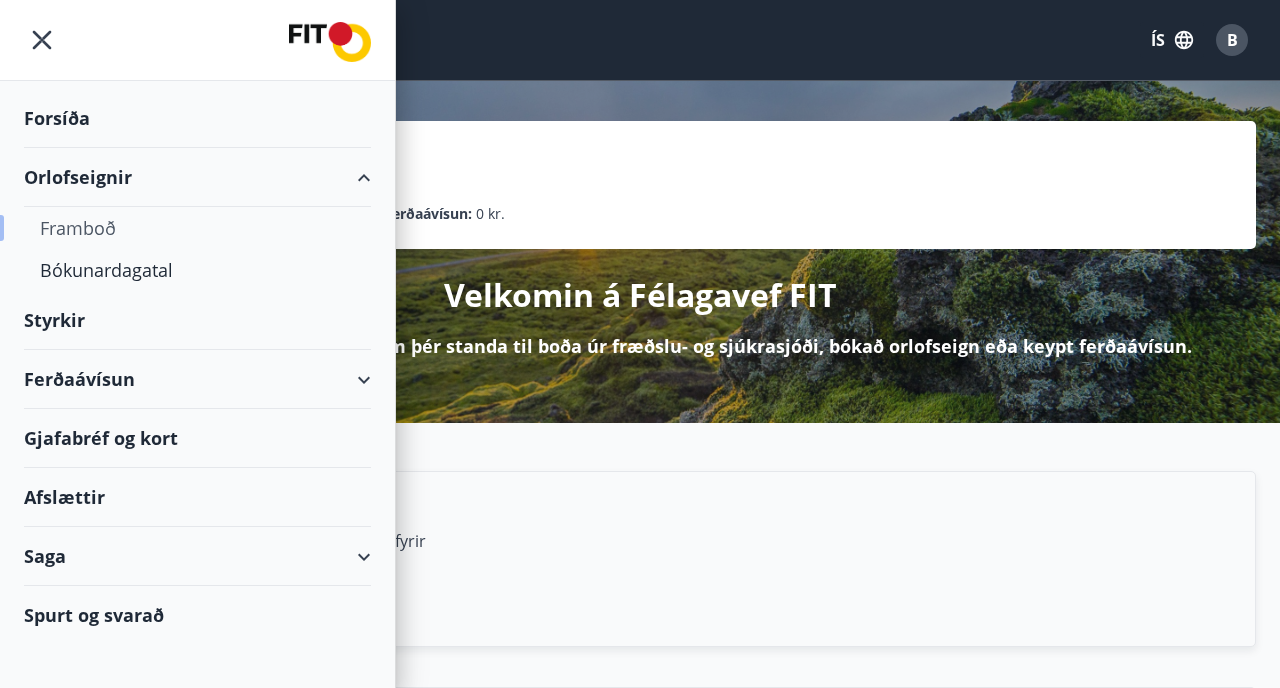 click on "Framboð" at bounding box center (197, 228) 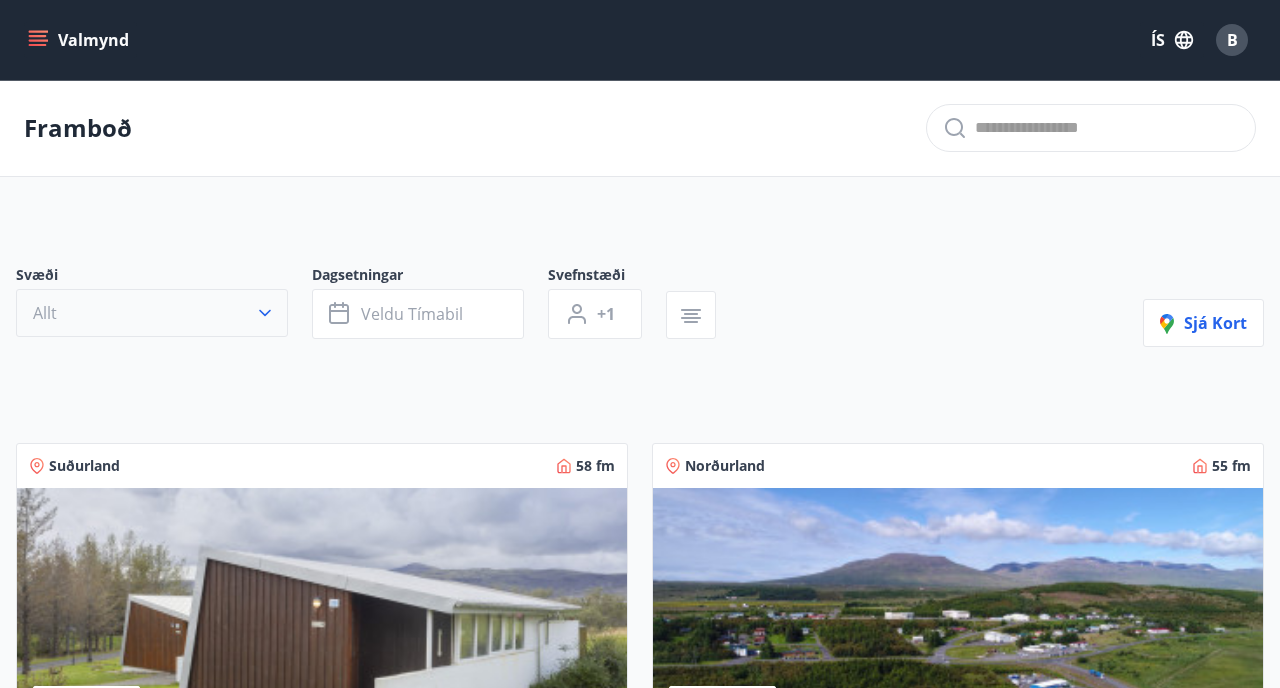 click on "Allt" at bounding box center [152, 313] 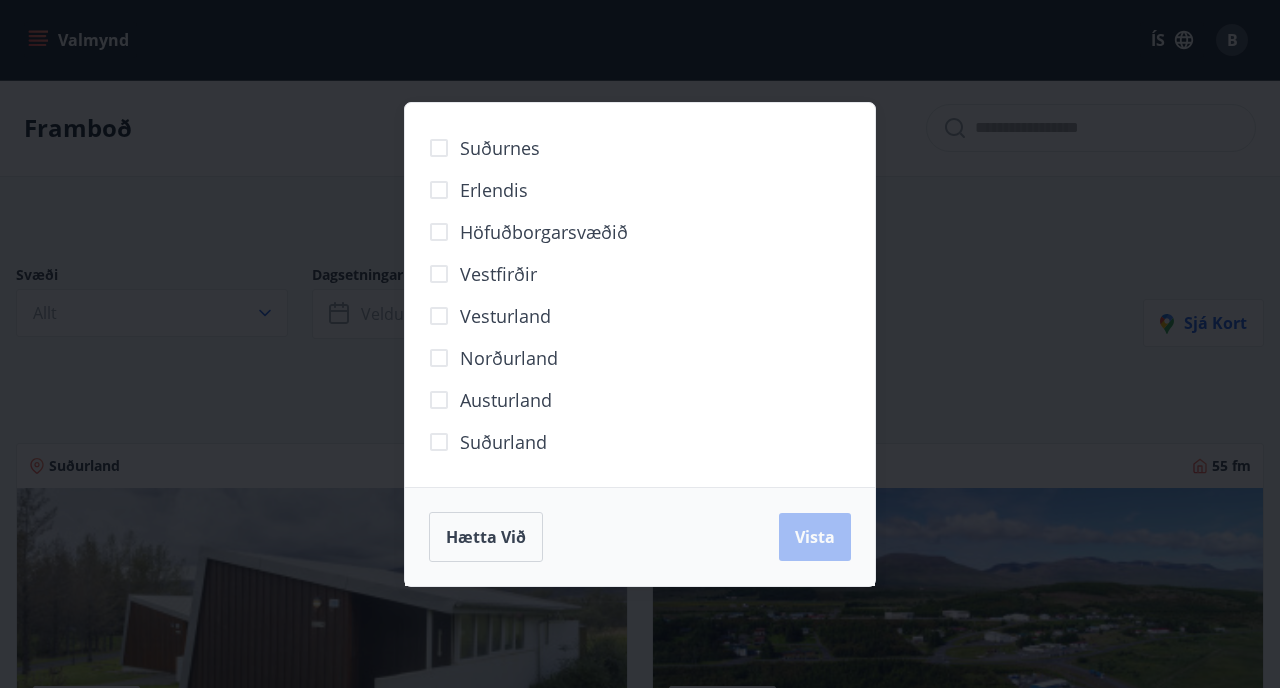 click on "Norðurland" at bounding box center [509, 358] 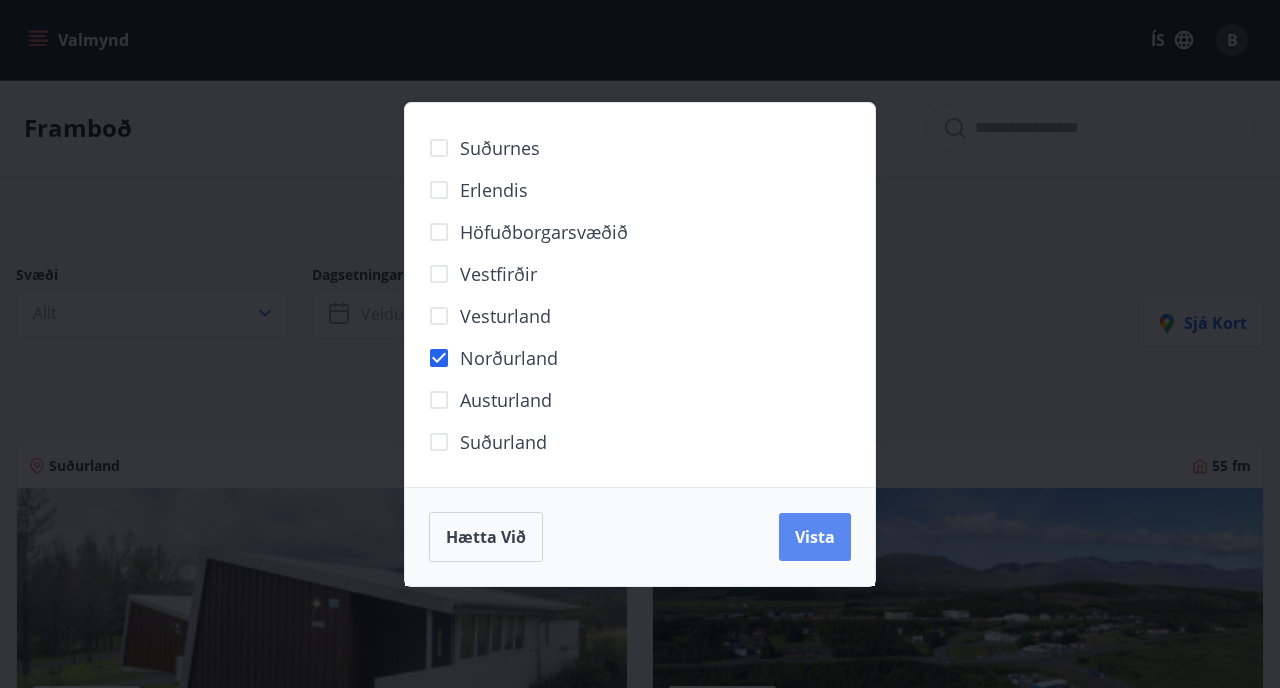 click on "Vista" at bounding box center (815, 537) 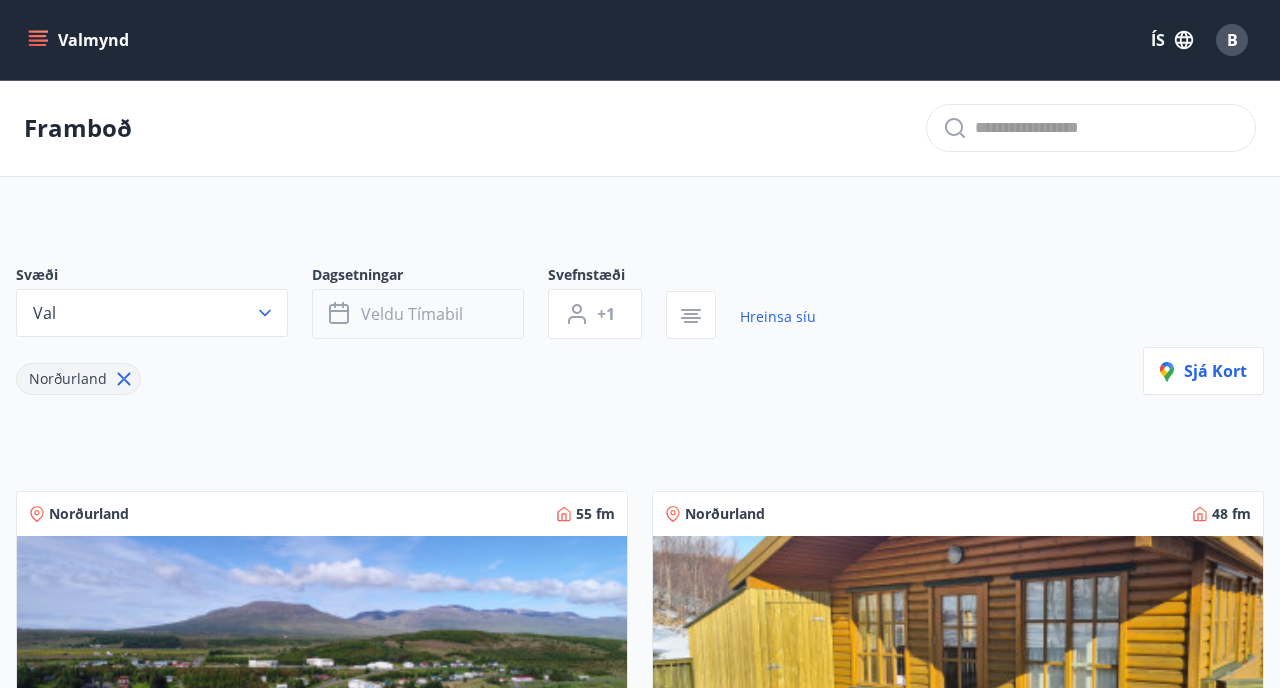 click on "Veldu tímabil" at bounding box center [418, 314] 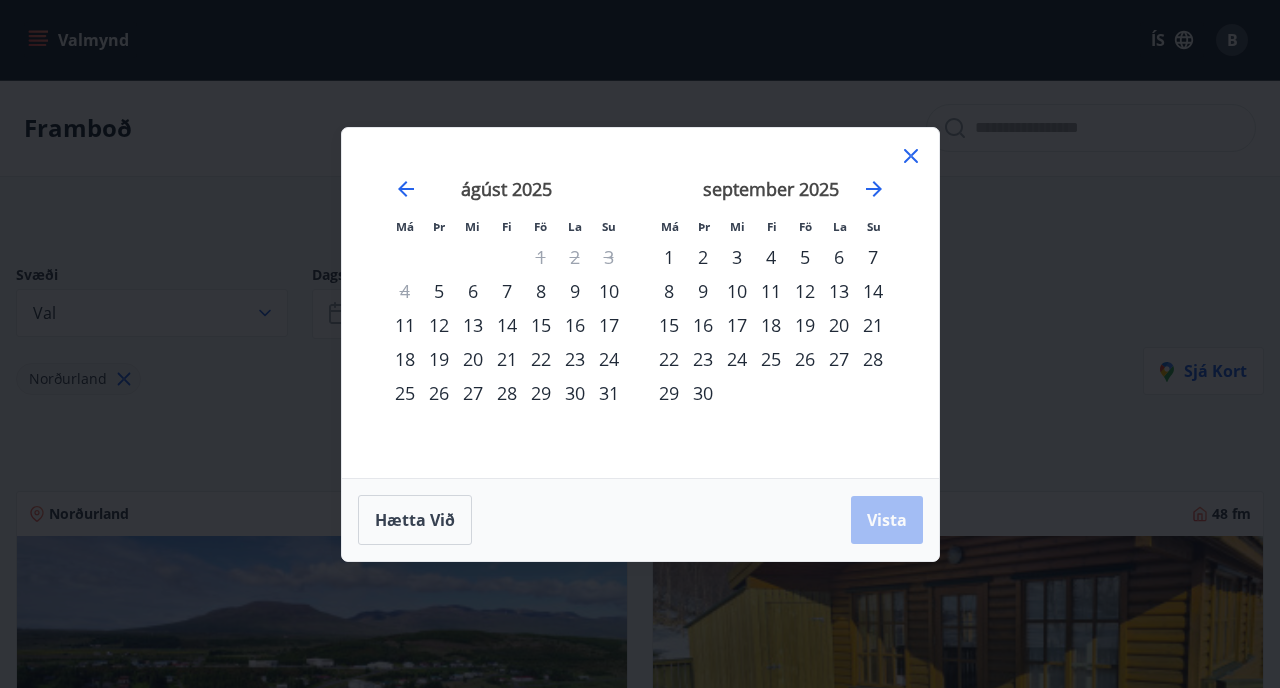 click on "1" at bounding box center [669, 257] 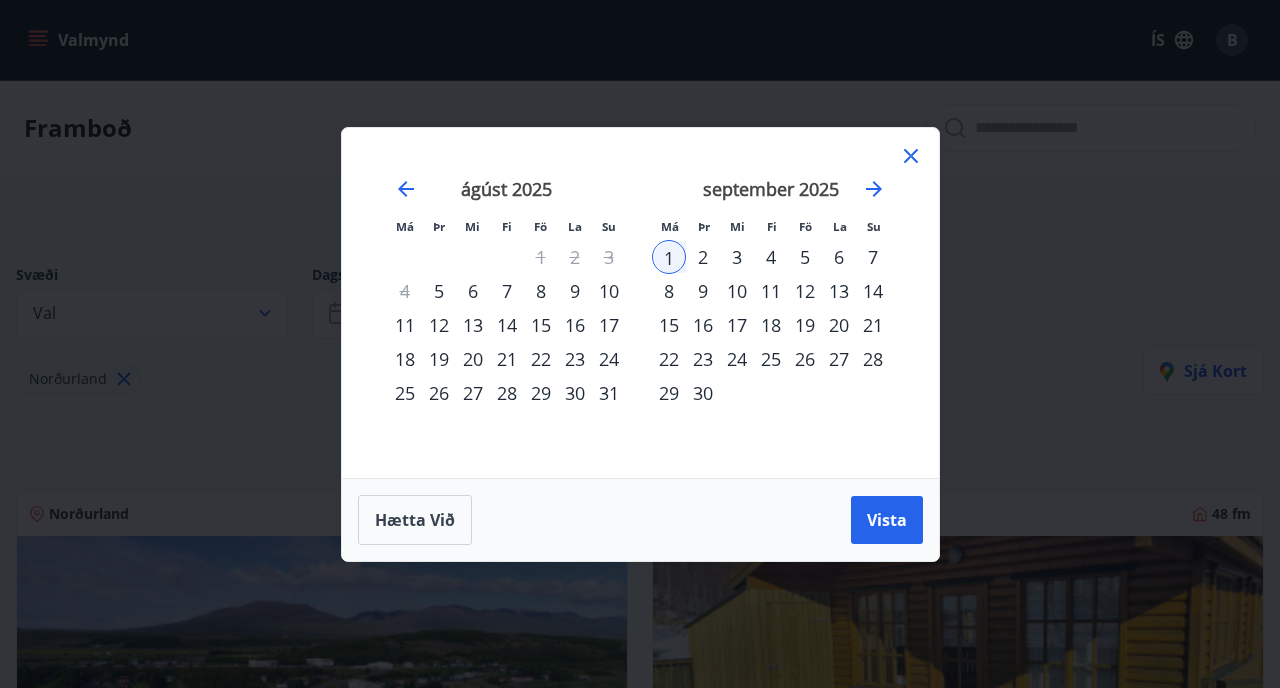 click on "31" at bounding box center [609, 393] 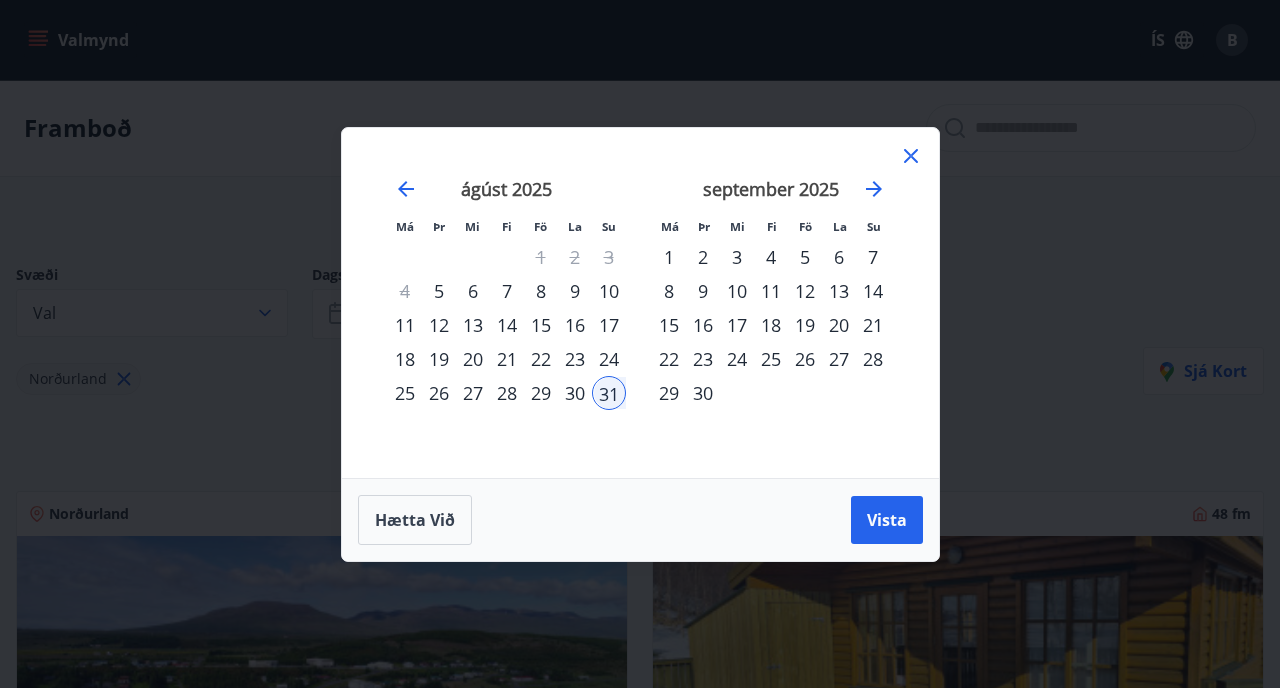click on "5" at bounding box center [805, 257] 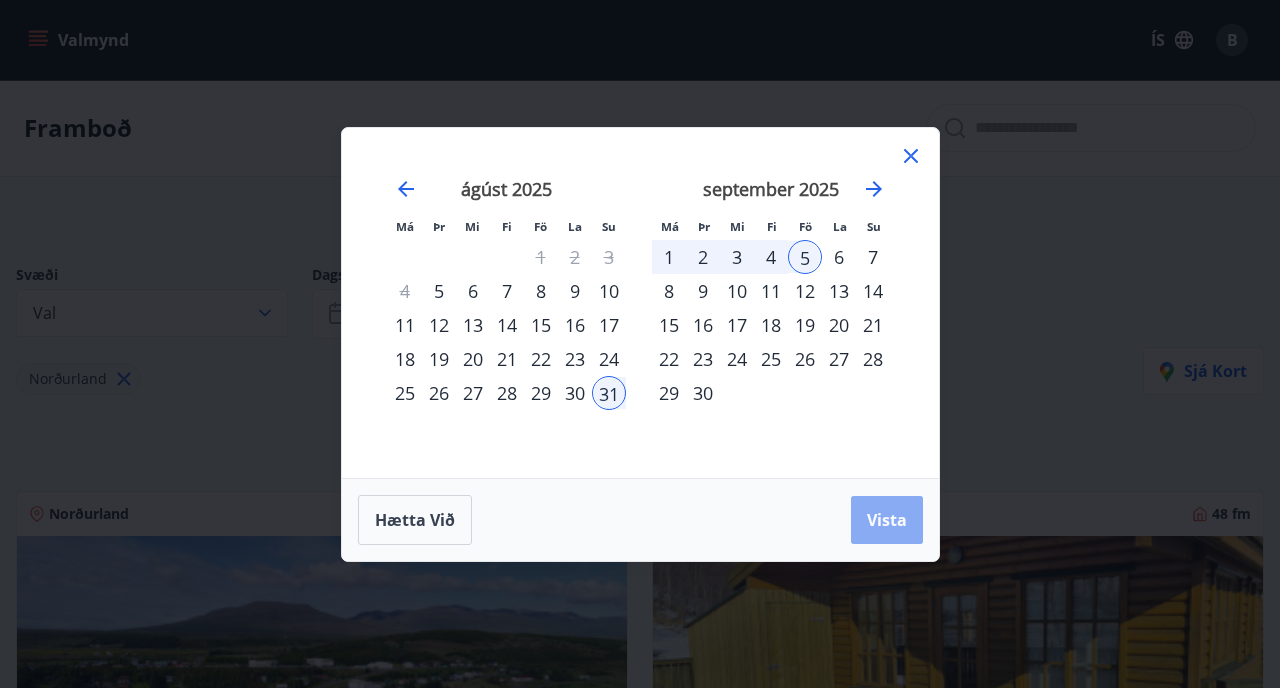 click on "Vista" at bounding box center (887, 520) 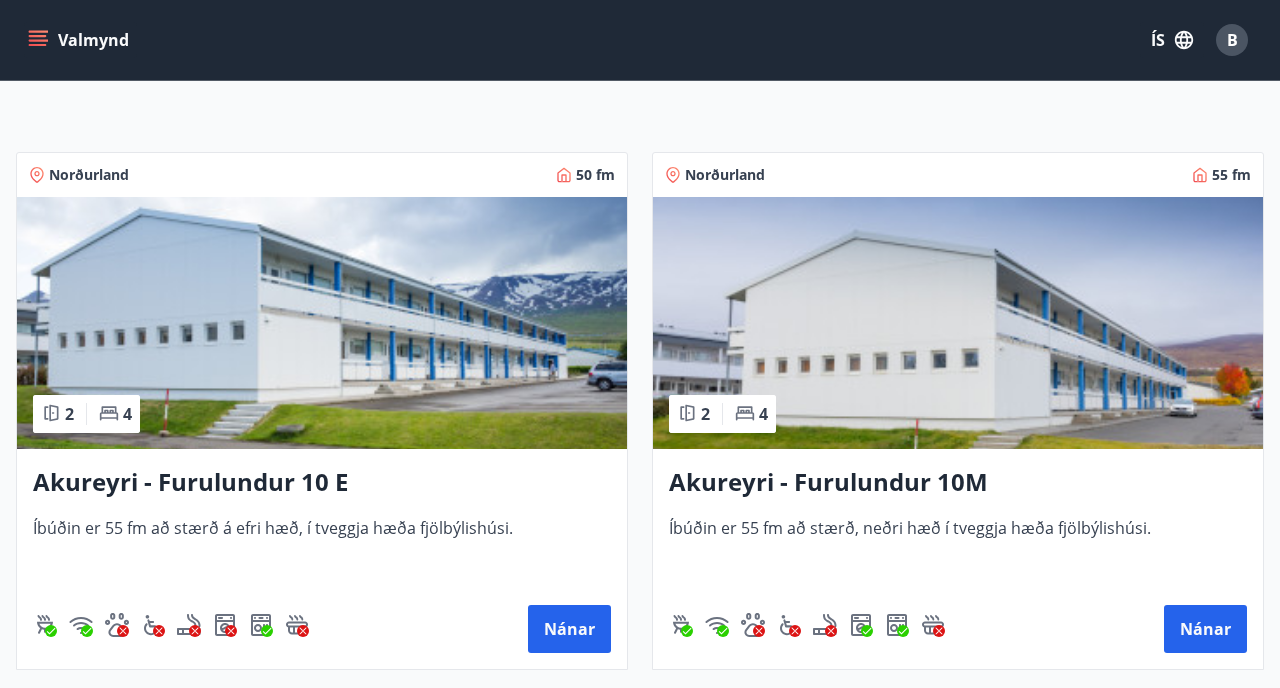 scroll, scrollTop: 355, scrollLeft: 0, axis: vertical 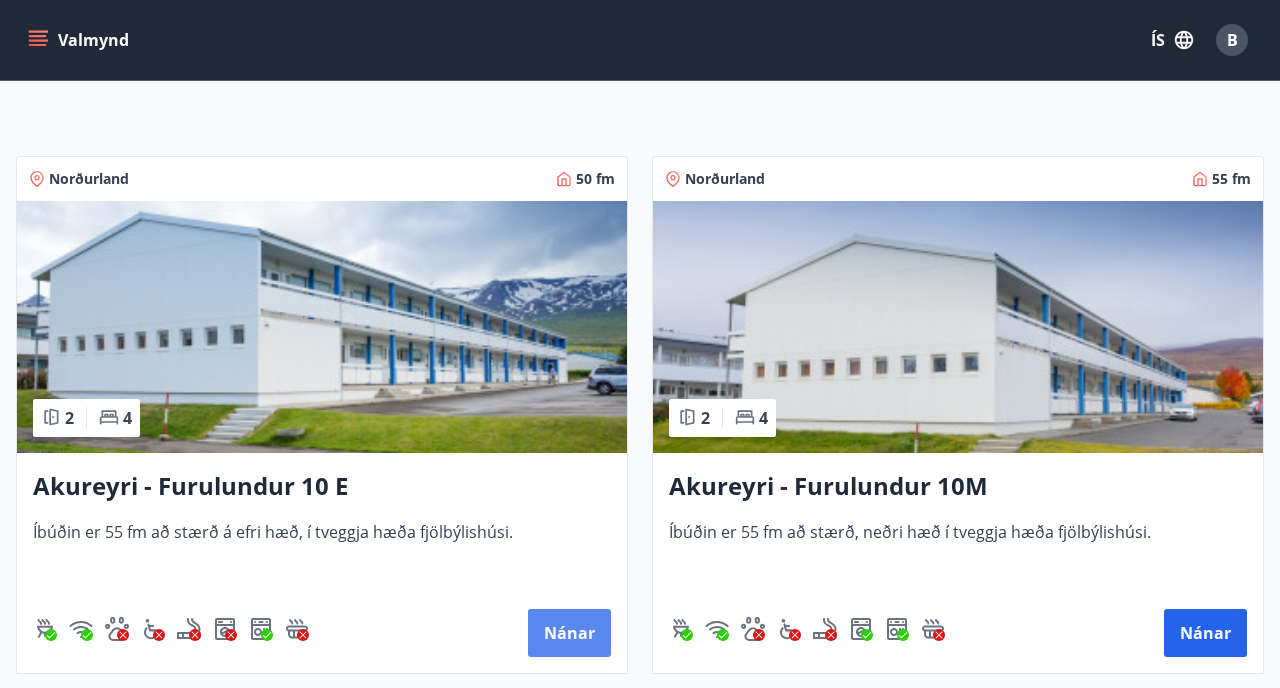 click on "Nánar" at bounding box center (569, 633) 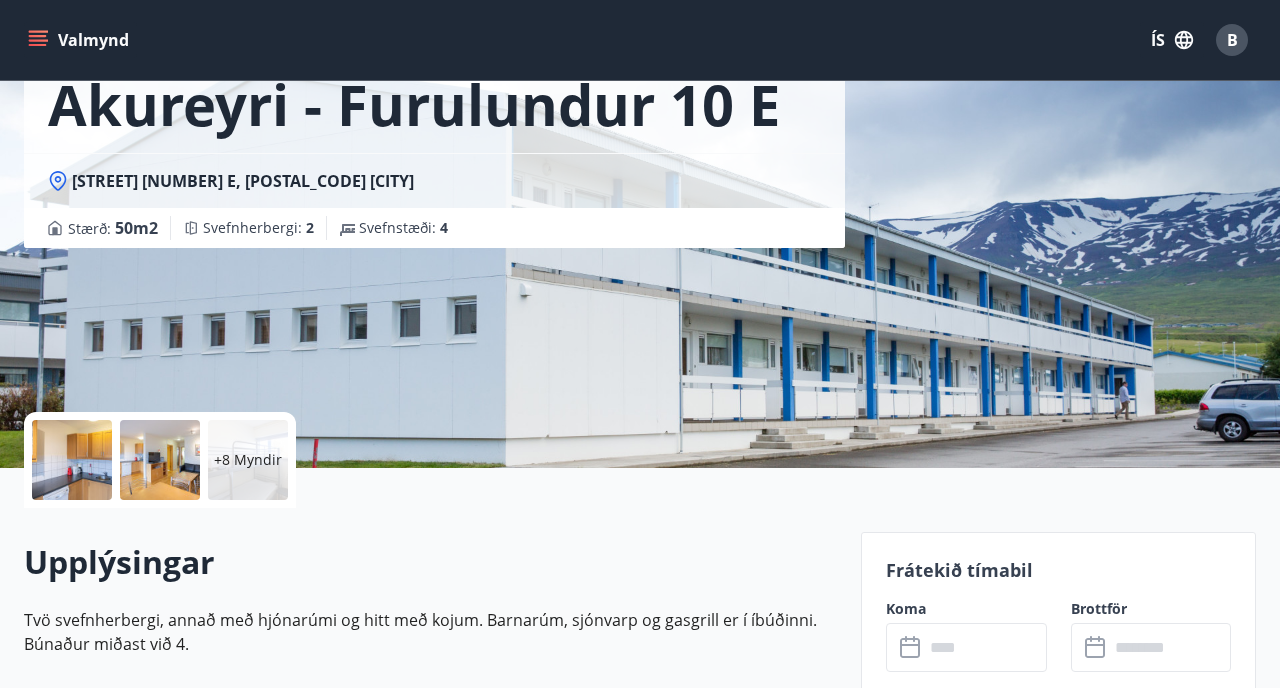 scroll, scrollTop: 138, scrollLeft: 0, axis: vertical 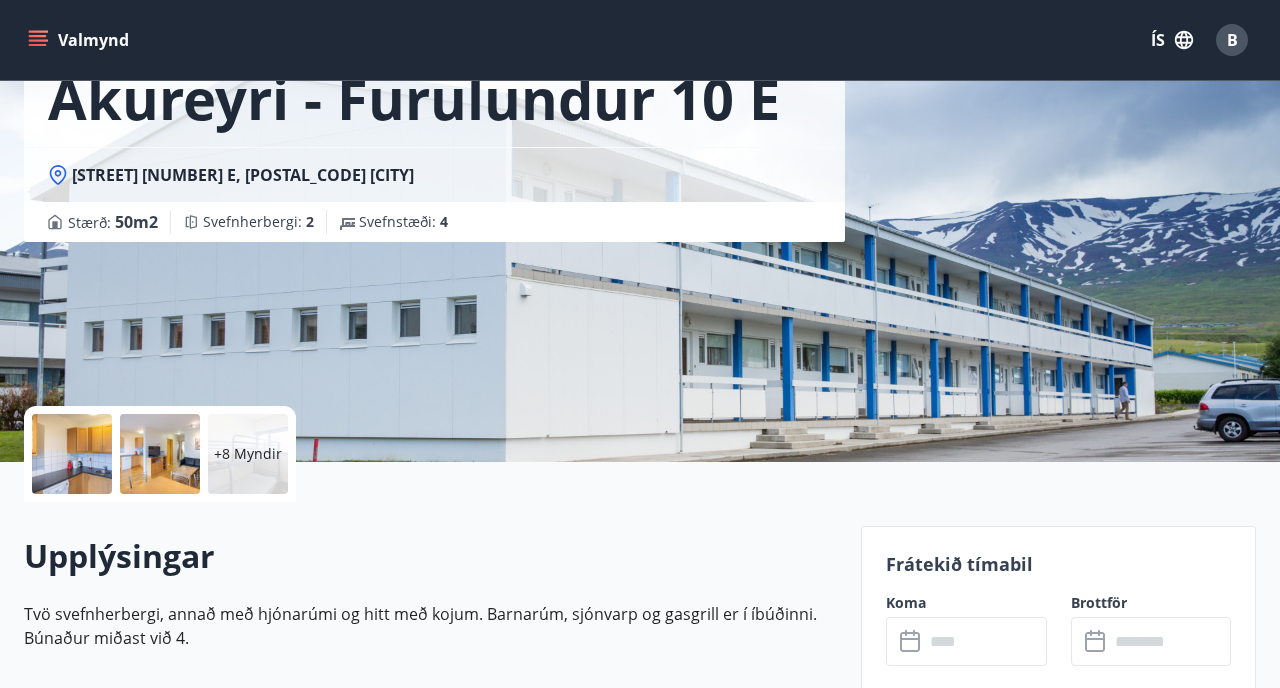 click at bounding box center (72, 454) 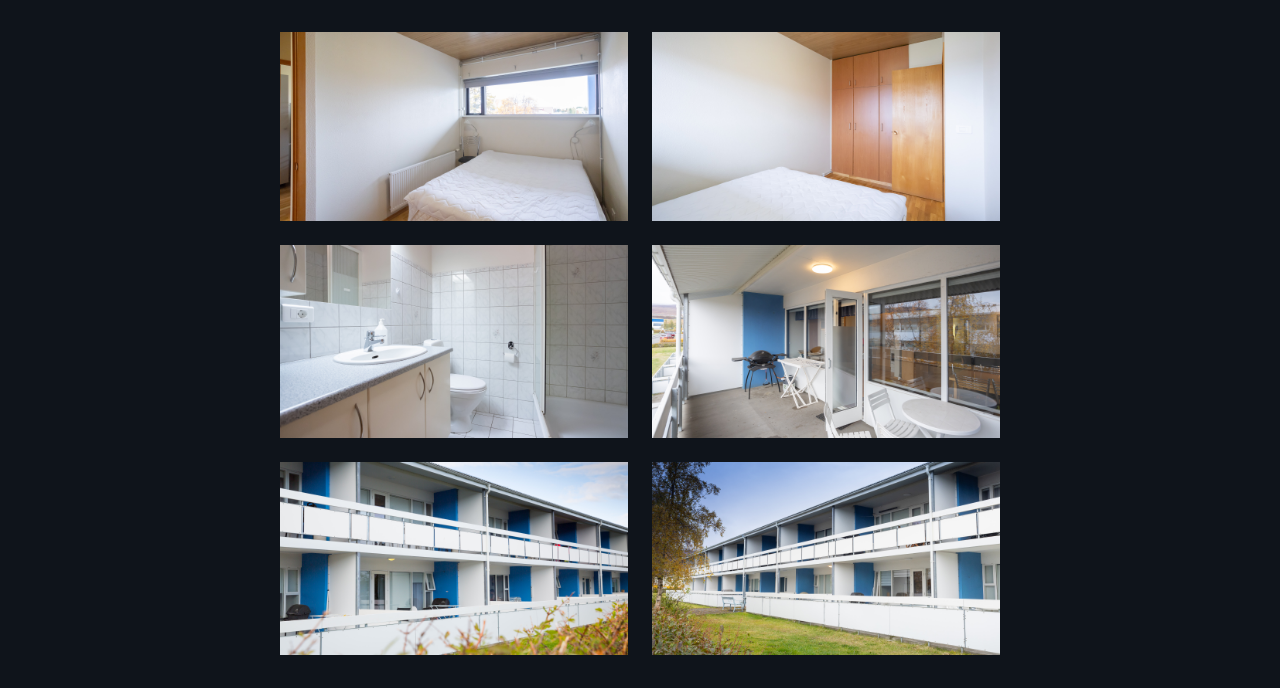 scroll, scrollTop: 734, scrollLeft: 0, axis: vertical 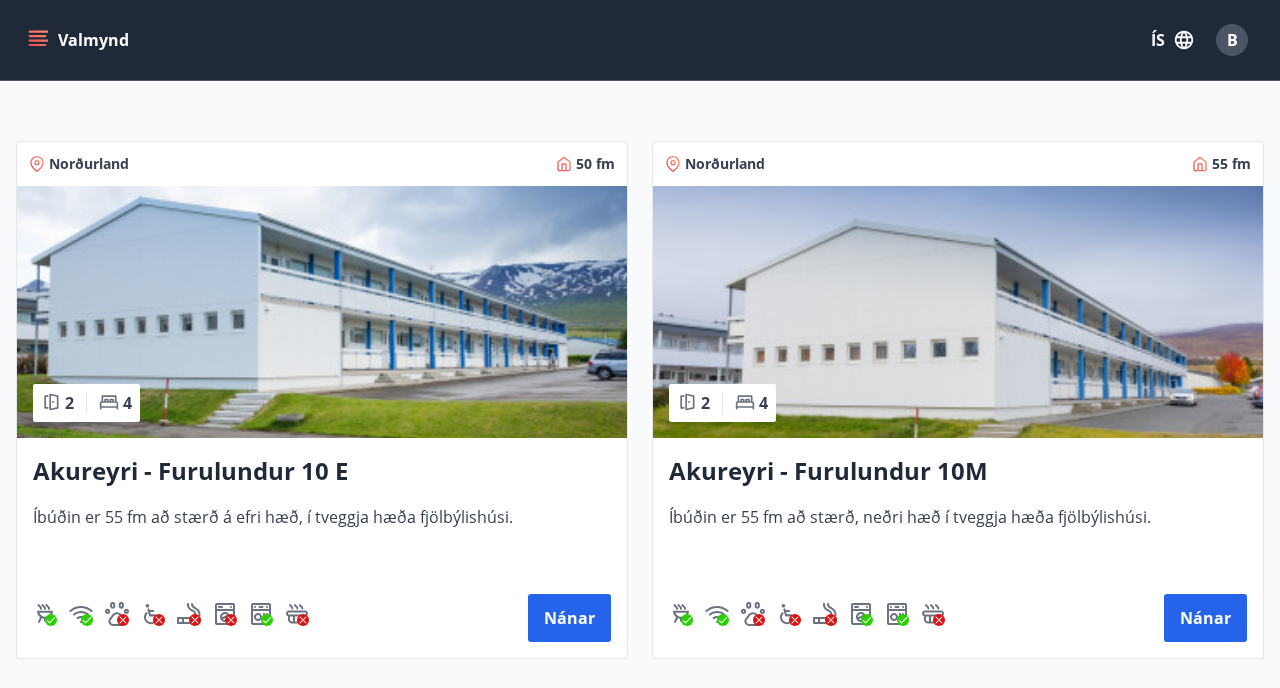 click on "Akureyri - Furulundur 10M" at bounding box center (958, 472) 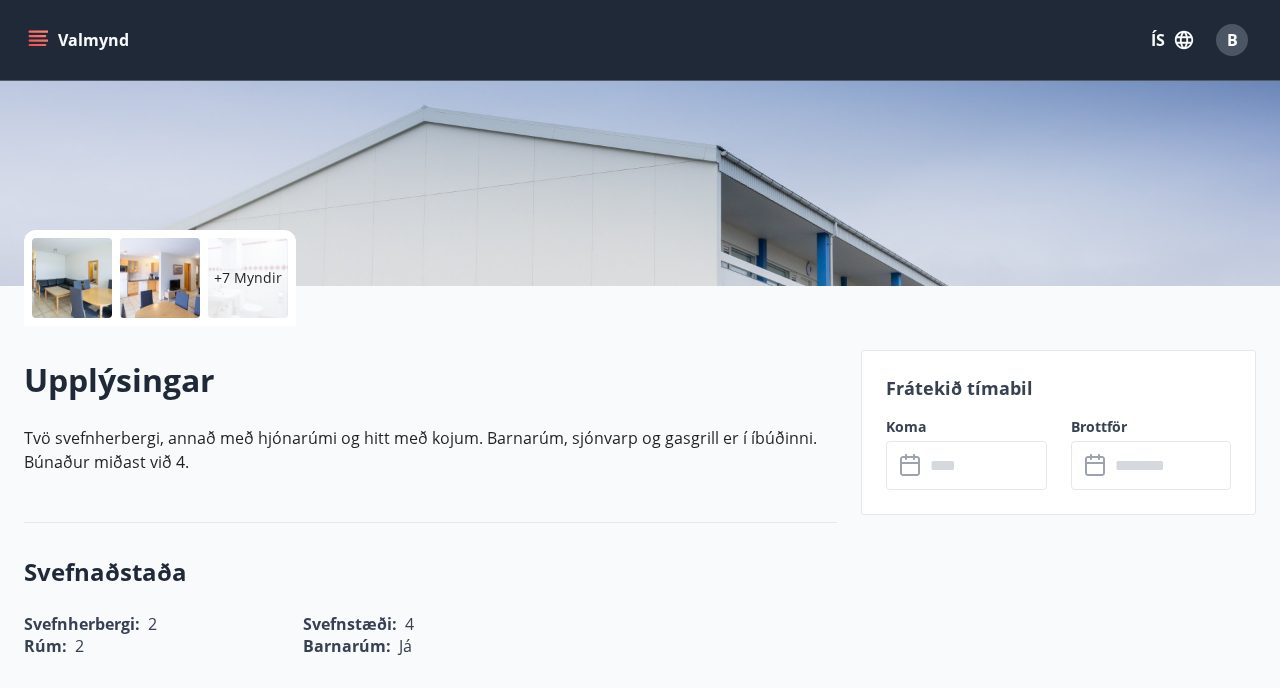 scroll, scrollTop: 328, scrollLeft: 0, axis: vertical 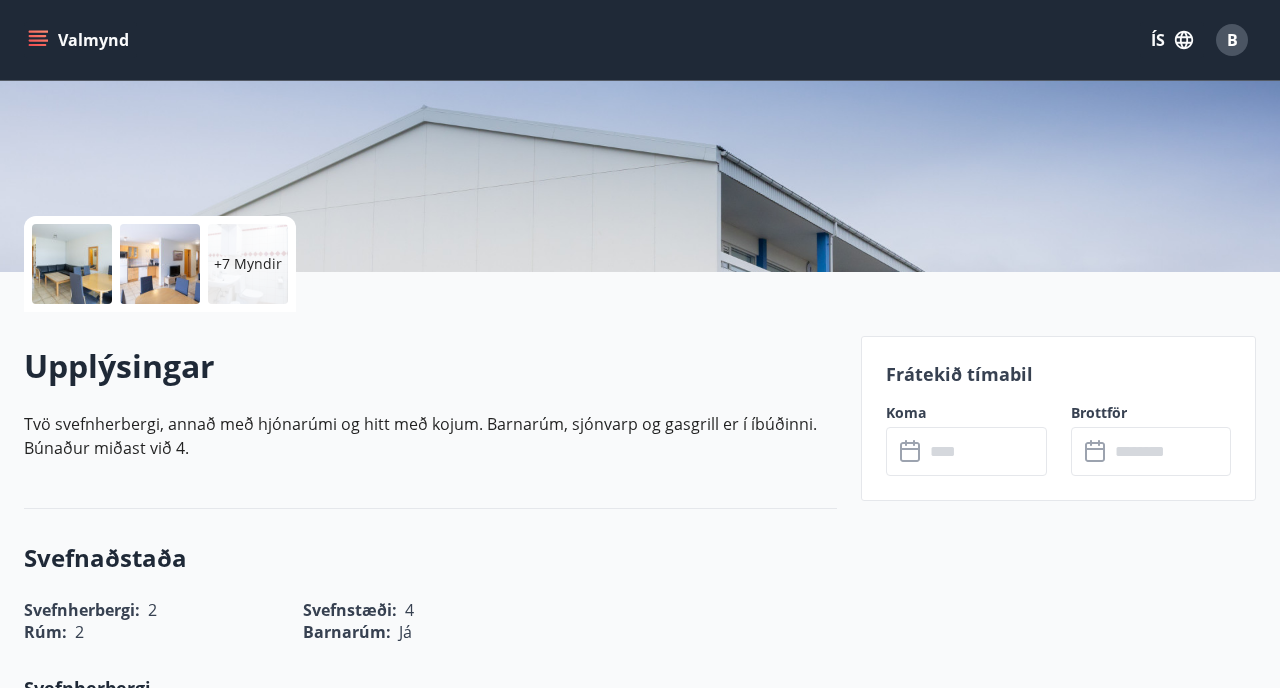 click on "+7 Myndir" at bounding box center [248, 264] 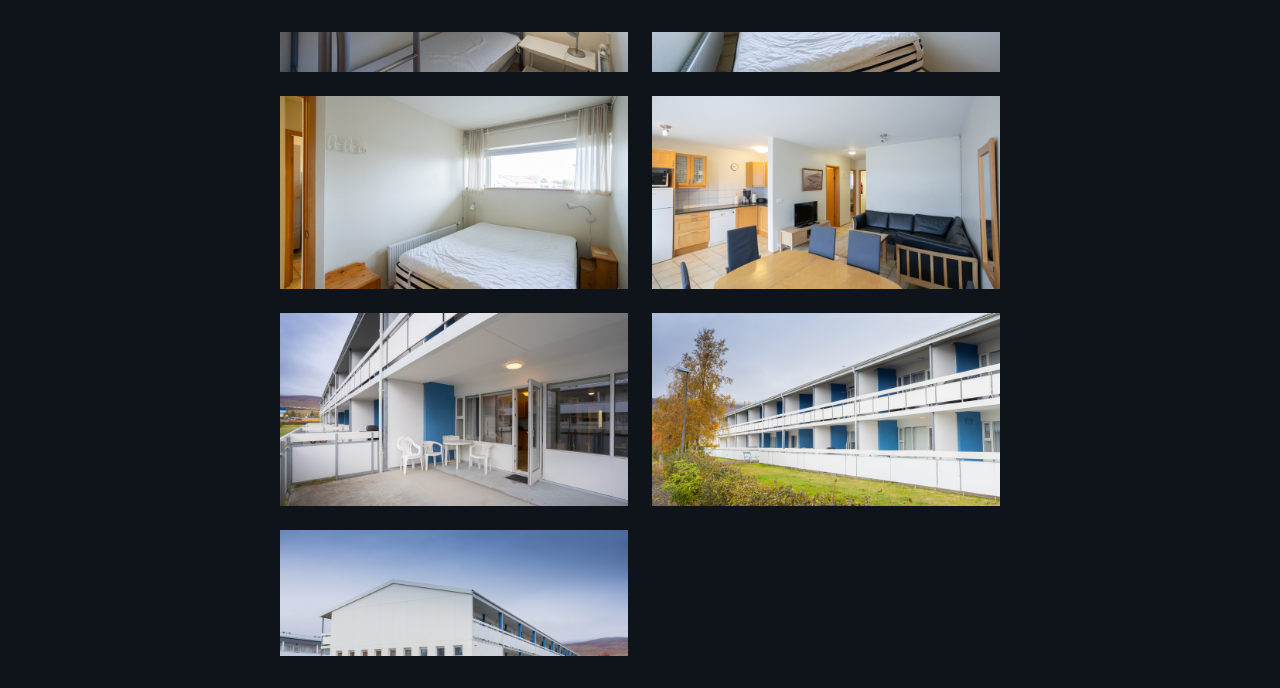 scroll, scrollTop: 888, scrollLeft: 0, axis: vertical 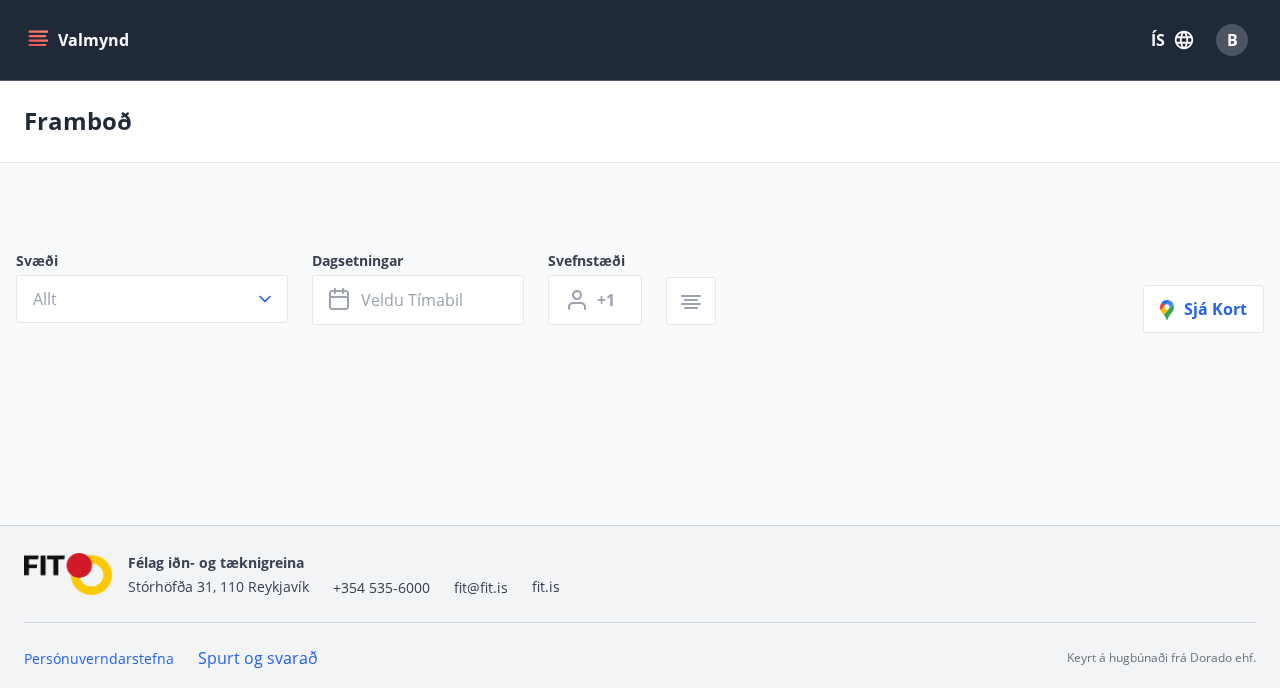 click on "Allt" at bounding box center (152, 299) 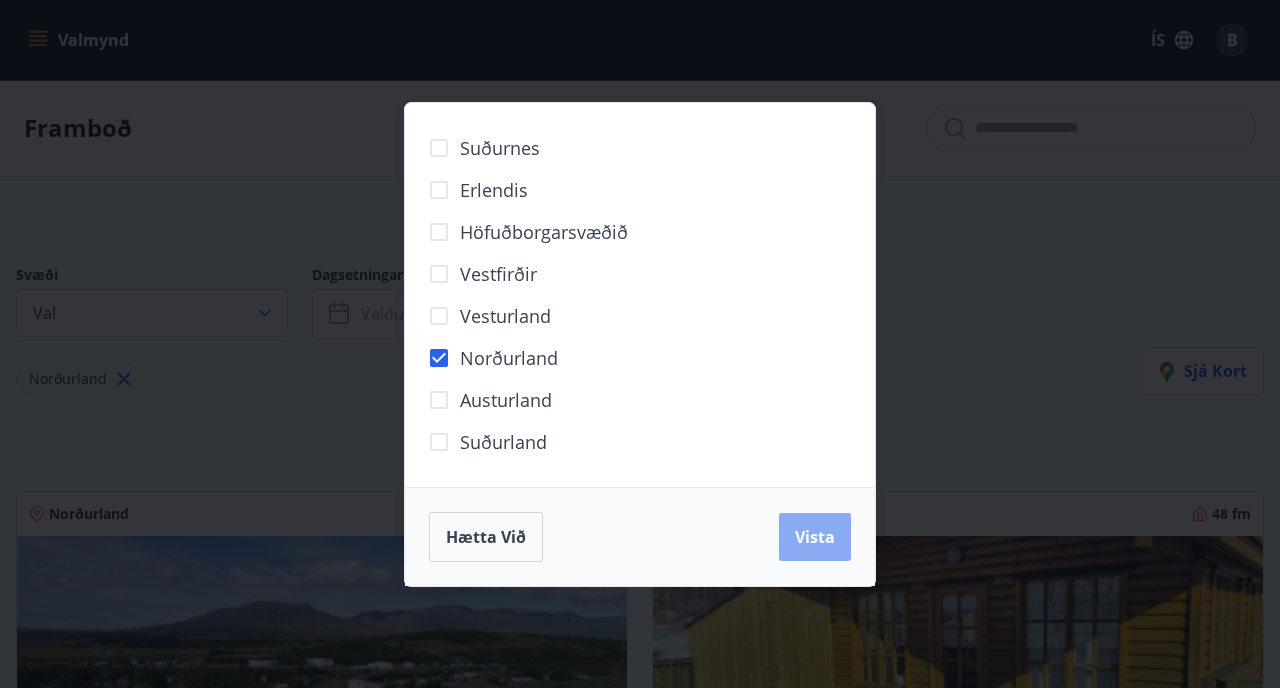 click on "Vista" at bounding box center (815, 537) 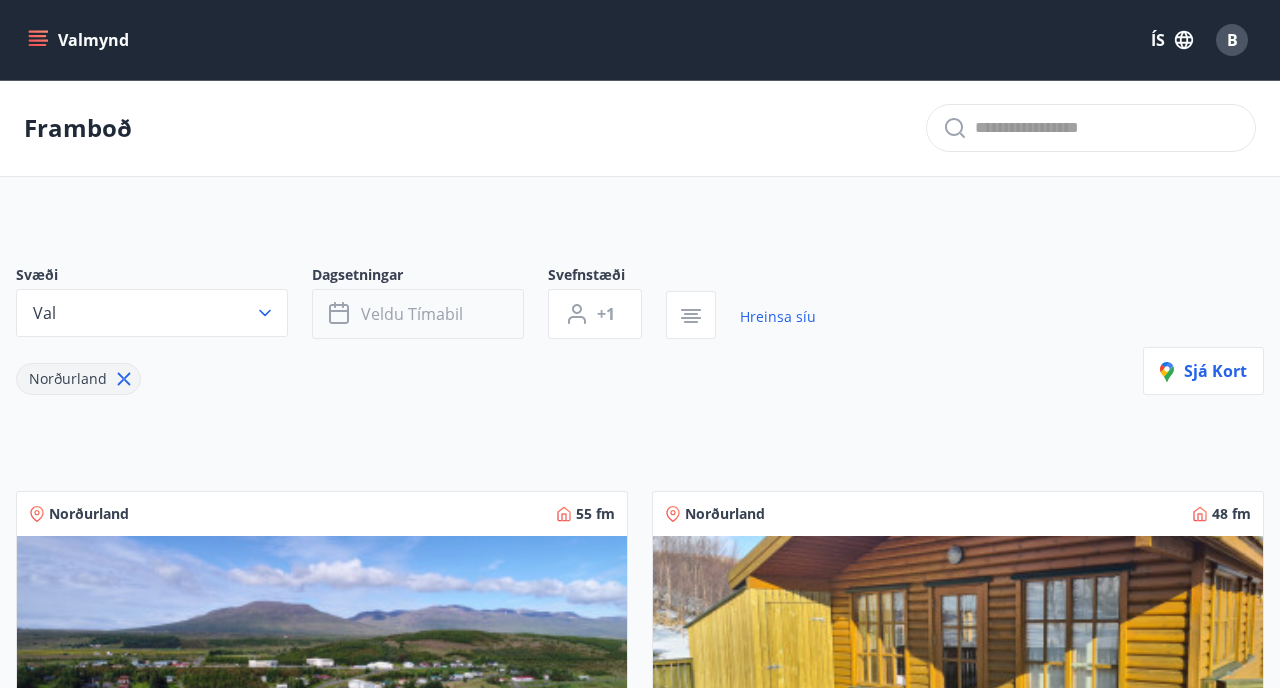 click on "Veldu tímabil" at bounding box center [412, 314] 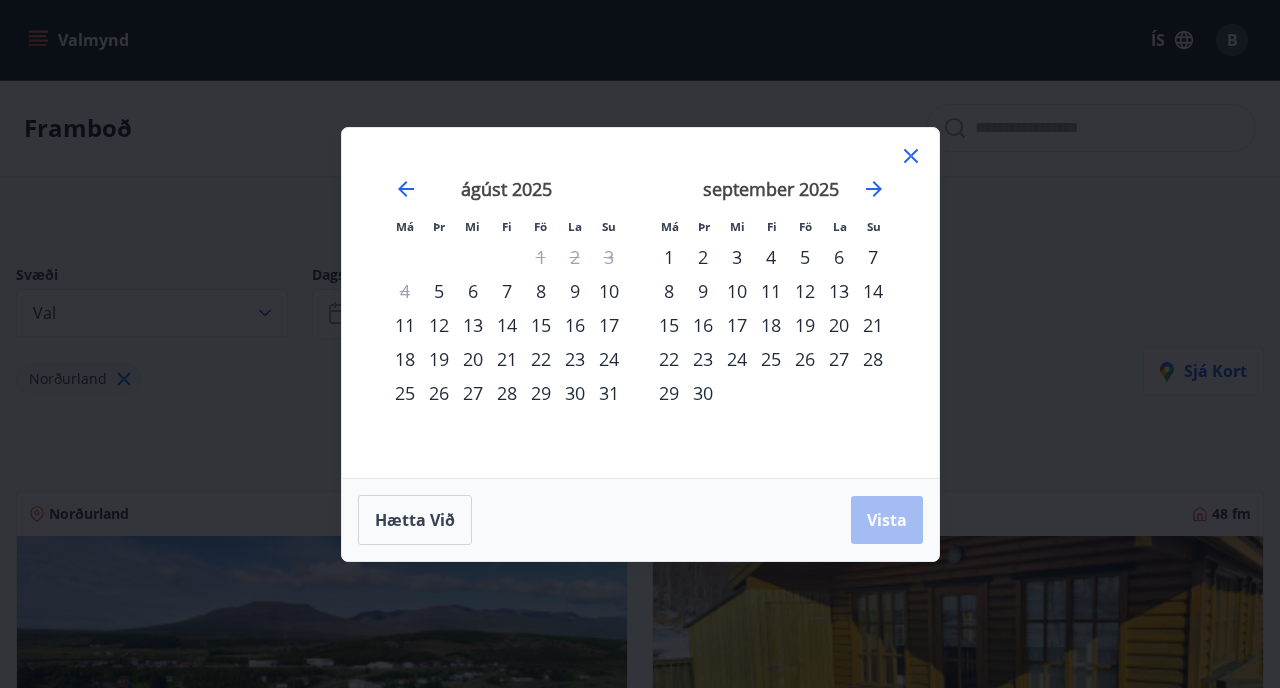click on "Má Þr Mi Fi Fö La Su Má Þr Mi Fi Fö La Su júlí 2025 1 2 3 4 5 6 7 8 9 10 11 12 13 14 15 16 17 18 19 20 21 22 23 24 25 26 27 28 29 30 31 ágúst 2025 1 2 3 4 5 6 7 8 9 10 11 12 13 14 15 16 17 18 19 20 21 22 23 24 25 26 27 28 29 30 31 september 2025 1 2 3 4 5 6 7 8 9 10 11 12 13 14 15 16 17 18 19 20 21 22 23 24 25 26 27 28 29 30 október 2025 1 2 3 4 5 6 7 8 9 10 11 12 13 14 15 16 17 18 19 20 21 22 23 24 25 26 27 28 29 30 31 Hætta við Vista" at bounding box center (640, 344) 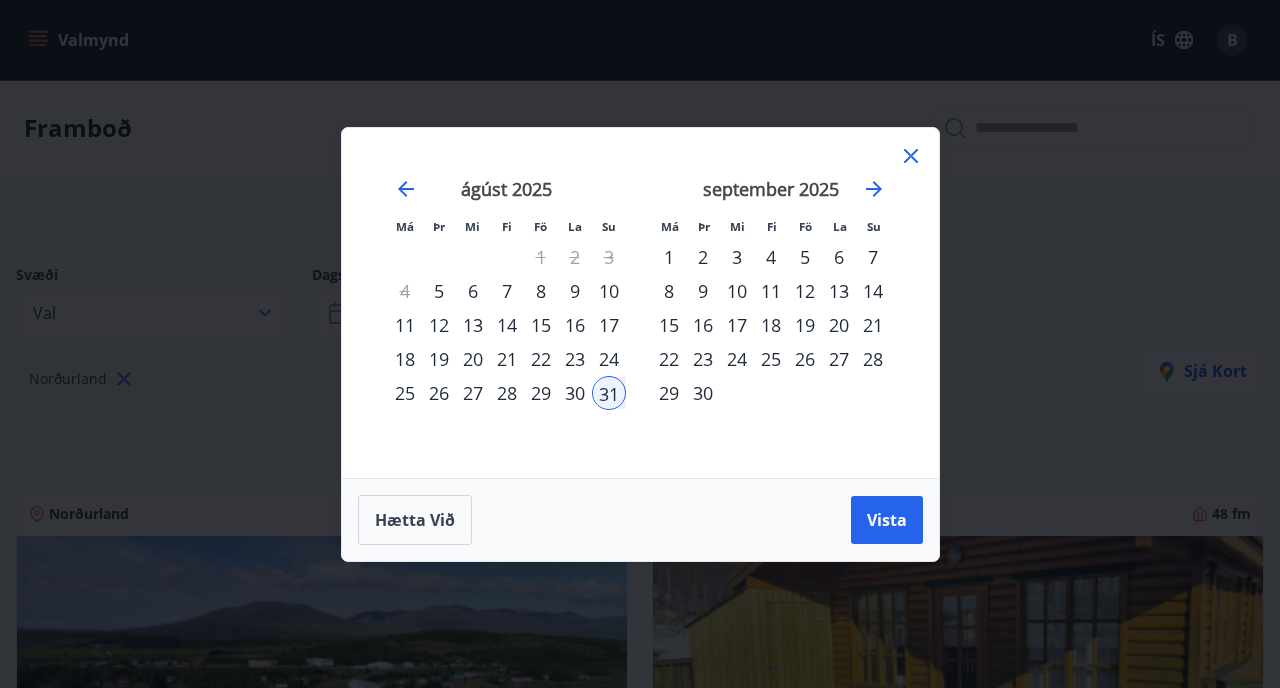click on "7" at bounding box center (873, 257) 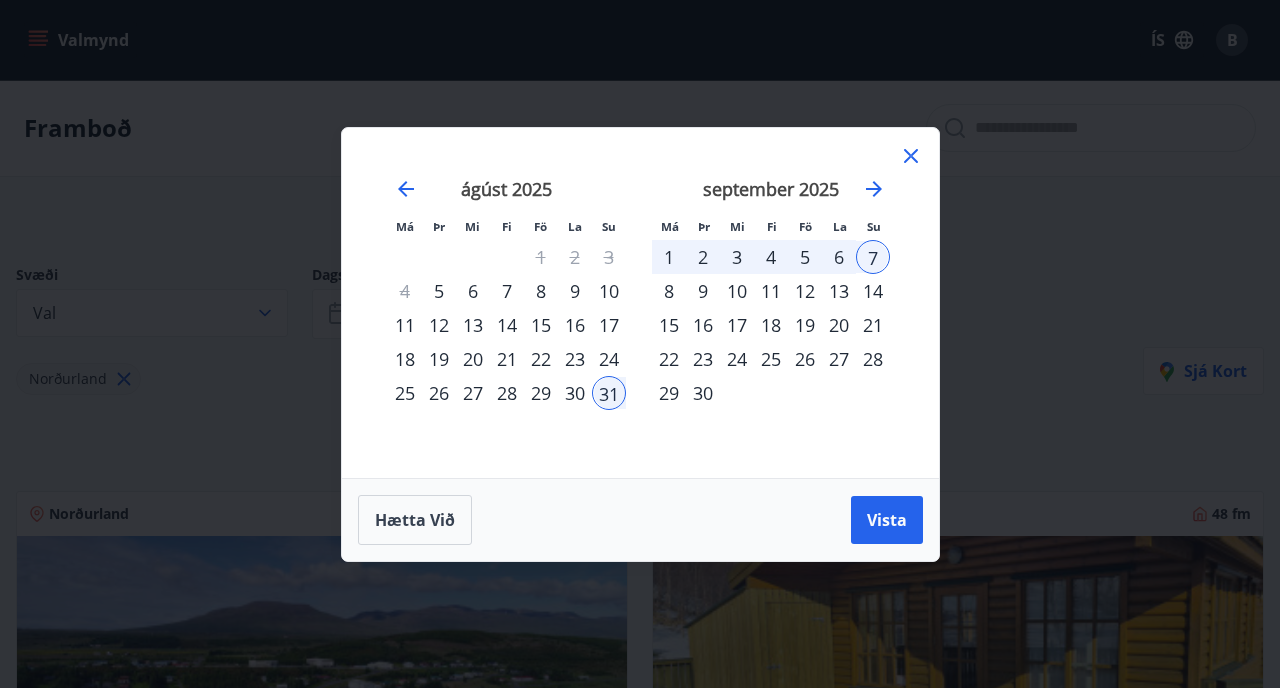 click on "5" at bounding box center [805, 257] 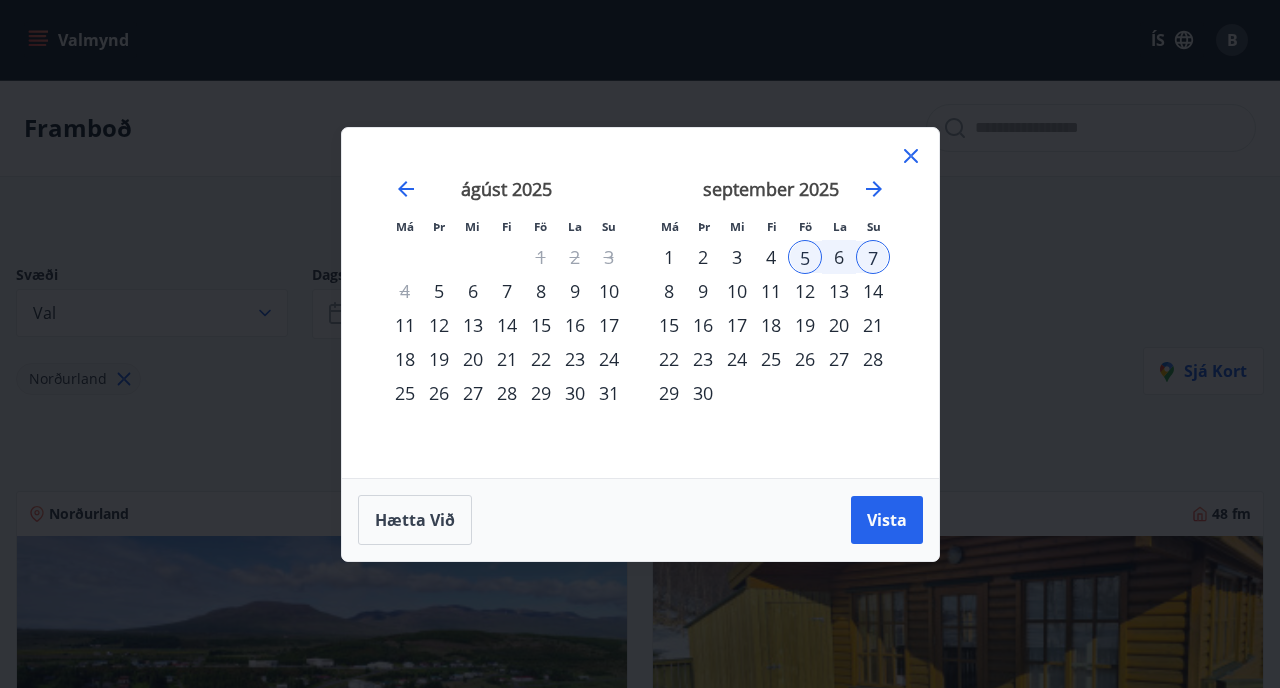 click on "31" at bounding box center (609, 393) 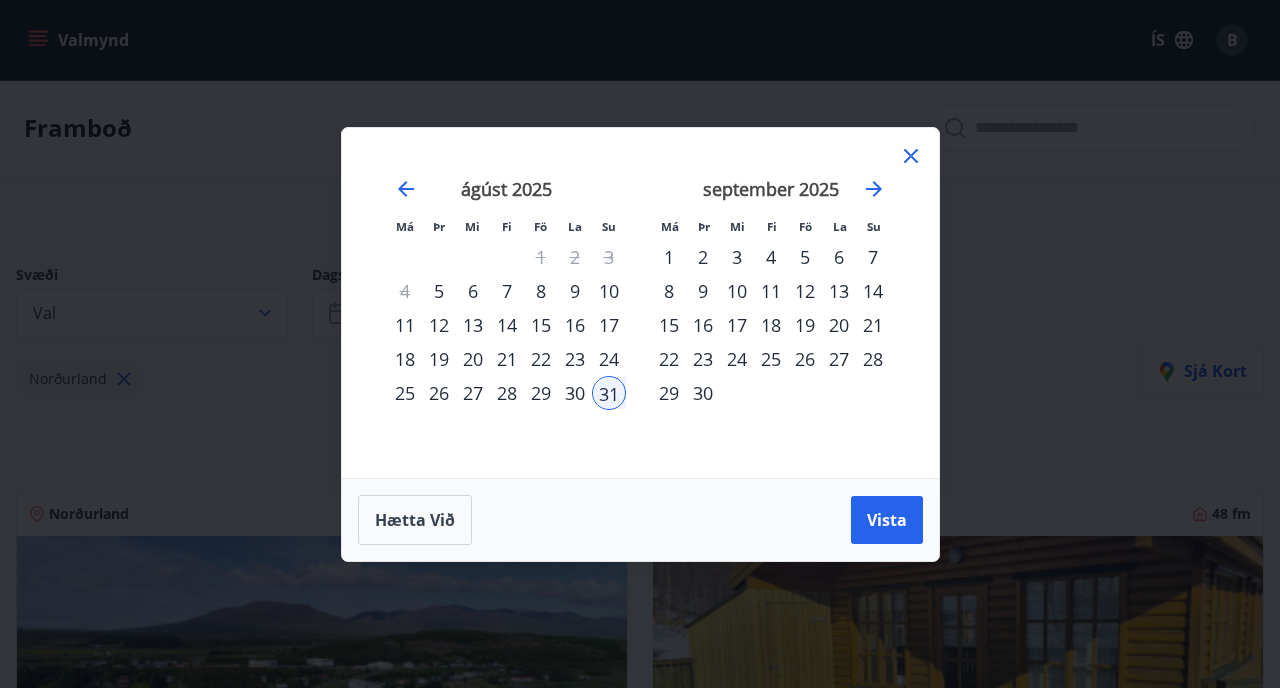 click on "5" at bounding box center [805, 257] 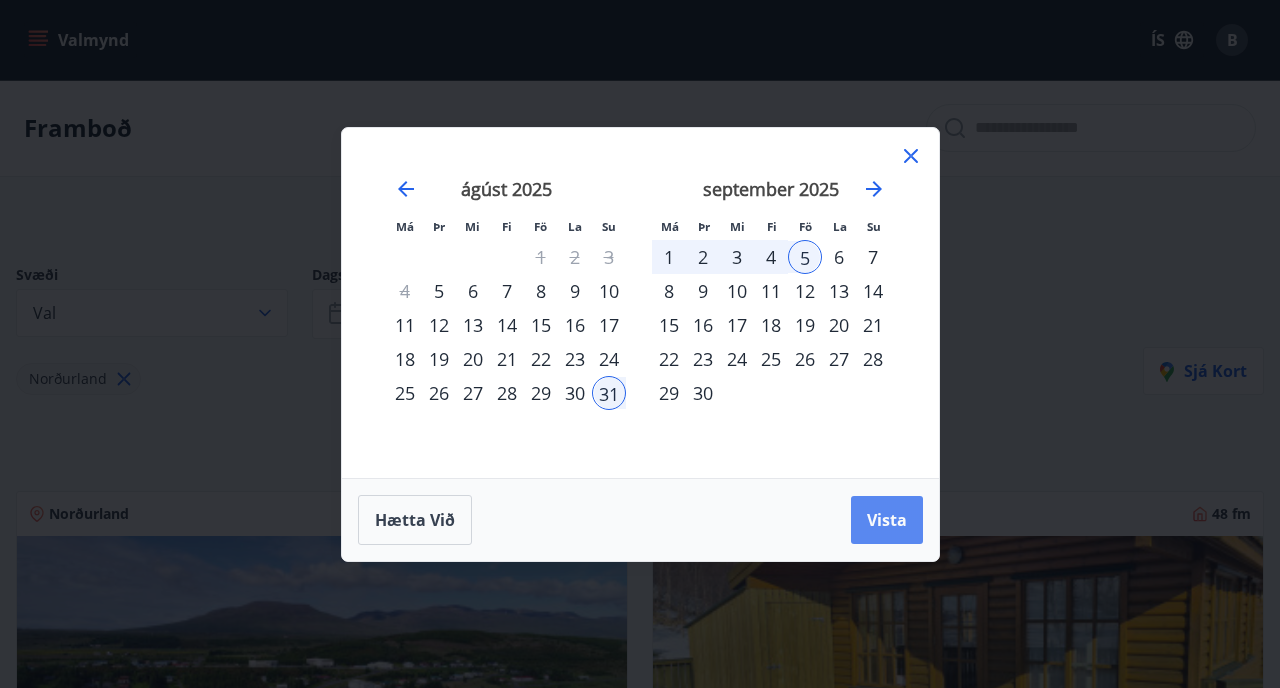 click on "Vista" at bounding box center [887, 520] 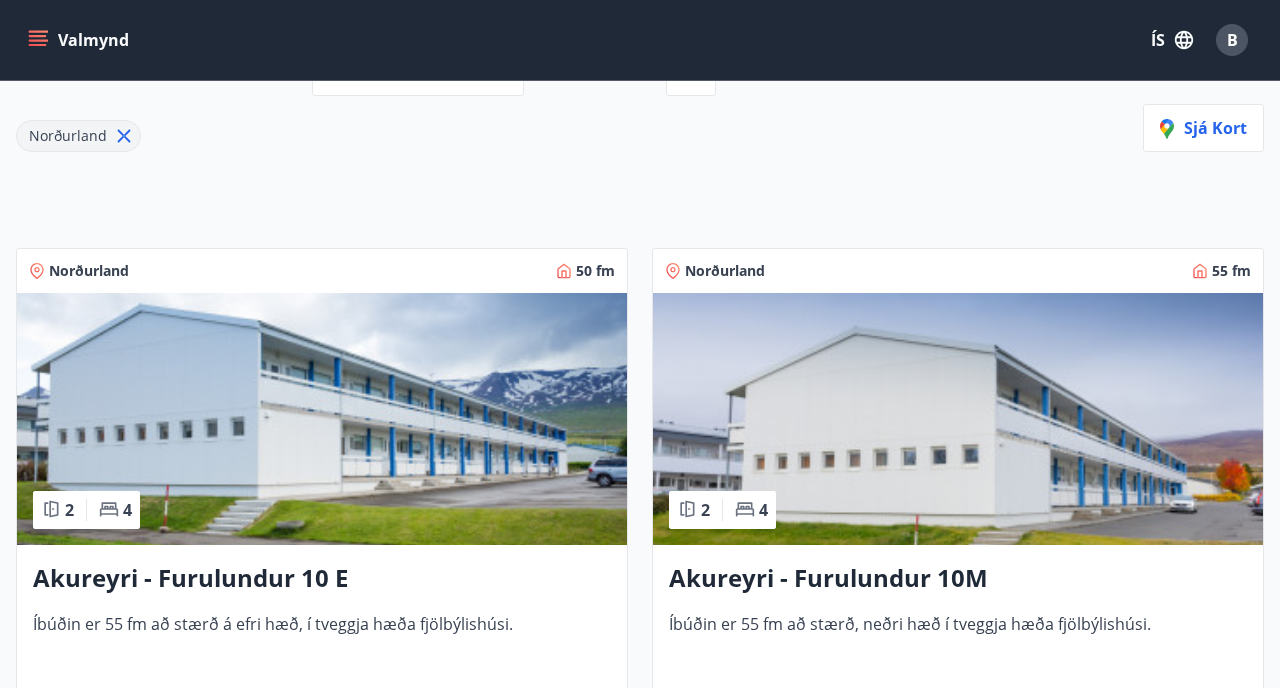 scroll, scrollTop: 270, scrollLeft: 0, axis: vertical 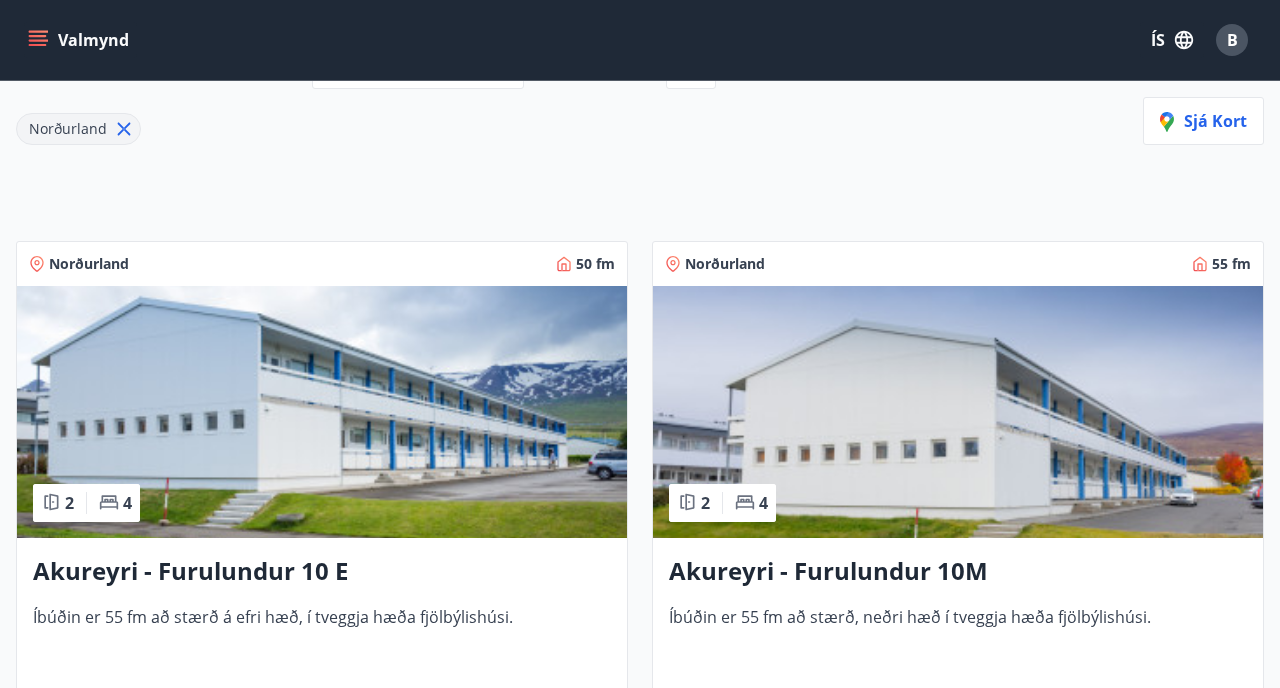 click at bounding box center (322, 412) 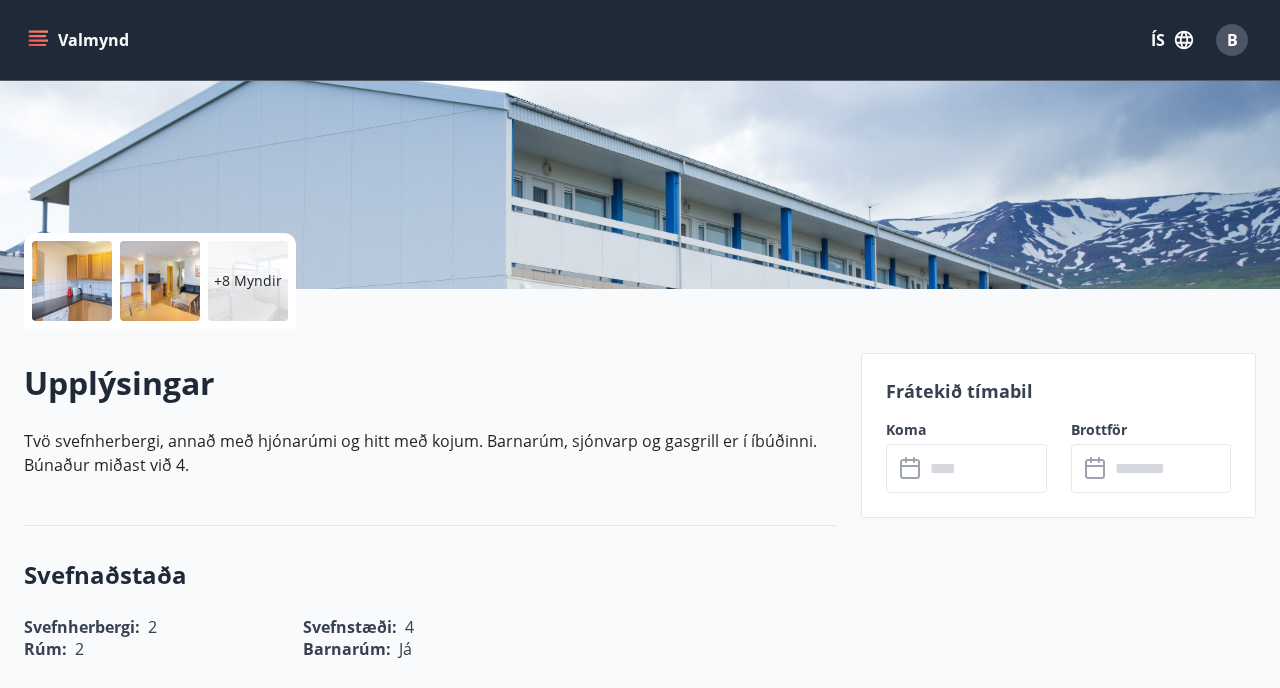 scroll, scrollTop: 316, scrollLeft: 0, axis: vertical 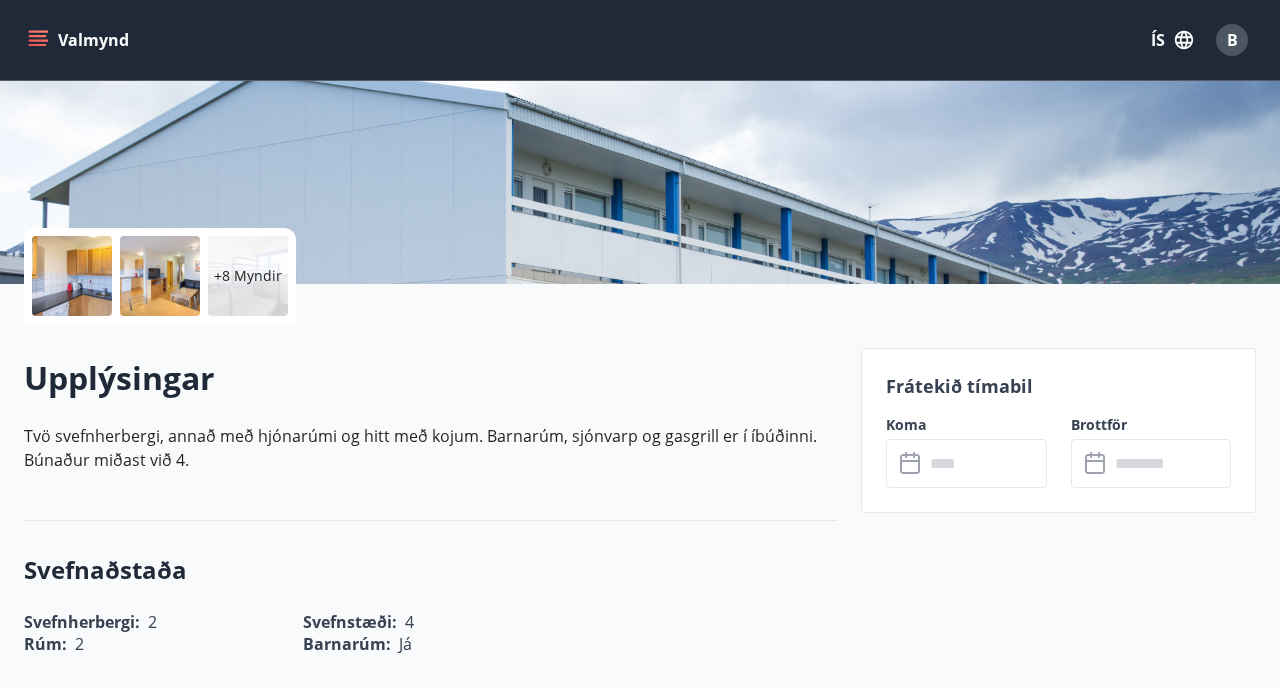 click at bounding box center (985, 463) 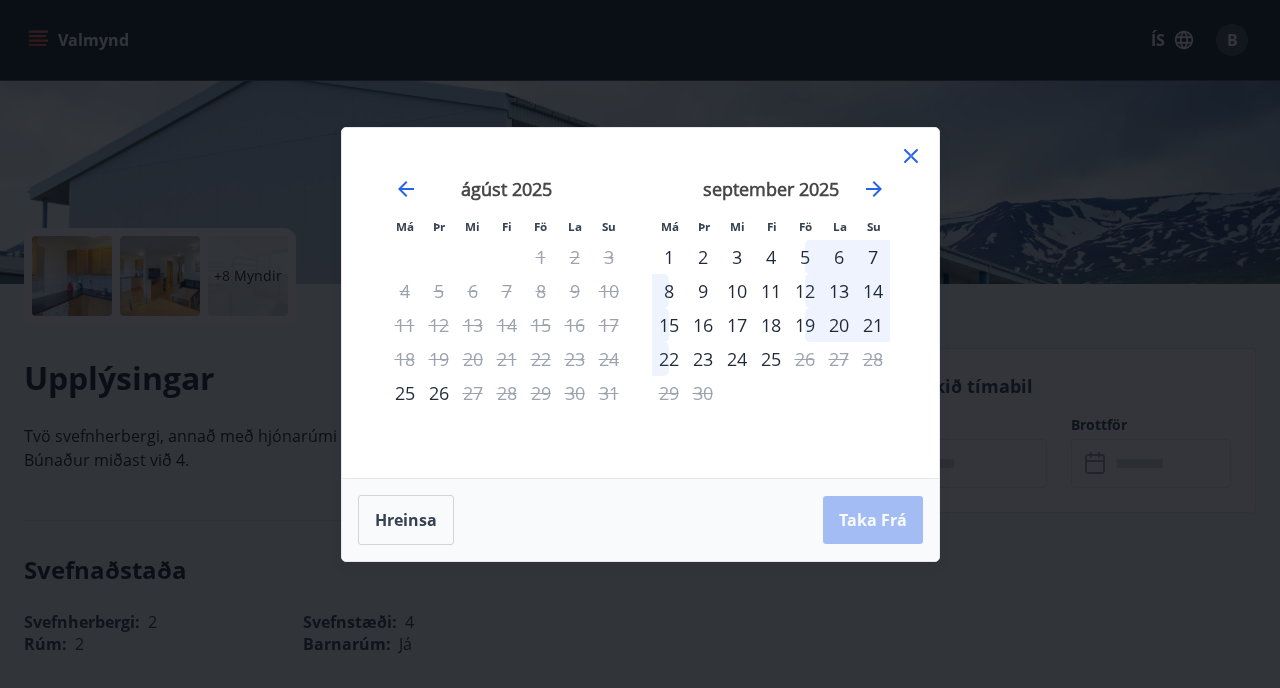 click on "31" at bounding box center (609, 393) 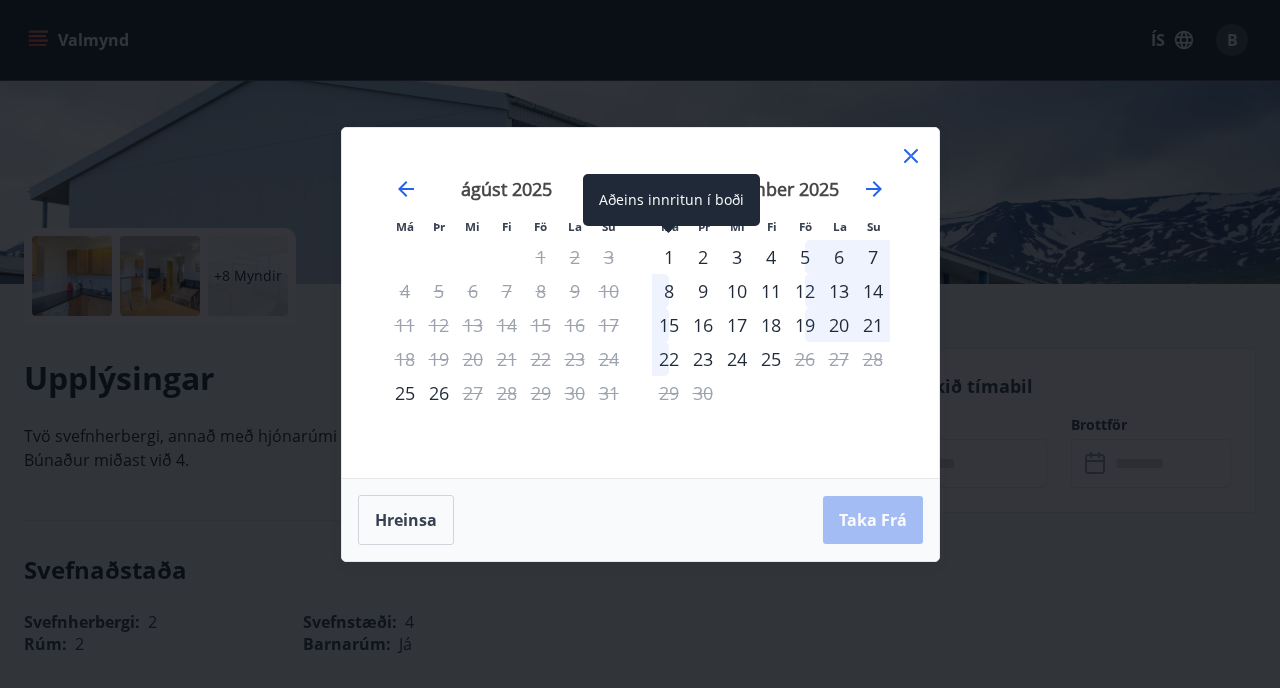 click on "1" at bounding box center [669, 257] 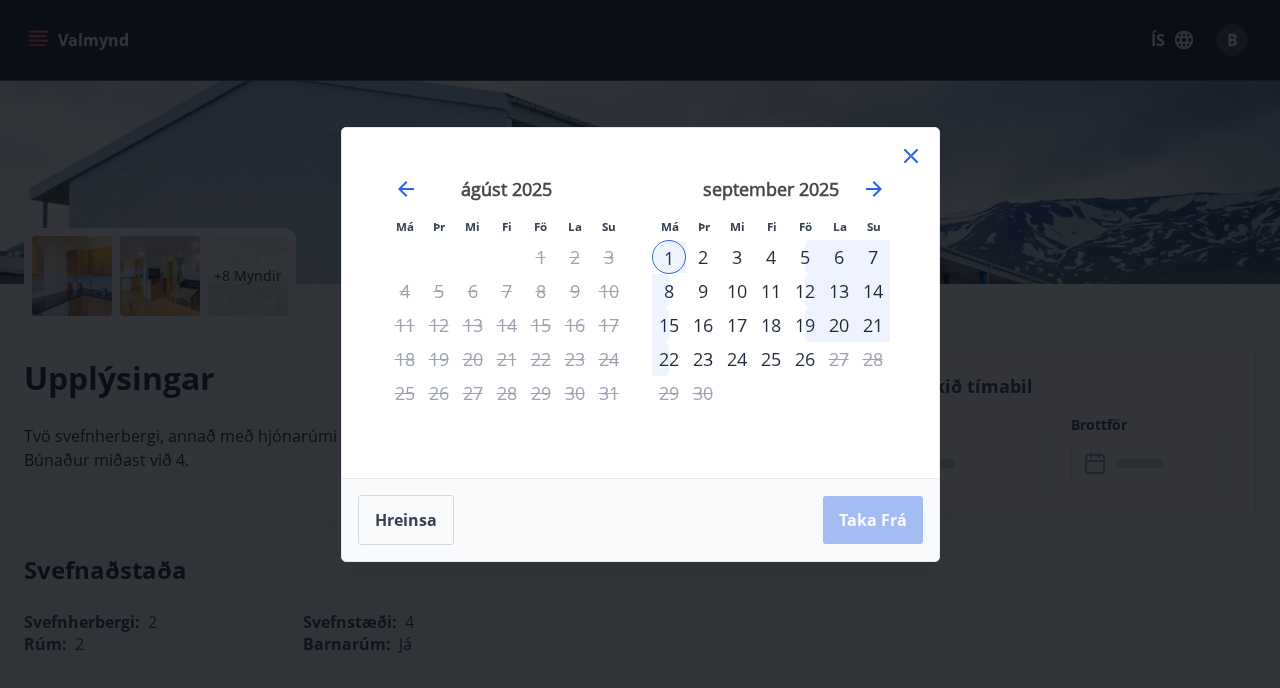click on "2" at bounding box center [703, 257] 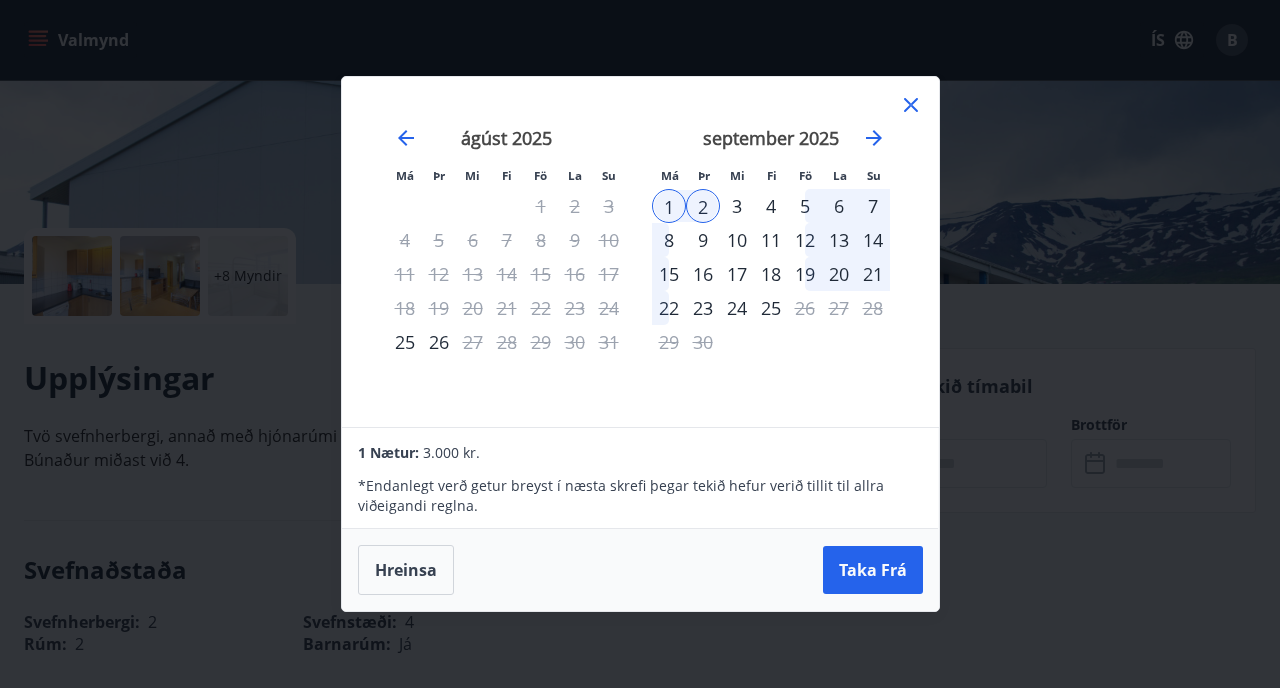 click on "4" at bounding box center [771, 206] 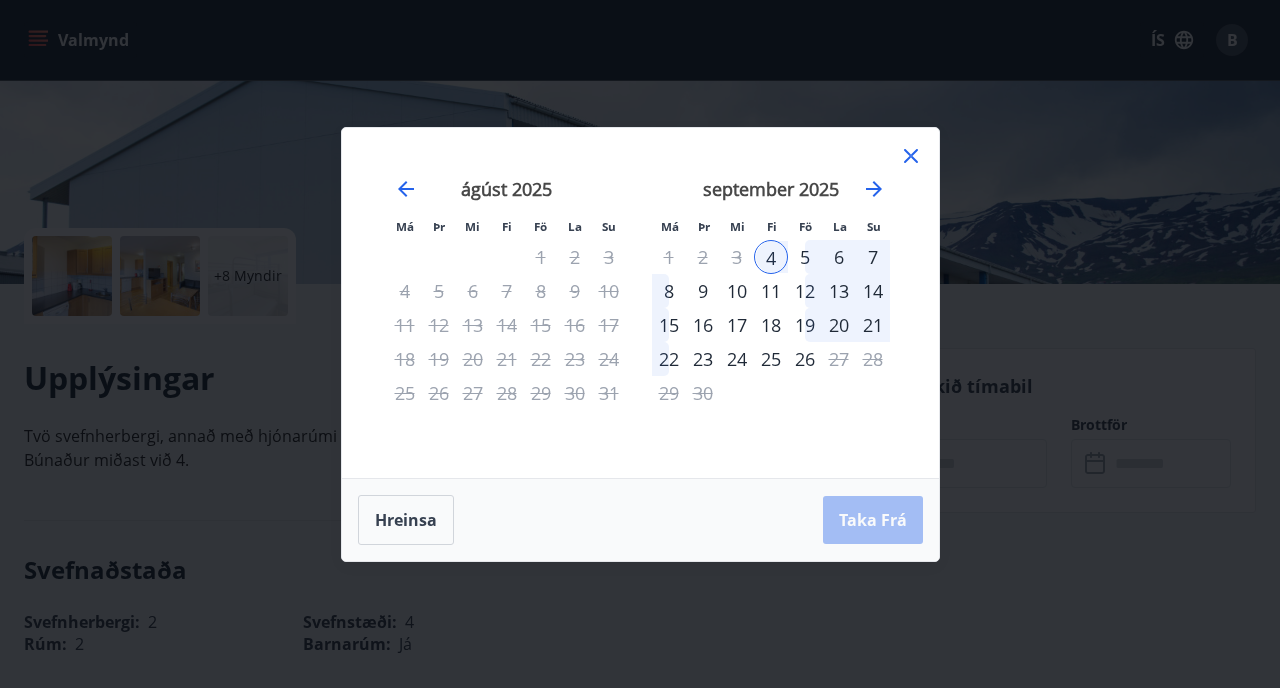 click on "5" at bounding box center (805, 257) 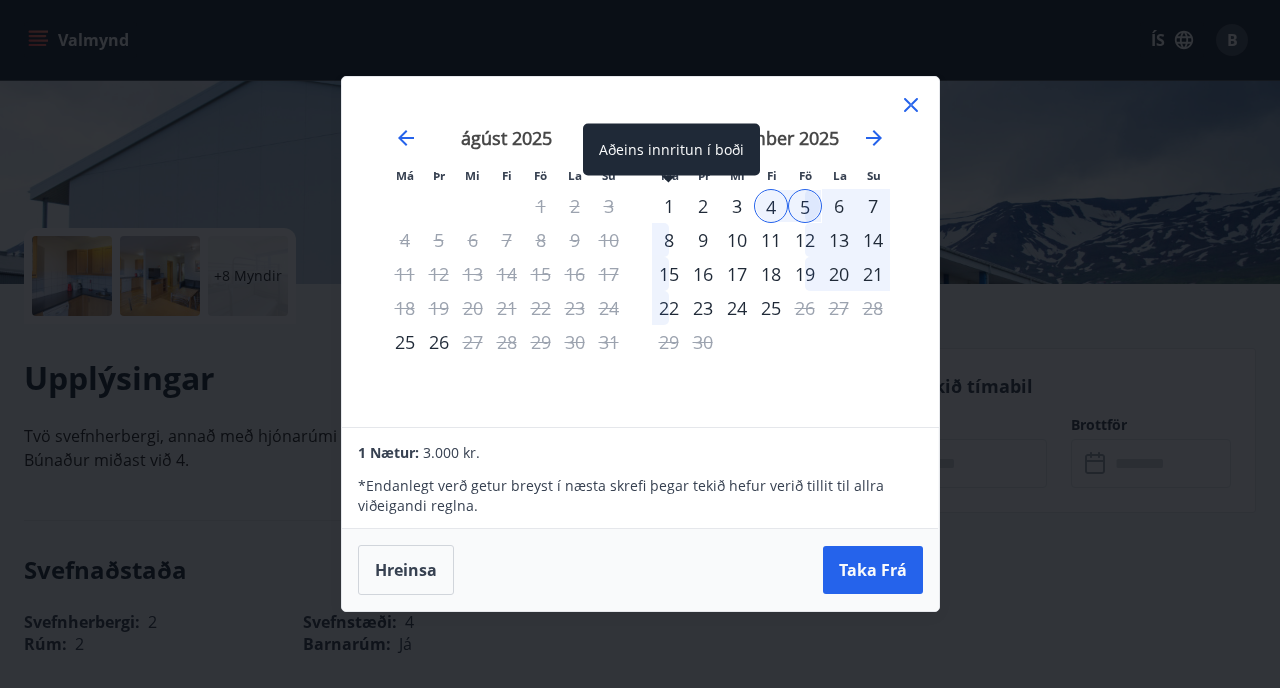 click on "1" at bounding box center [669, 206] 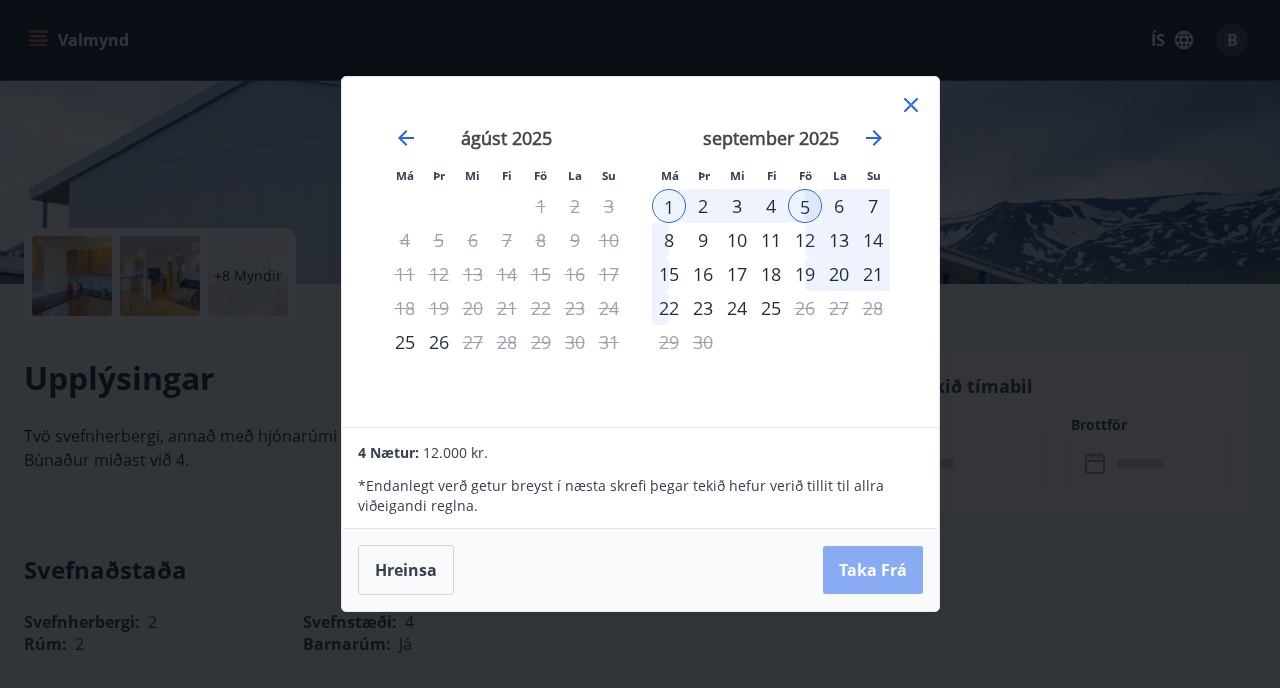 click on "Taka Frá" at bounding box center (873, 570) 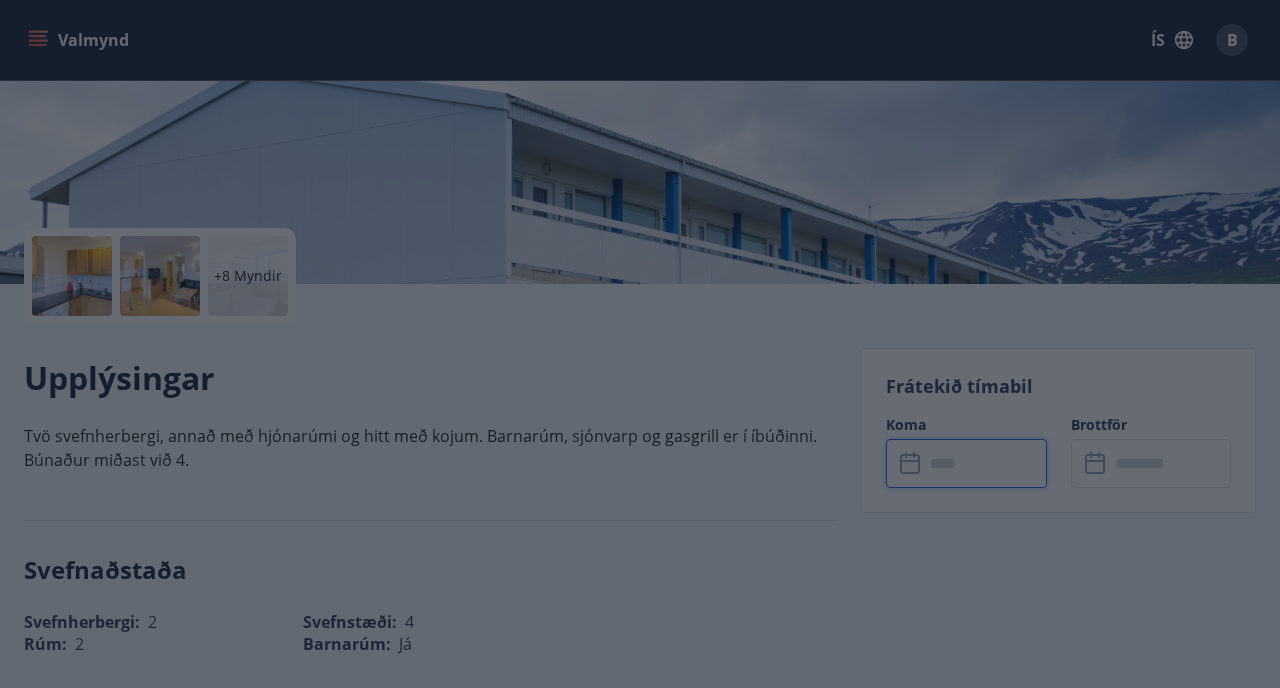 type on "******" 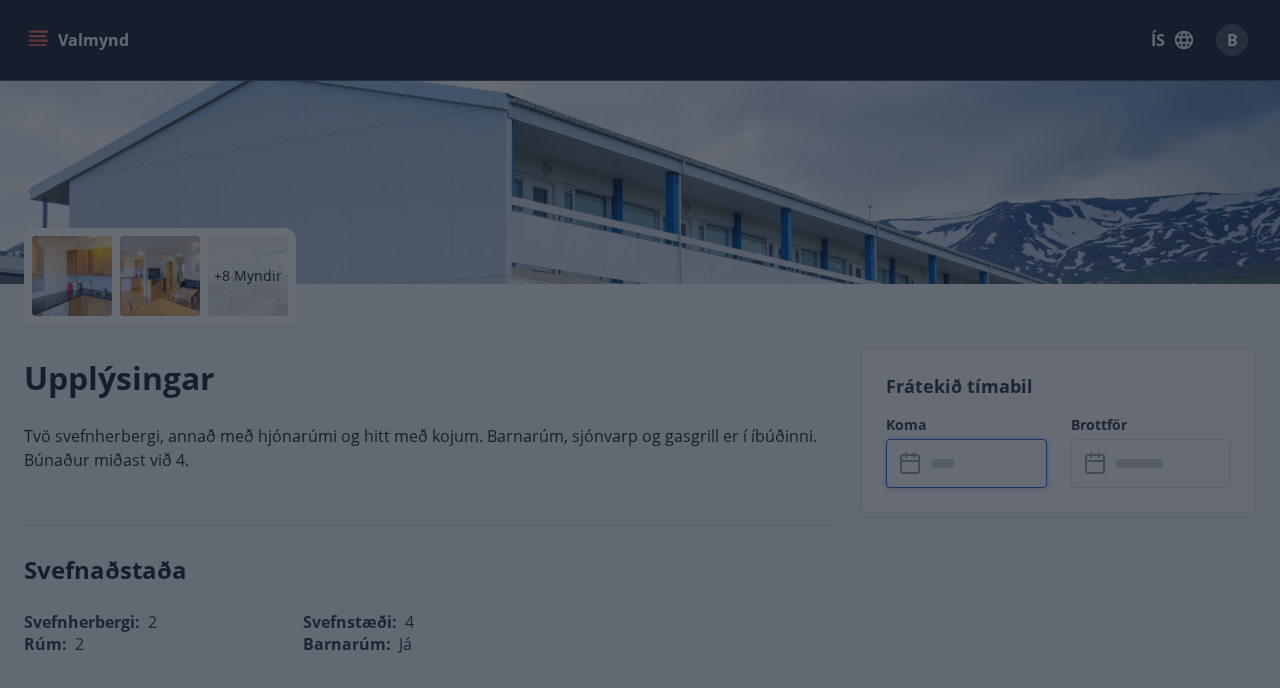 type on "******" 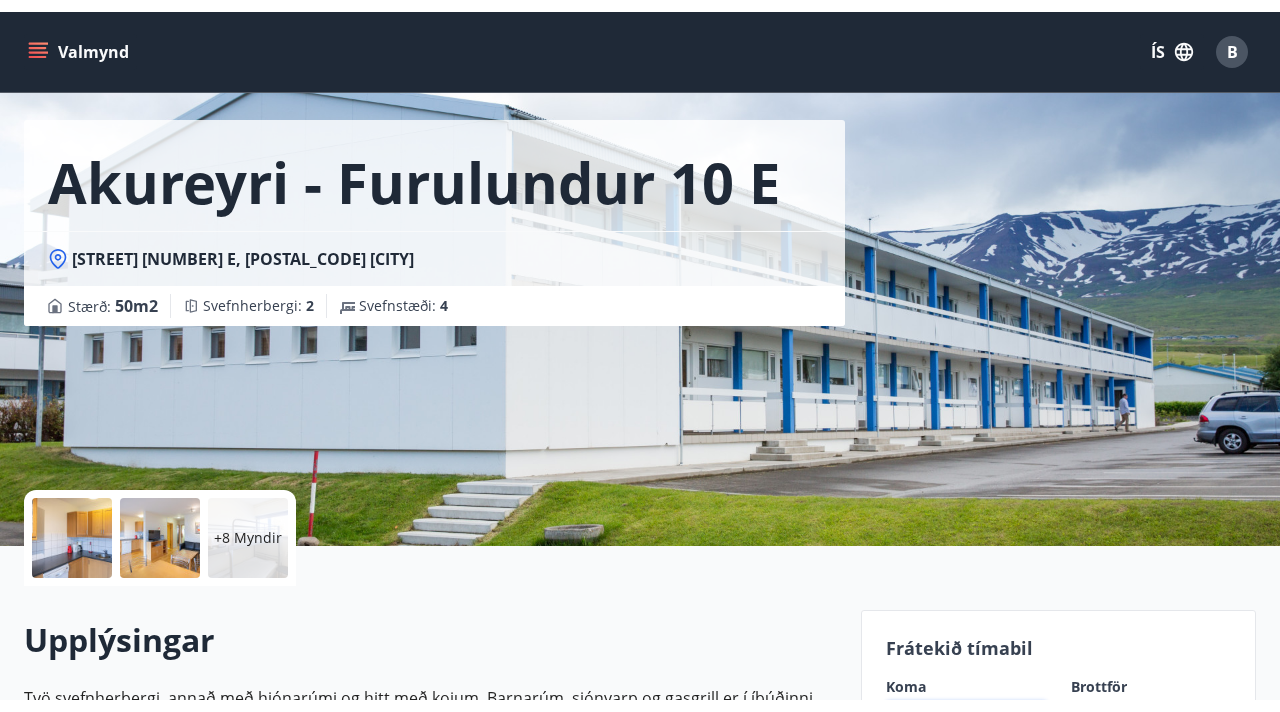 scroll, scrollTop: 65, scrollLeft: 0, axis: vertical 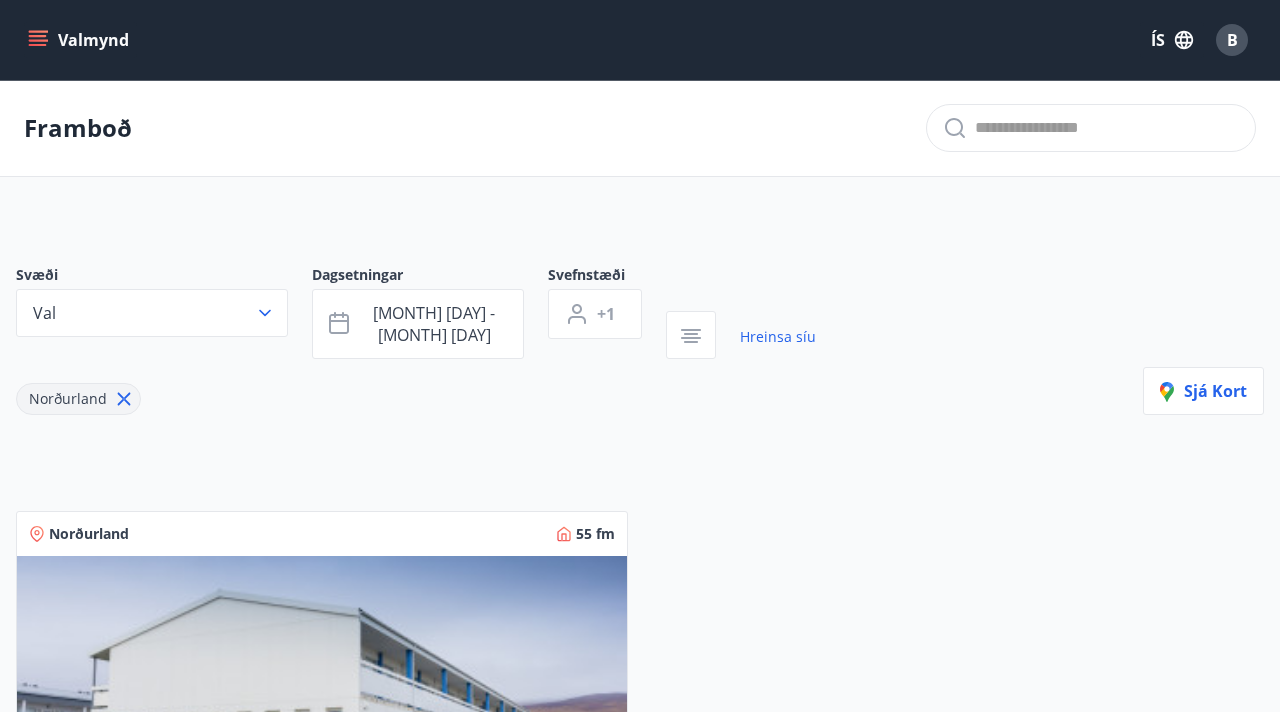click on "Valmynd" at bounding box center (80, 40) 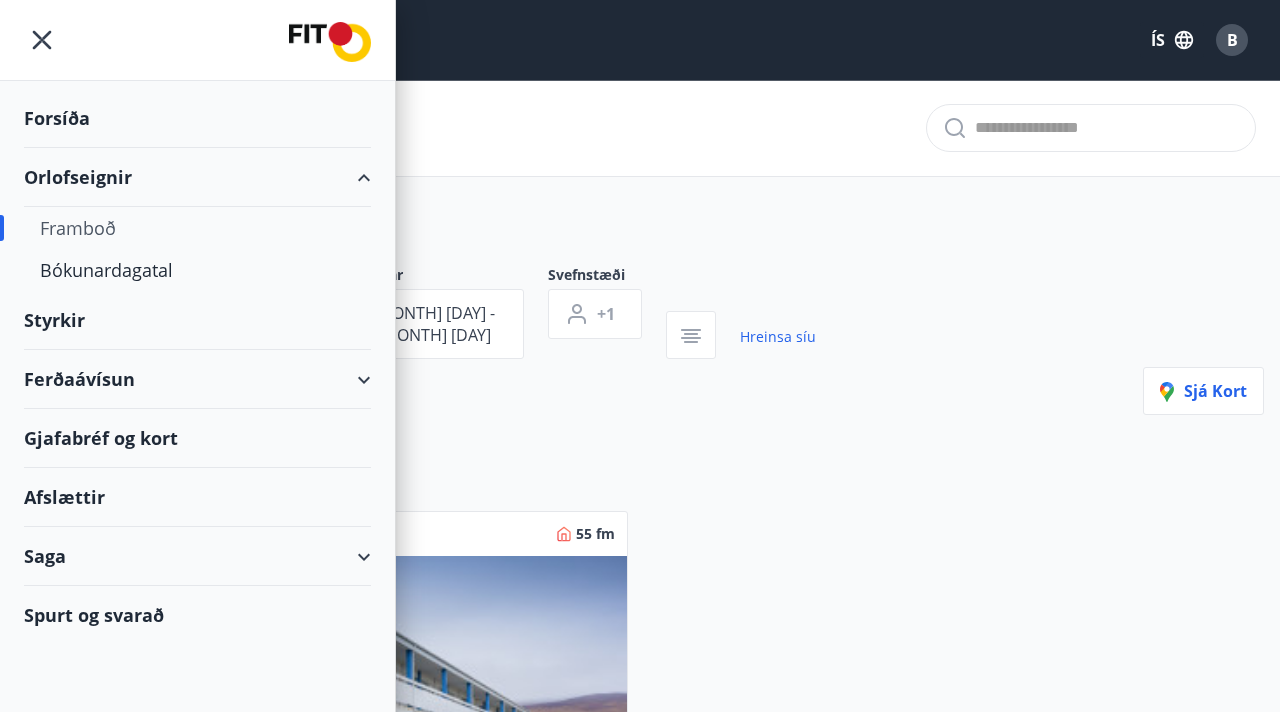 click on "Framboð" at bounding box center [197, 228] 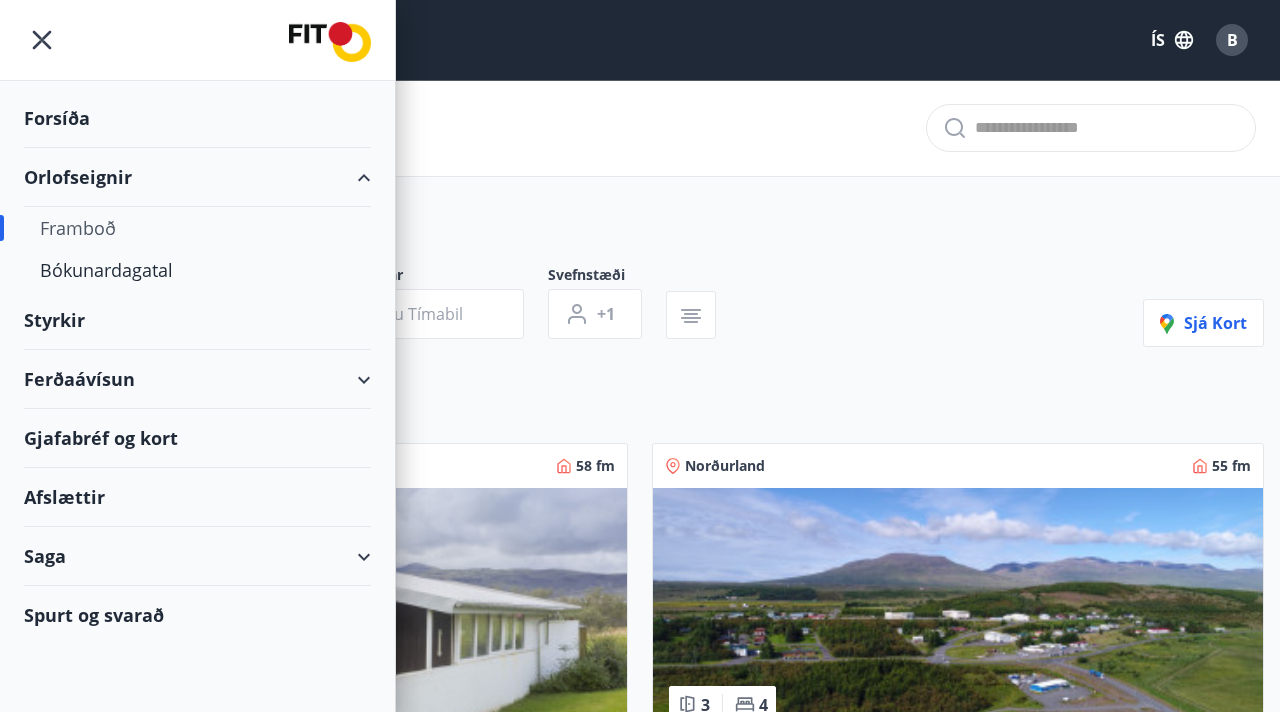 click on "Svæði Allt Dagsetningar Veldu tímabil Svefnstæði +1 Sjá kort Suðurland 58   fm 2 5 Ölfusborgir 29 Húsið er 58 fm að stærð og skiptist í stofu, eldhús, garðskála, baðherbergi og 2 svefnherbergi. Nánar Norðurland 55   fm 3 4 Varmahlíð, Reykjarhólsvegur 6 Bústaðurinn er með möguleika á gistingu fyrir 8-10 manns. Nánar Austurland 54   fm 3 6 Klifabotn í Lóni Húsið er 54 fm að stærð og skiptist í stofu, eldhús, baðherbergi og 3 svefnherbergi. Nánar Suðurland 51   fm 3 4 Fljótshlíð - Hallskot Húsið er 51 fm og skiptist í tvö svefnherbergi, stofu, bað og eldhús. Svefnloft 25 fm. Nánar Vesturland 87   fm 2 6 Stykkishólmur - Borgarbraut 38 Íbúðin er 87 fm að stærð og skiptist í hol, baðherbergi, 2 svefnherbergi og stofu með samliggjandi eldhúsi. Nánar Vesturland 66   fm 4 7 Húsafell - Hvítárbrekkur 6 Húsið er 66 fm að grunnfleti auk ca. 25fm svefnlofts Nánar Vesturland 97   fm 3 8 Húsafell - Birkilundur 2 Nánar Vesturland 78   fm 3 6 Nánar 52   3" at bounding box center (640, 5204) 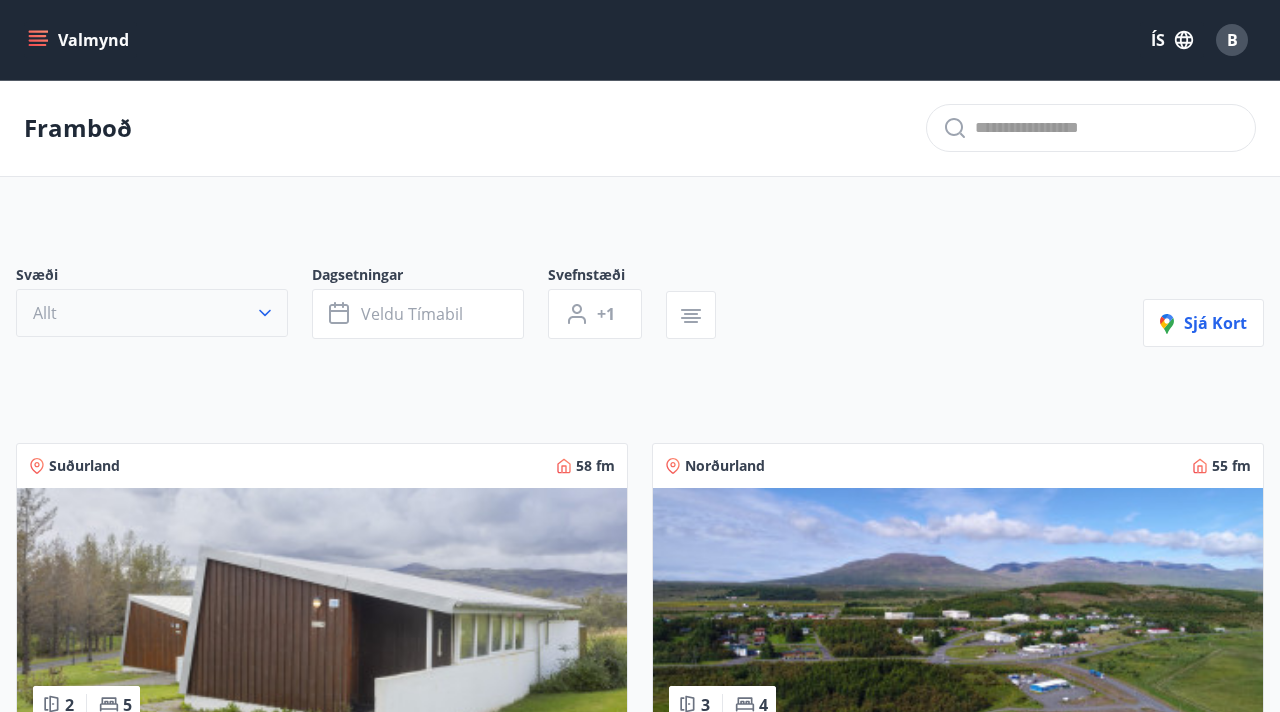click on "Allt" at bounding box center [152, 313] 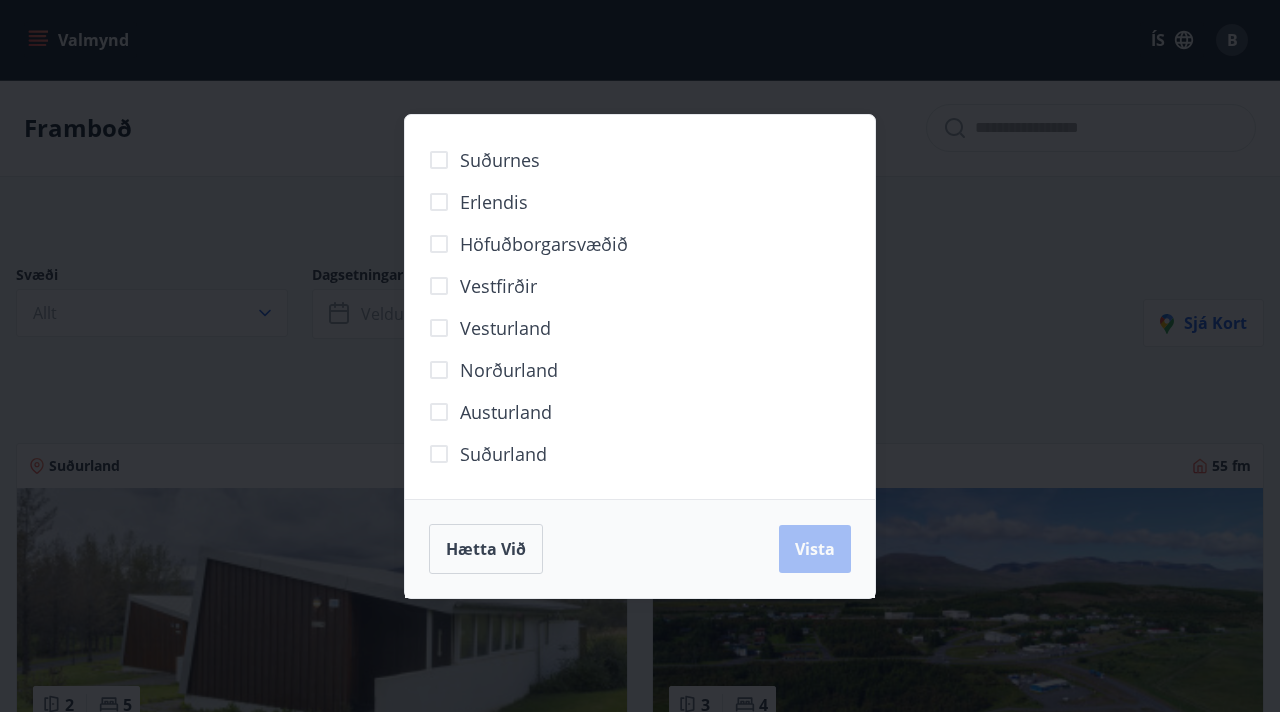 click on "Norðurland" at bounding box center (509, 370) 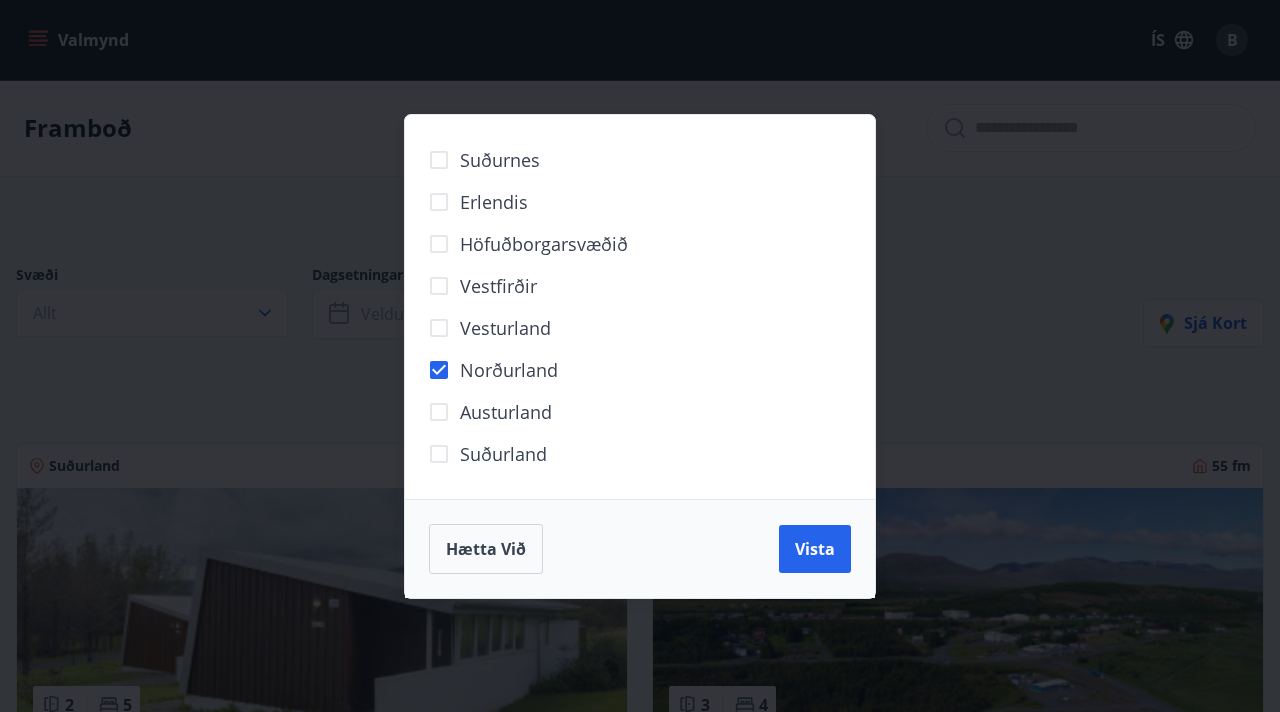 click on "Vista" at bounding box center [815, 549] 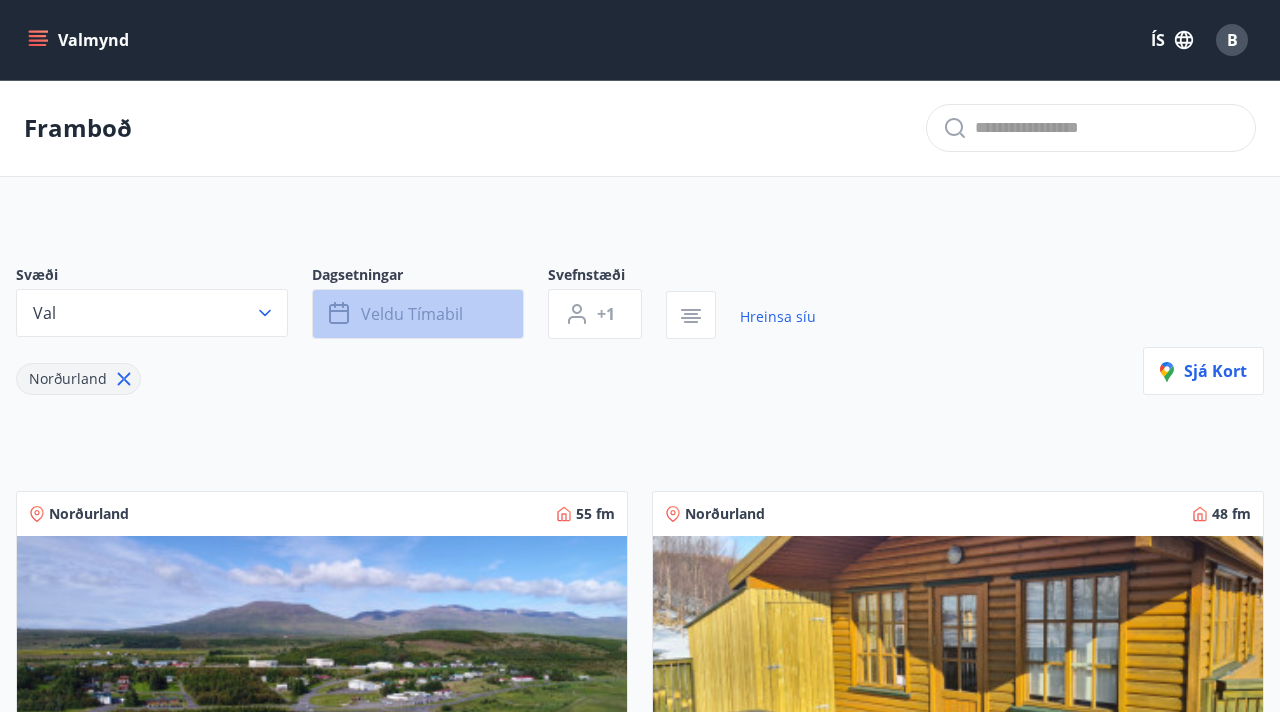 click on "Veldu tímabil" at bounding box center (412, 314) 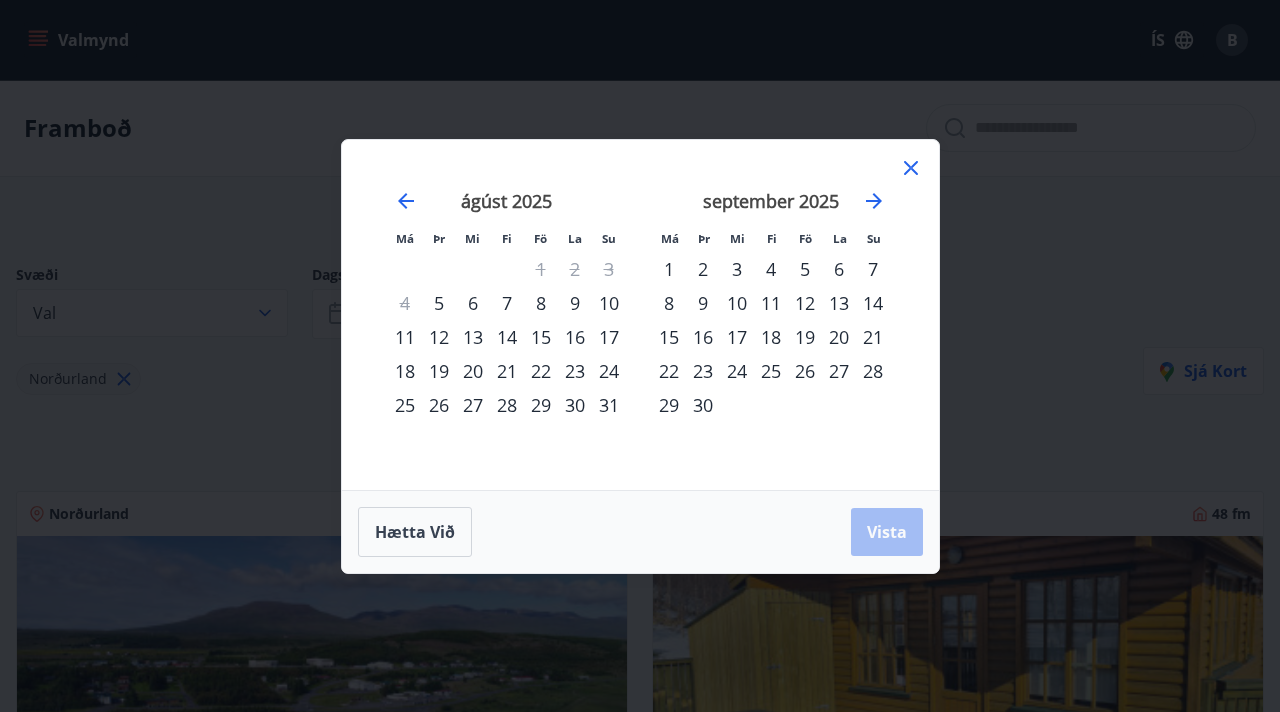 click on "31" at bounding box center (609, 405) 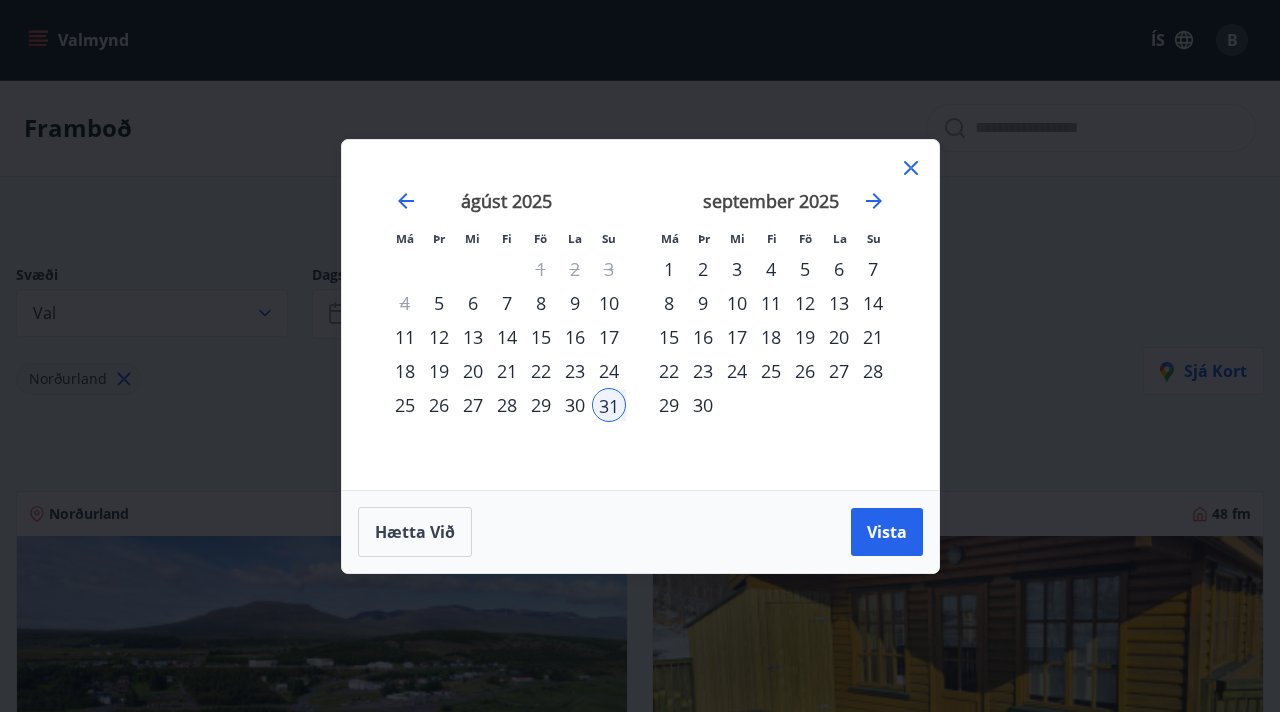 click on "5" at bounding box center [805, 269] 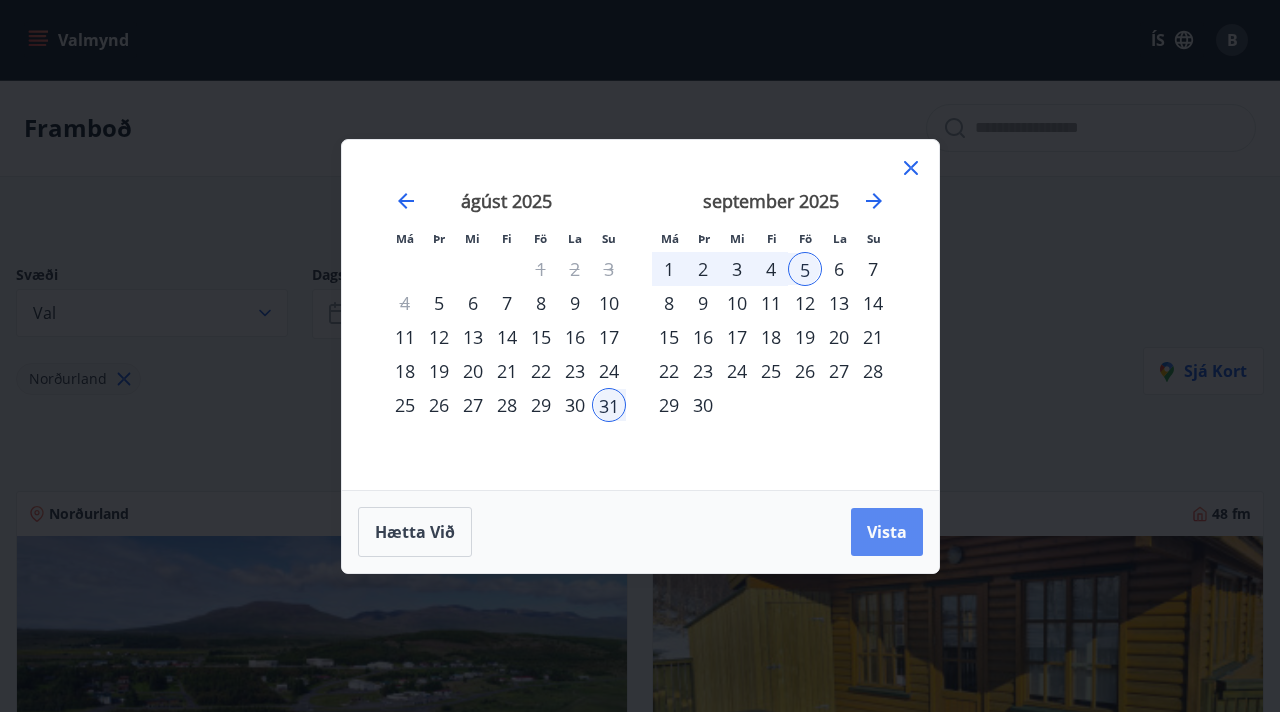 click on "Vista" at bounding box center [887, 532] 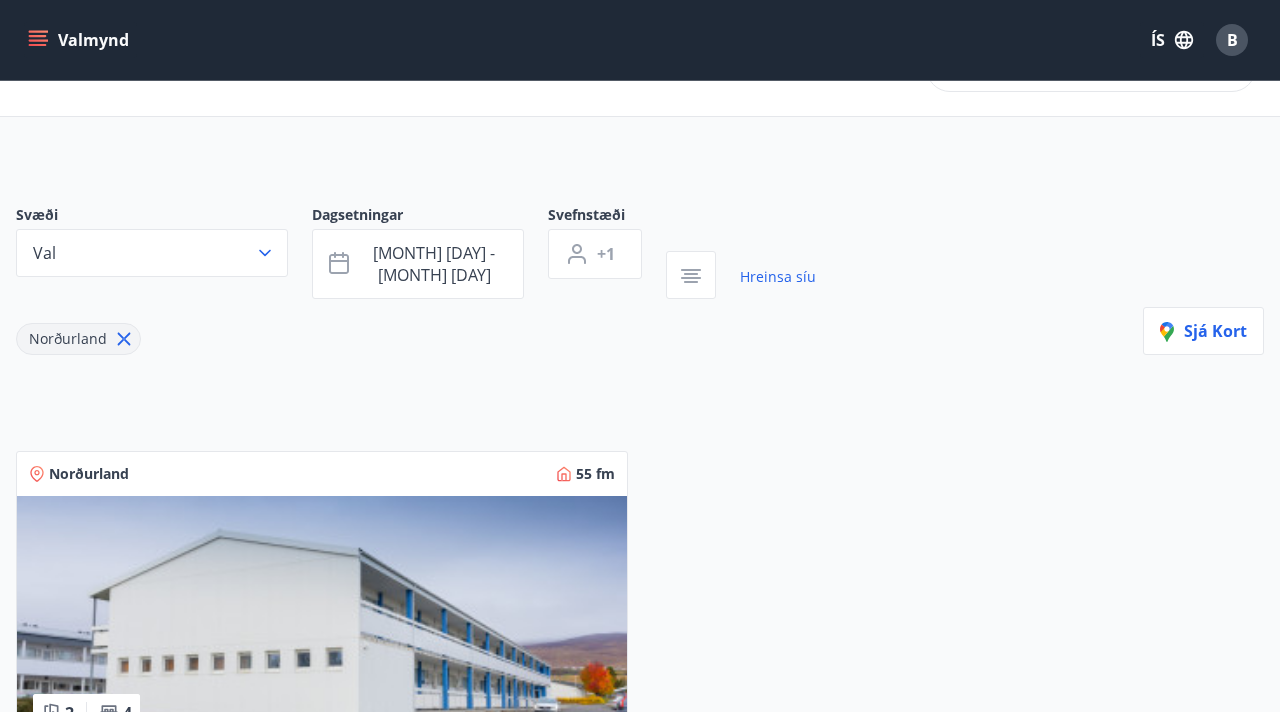 scroll, scrollTop: 0, scrollLeft: 0, axis: both 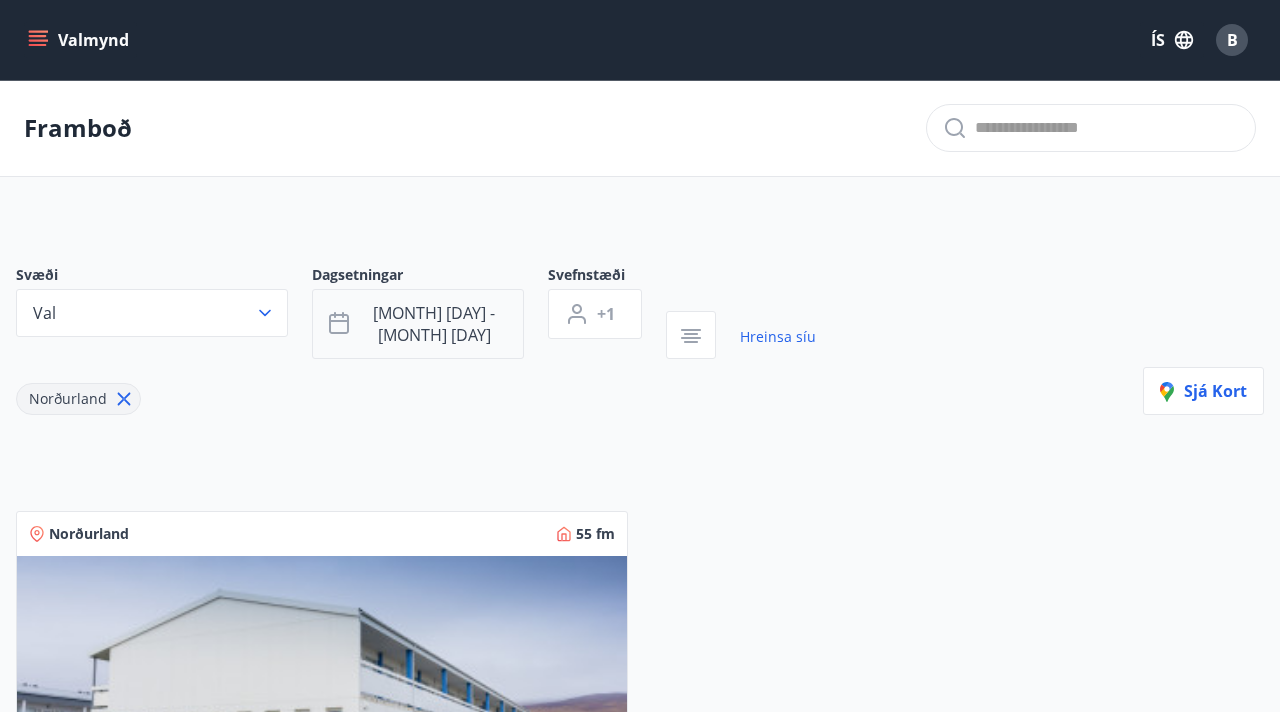 click on "[MONTH] [DAY] - [MONTH] [DAY]" at bounding box center [434, 324] 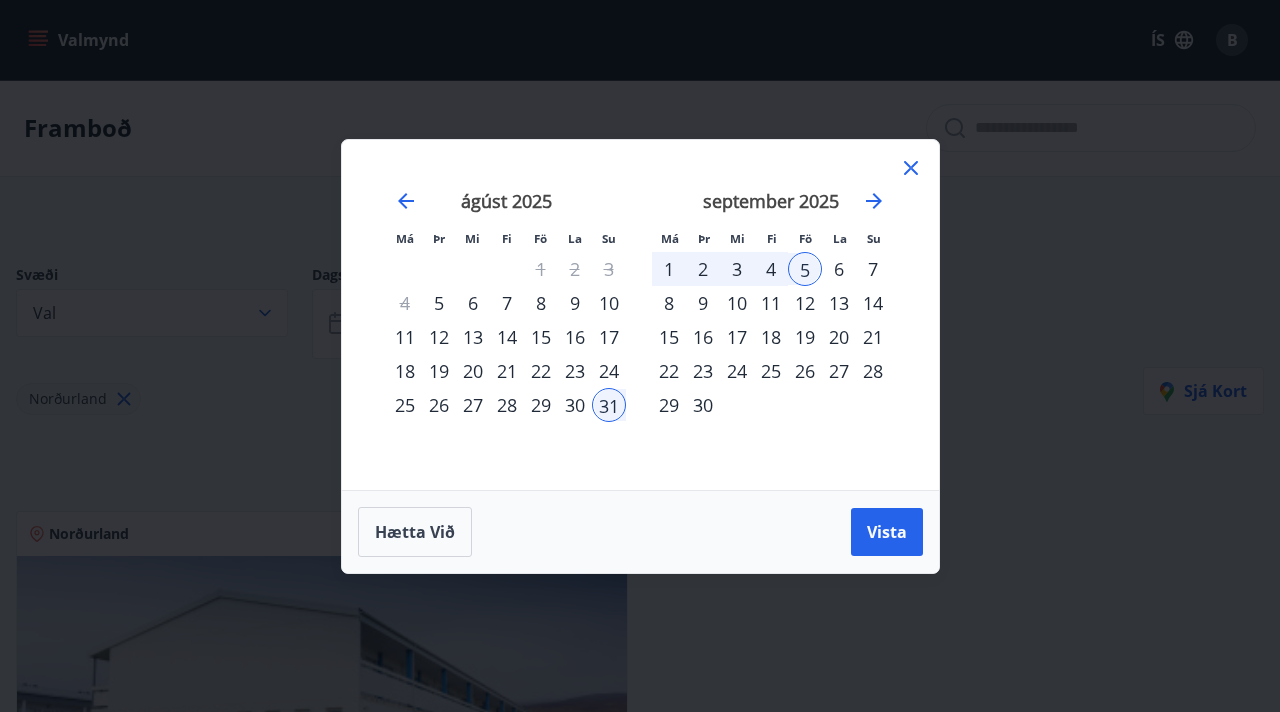 click on "september 2025" at bounding box center [771, 208] 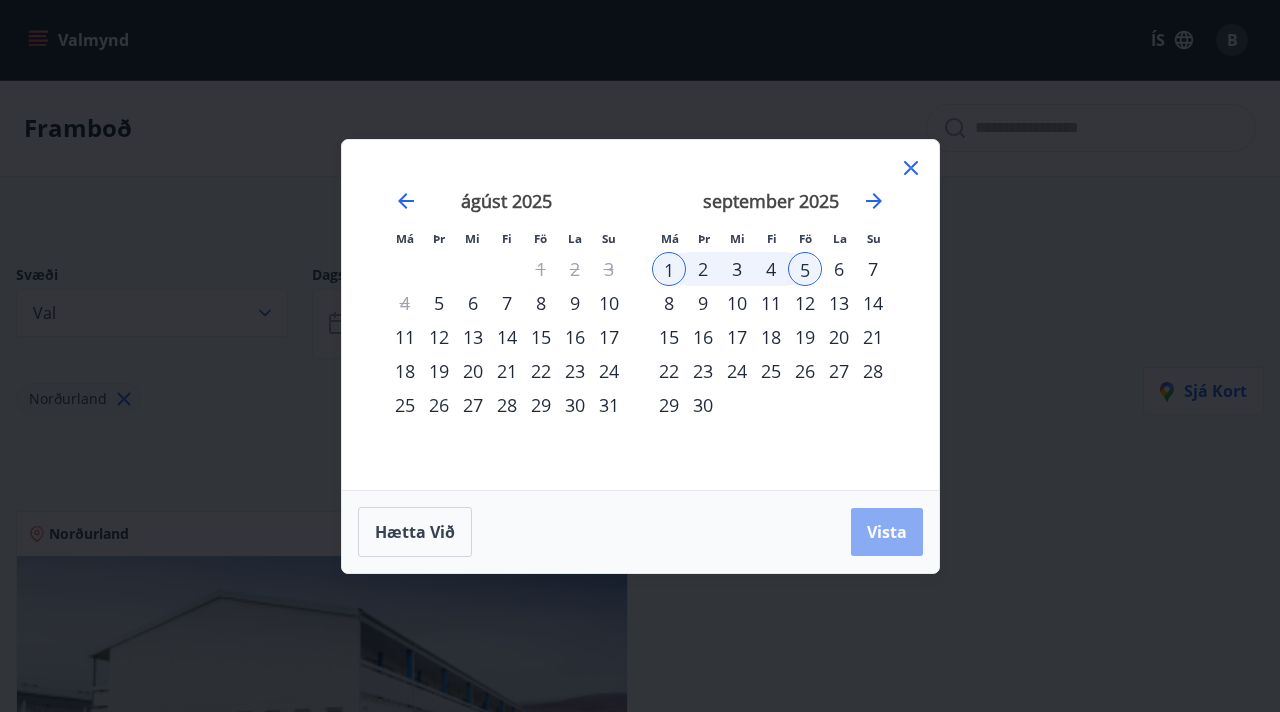 click on "Vista" at bounding box center (887, 532) 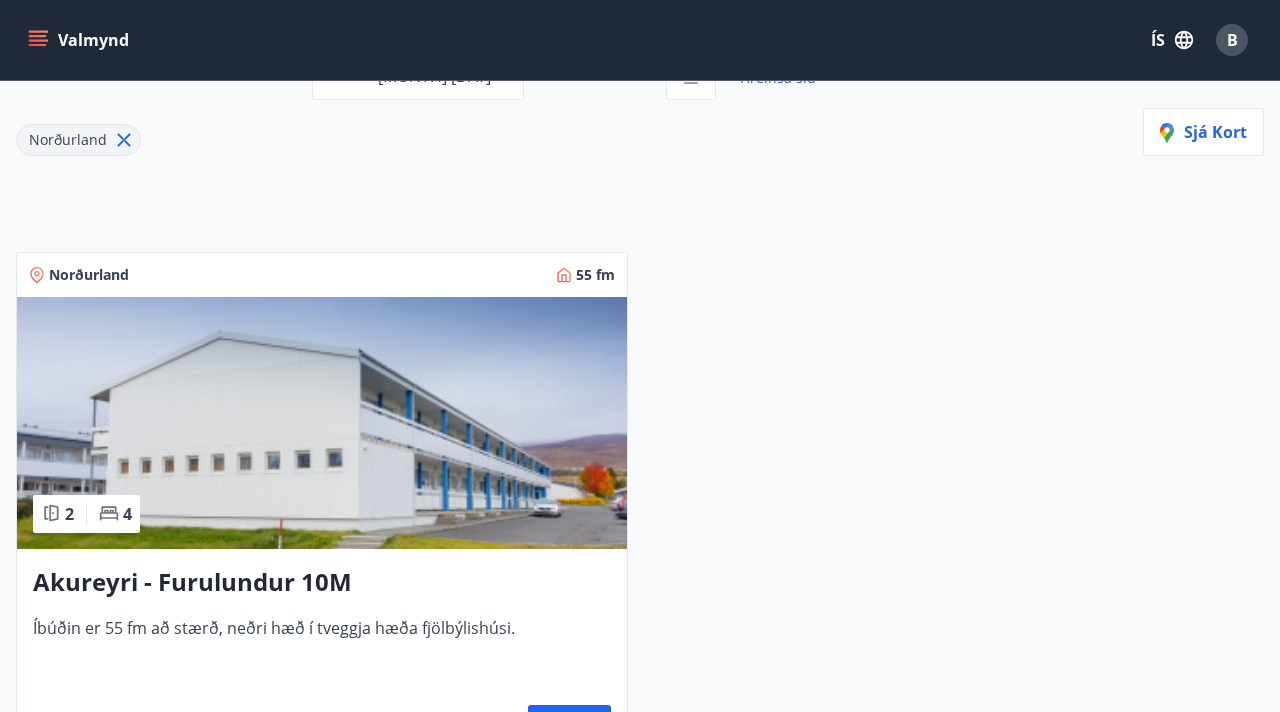 scroll, scrollTop: 0, scrollLeft: 0, axis: both 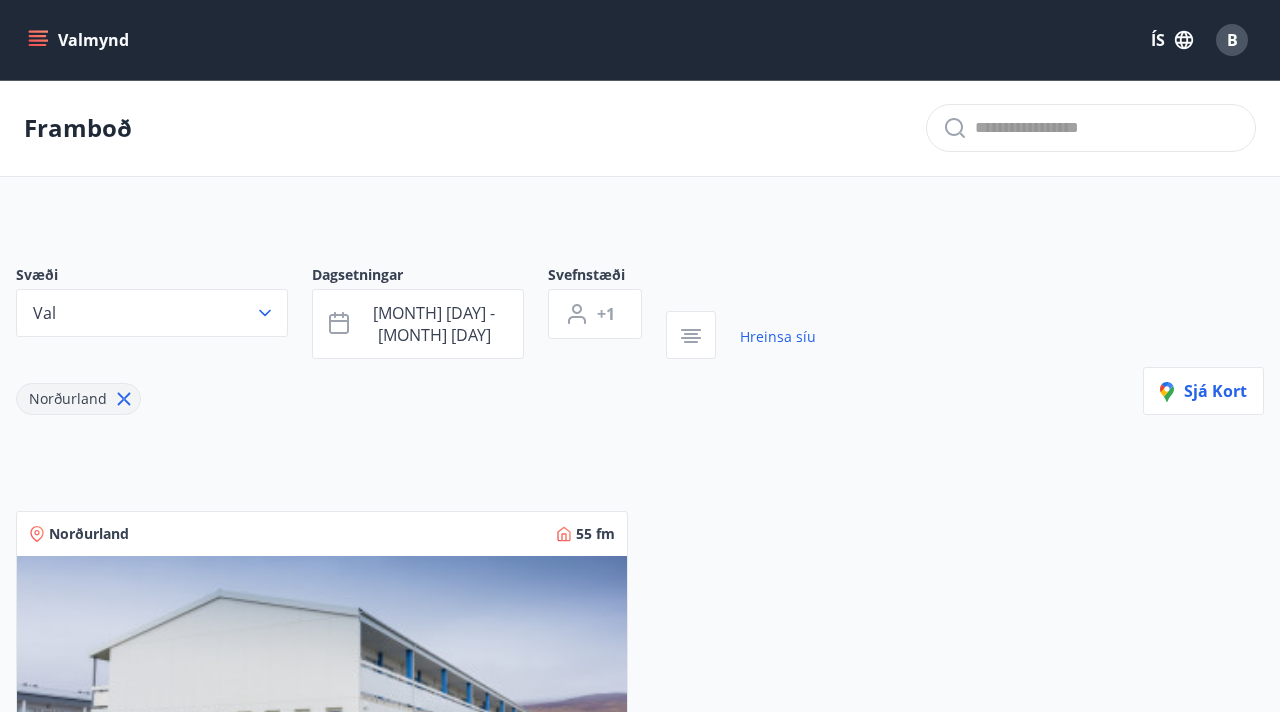 click on "Valmynd" at bounding box center (80, 40) 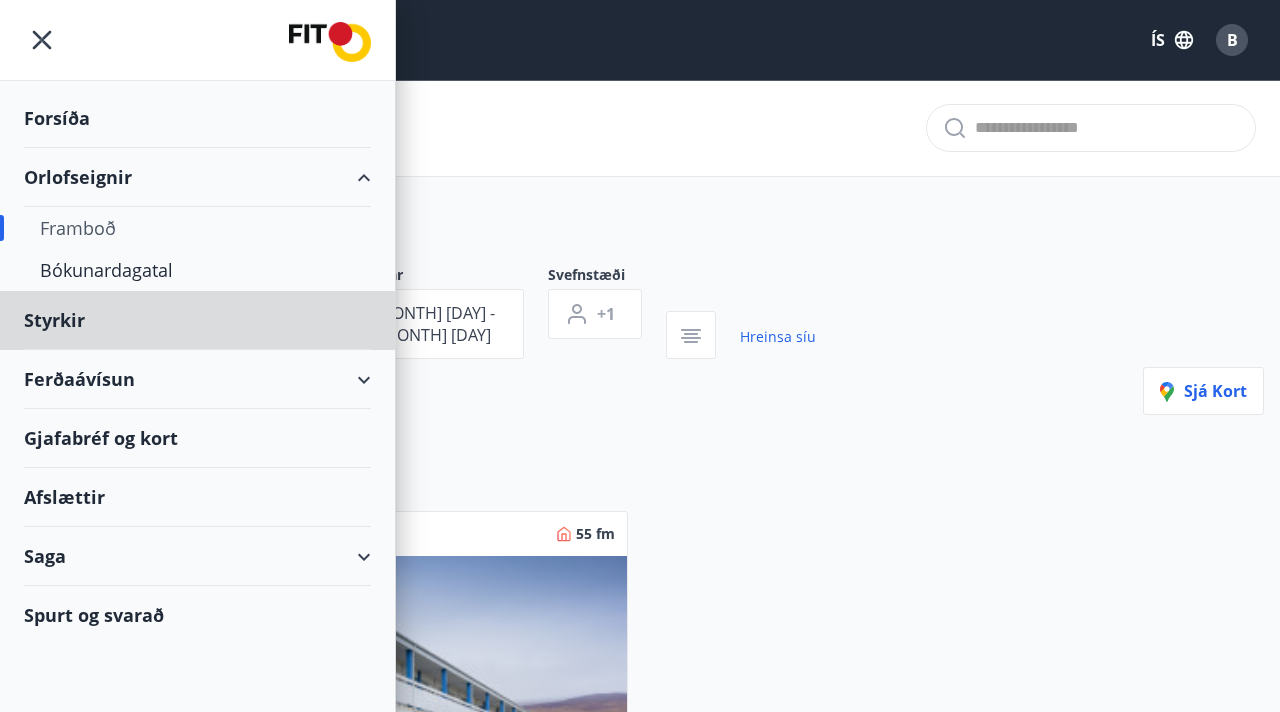click on "Forsíða" at bounding box center (197, 118) 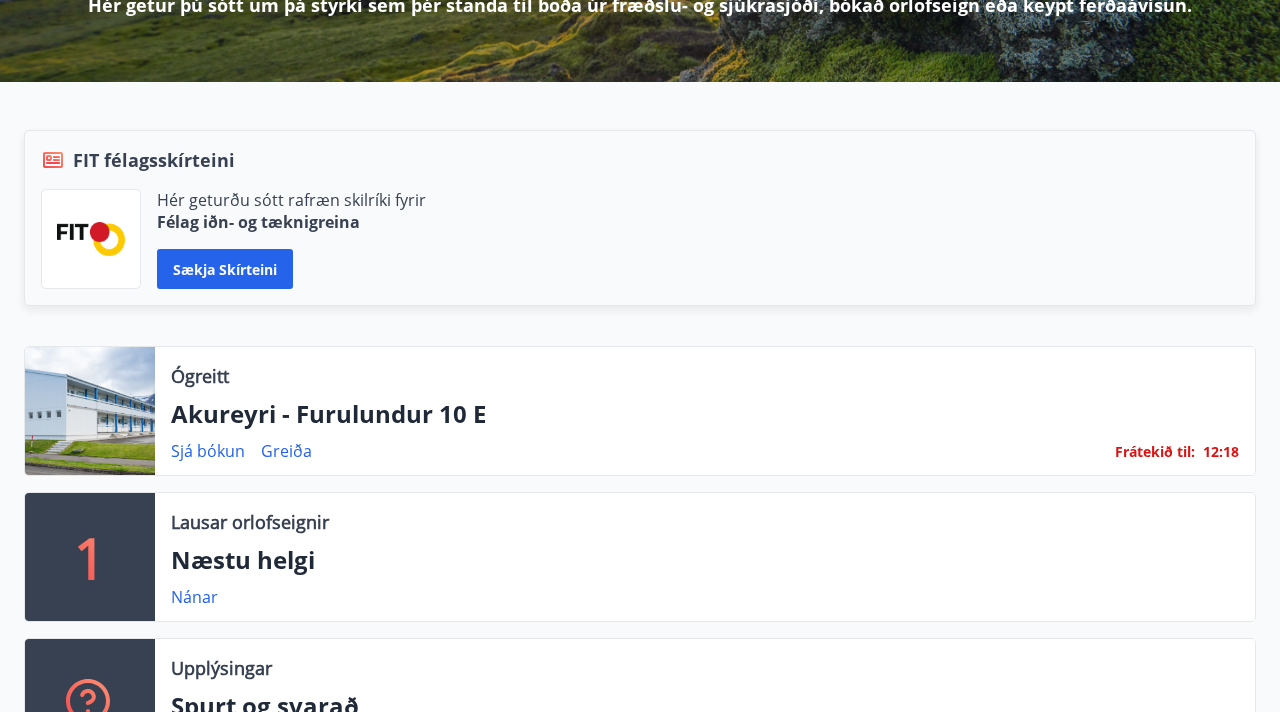 scroll, scrollTop: 344, scrollLeft: 0, axis: vertical 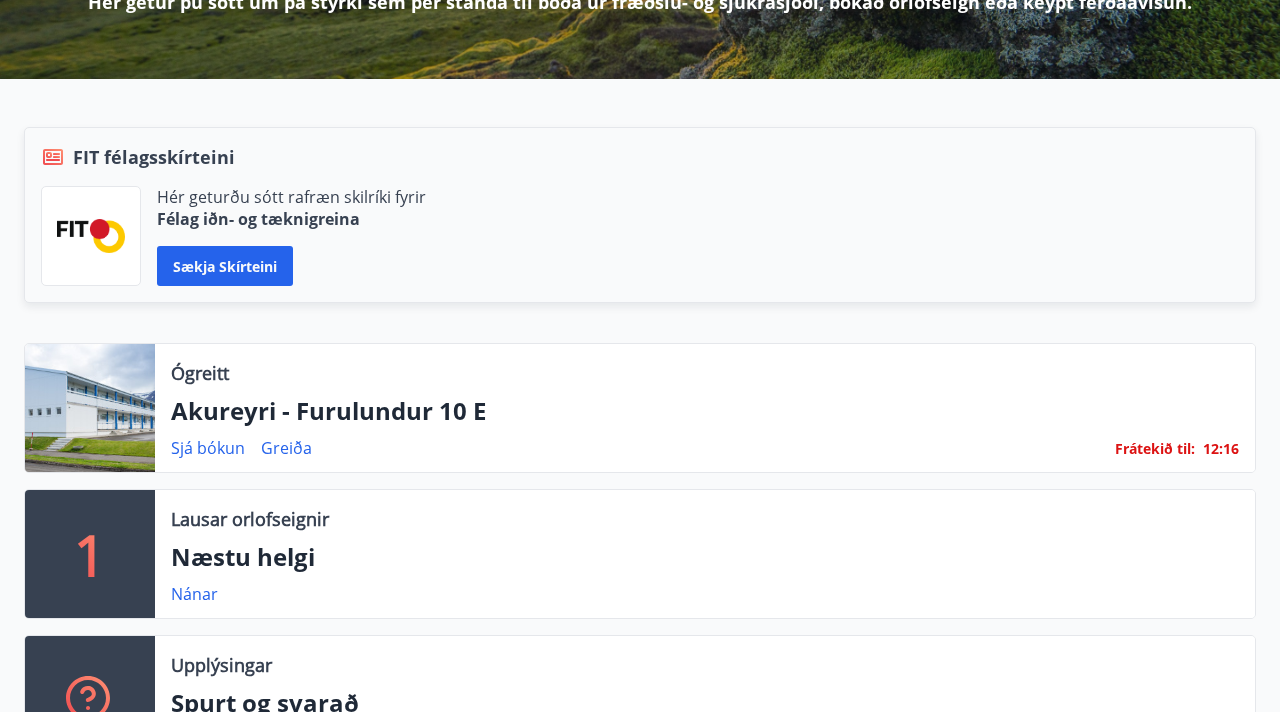 click on "Akureyri - Furulundur 10 E" at bounding box center [705, 411] 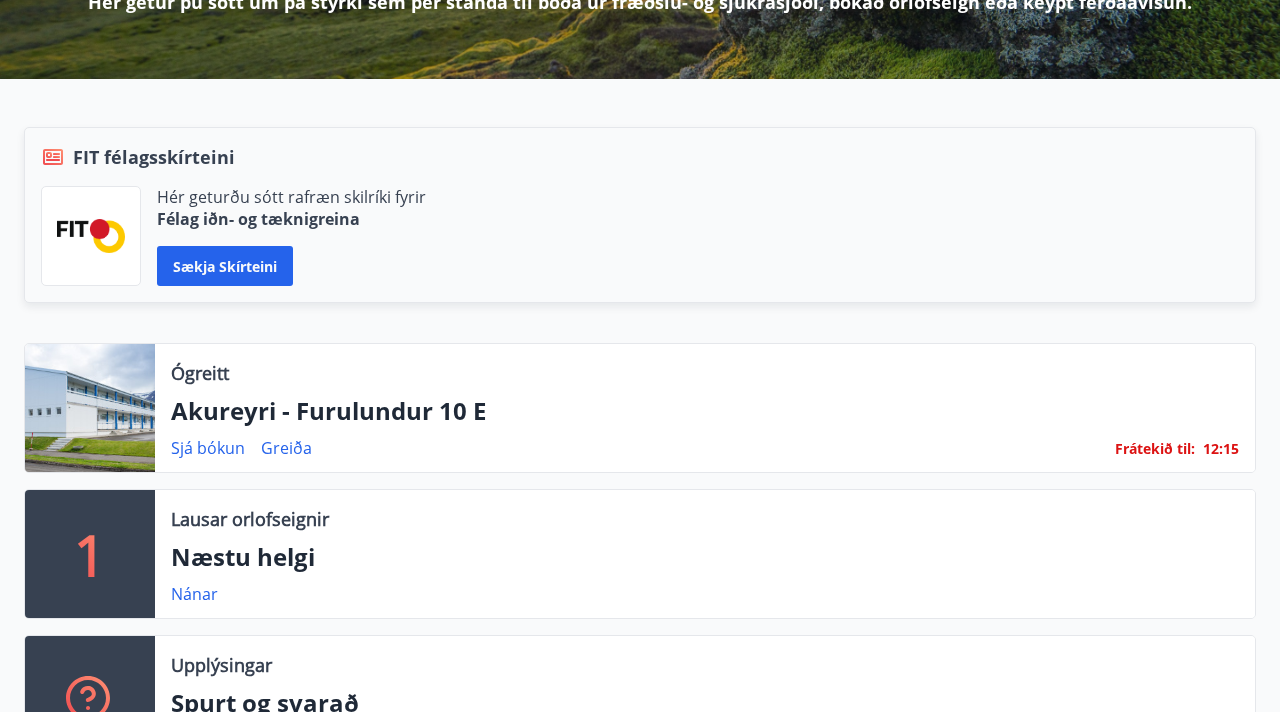 click at bounding box center [90, 408] 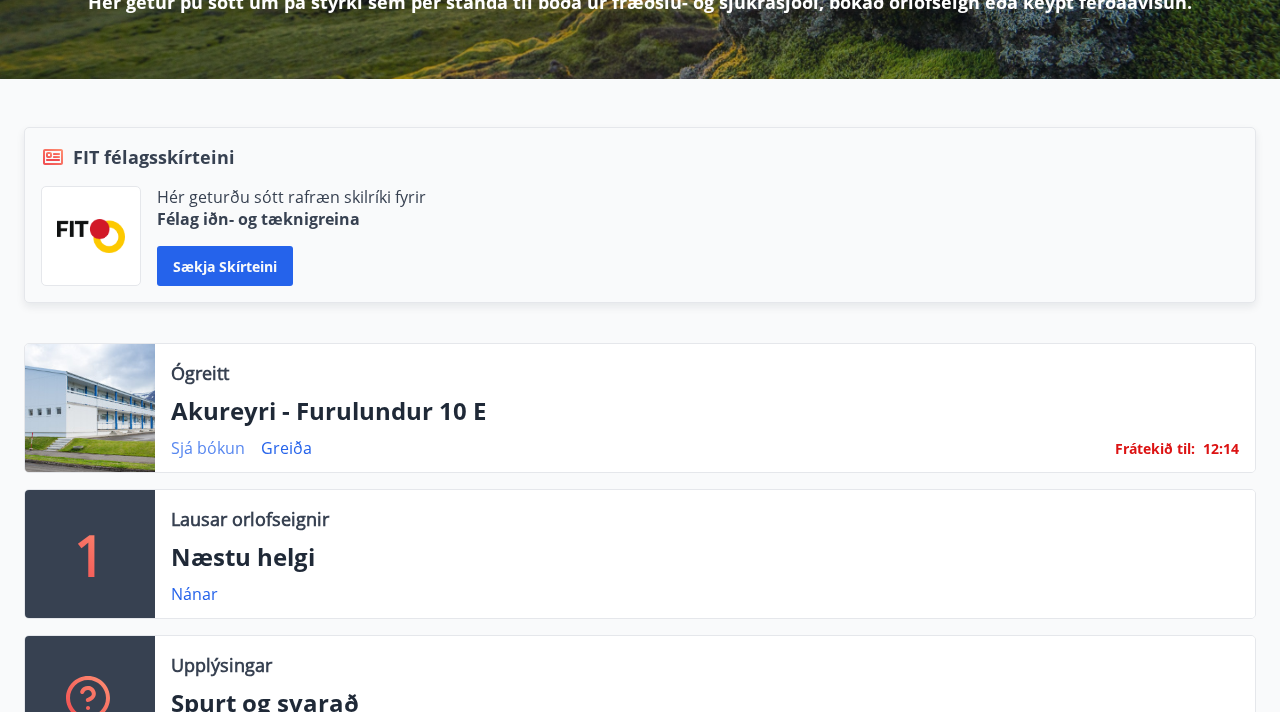 click on "Sjá bókun" at bounding box center (208, 448) 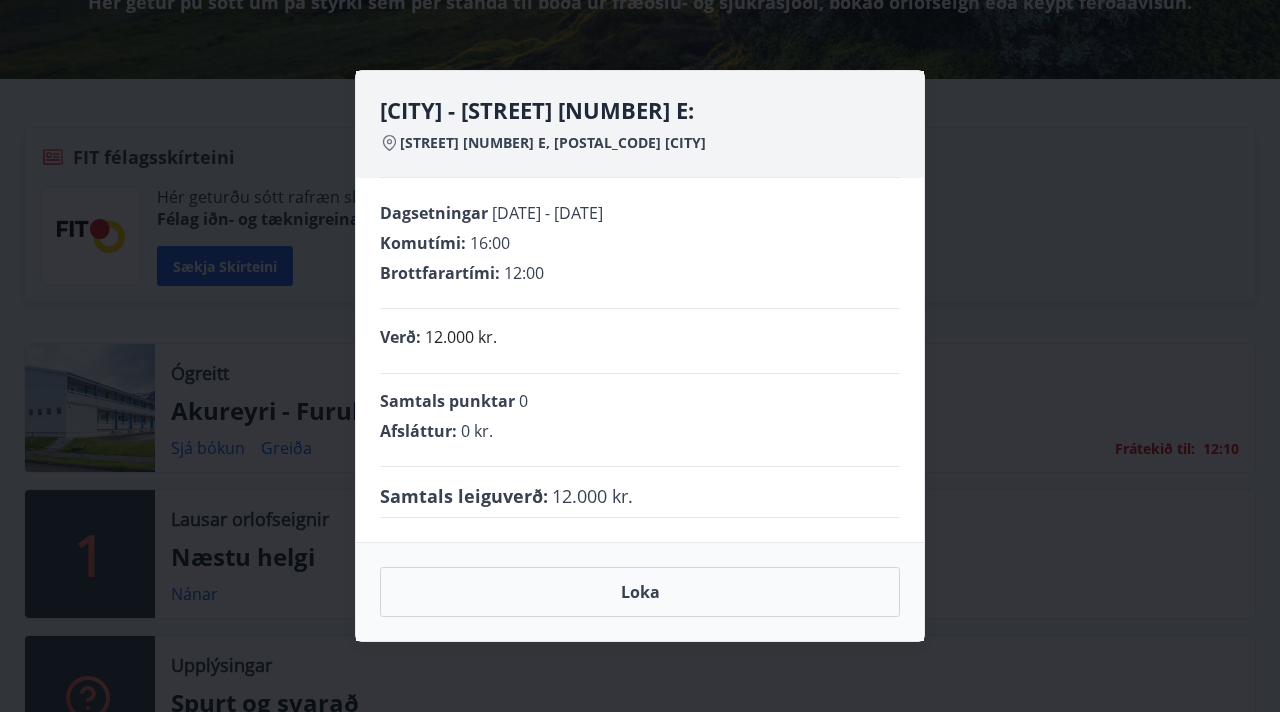 click on "[CITY] - [STREET] [NUMBER] E: [STREET] [NUMBER] E, [POSTAL_CODE] [CITY] Dagsetningar [DATE] - [DATE] Komutími : 16:00 Brottfarartími : 12:00 Verð : 12.000 kr. Samtals punktar 0 Afsláttur :   0 kr. Samtals leiguverð : 12.000 kr. Loka" at bounding box center [640, 356] 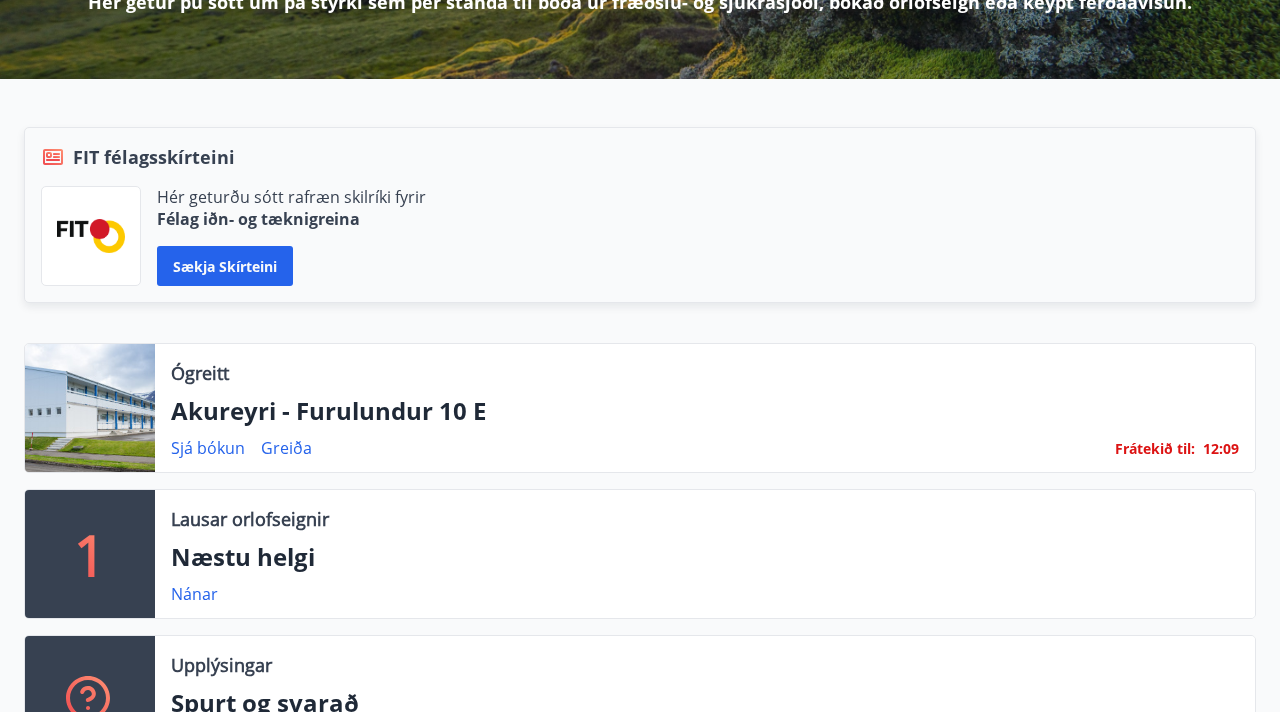 click on "Ógreitt" at bounding box center [200, 373] 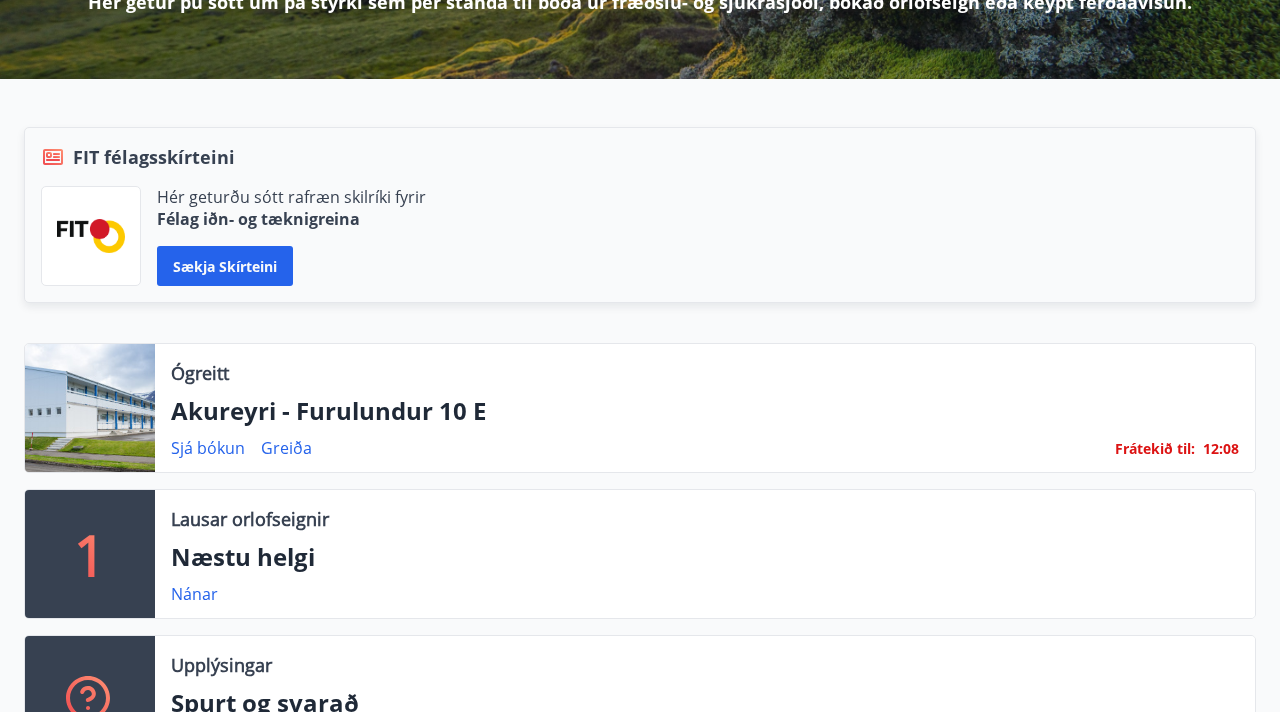 click on "Akureyri - Furulundur 10 E" at bounding box center (705, 411) 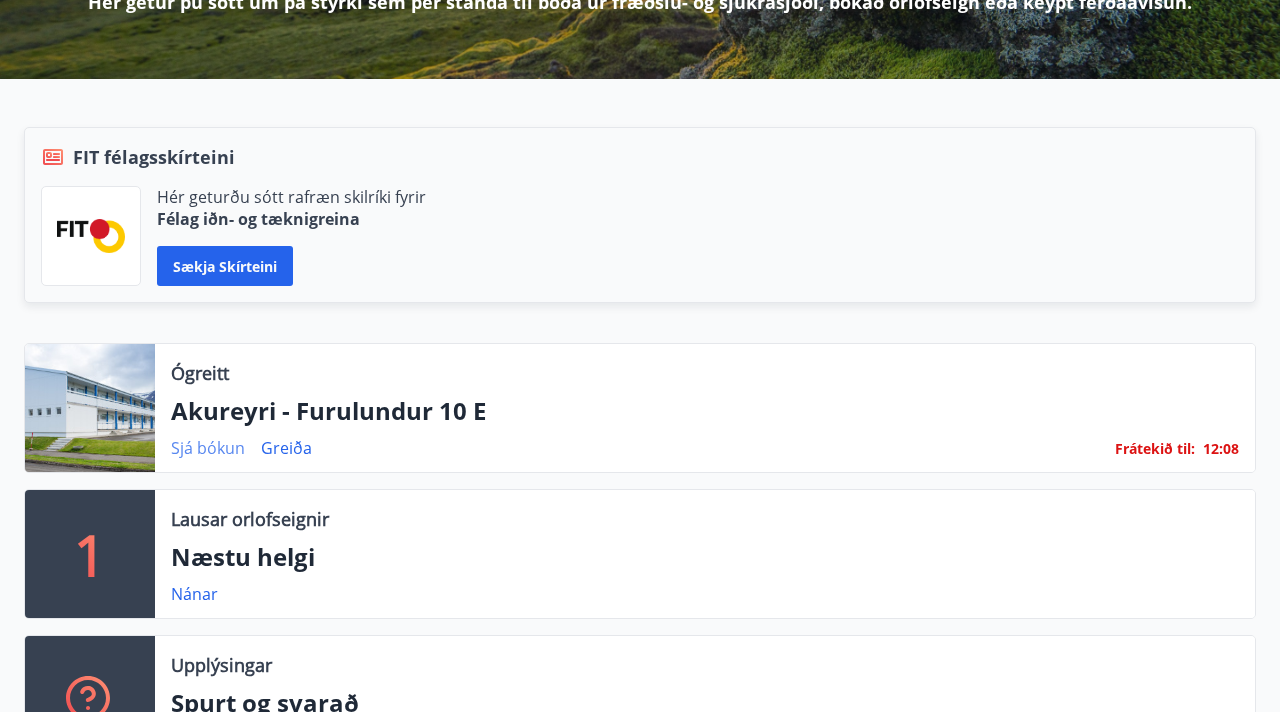 click on "Sjá bókun" at bounding box center (208, 448) 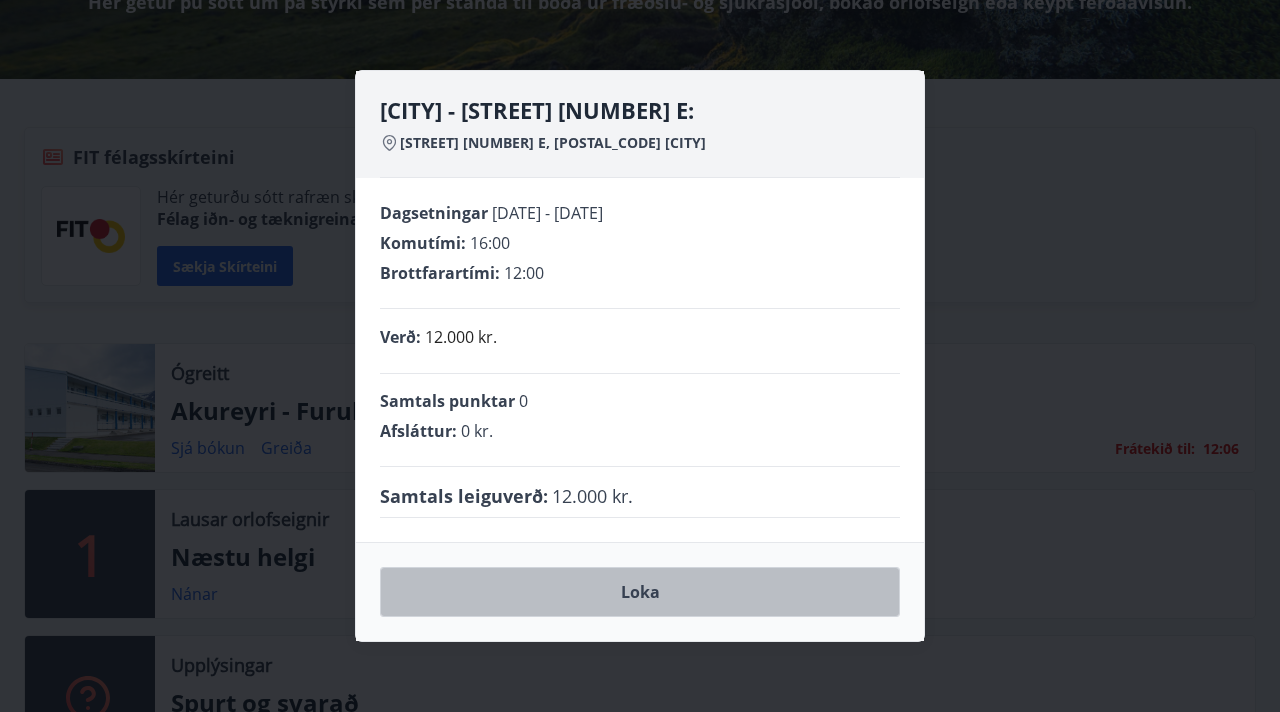 click on "Loka" at bounding box center (640, 592) 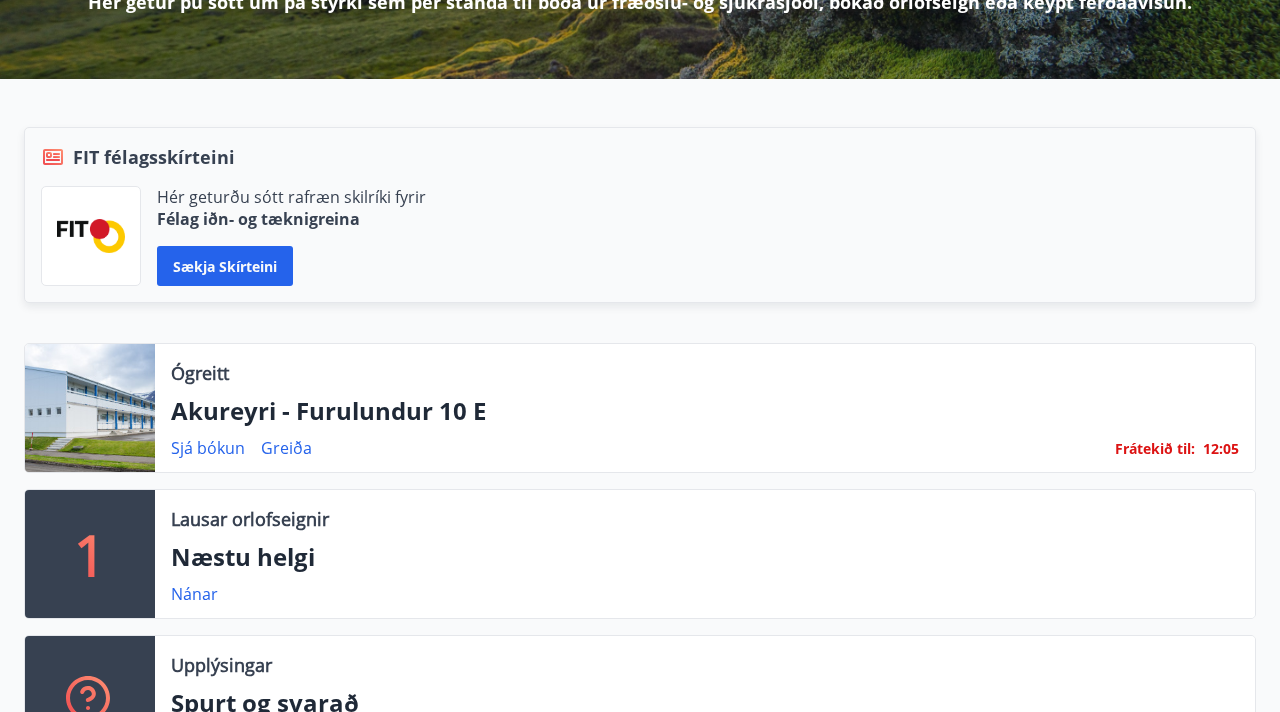click on "Frátekið til  :" at bounding box center (1155, 449) 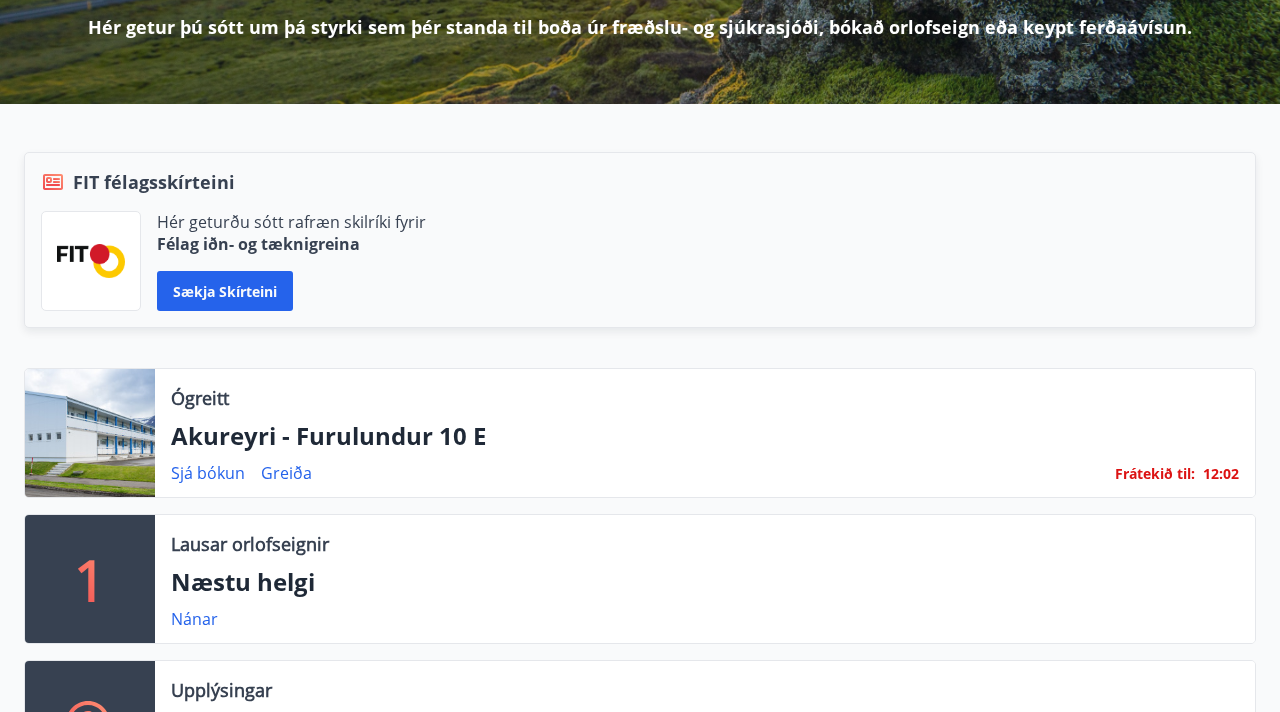 scroll, scrollTop: 382, scrollLeft: 0, axis: vertical 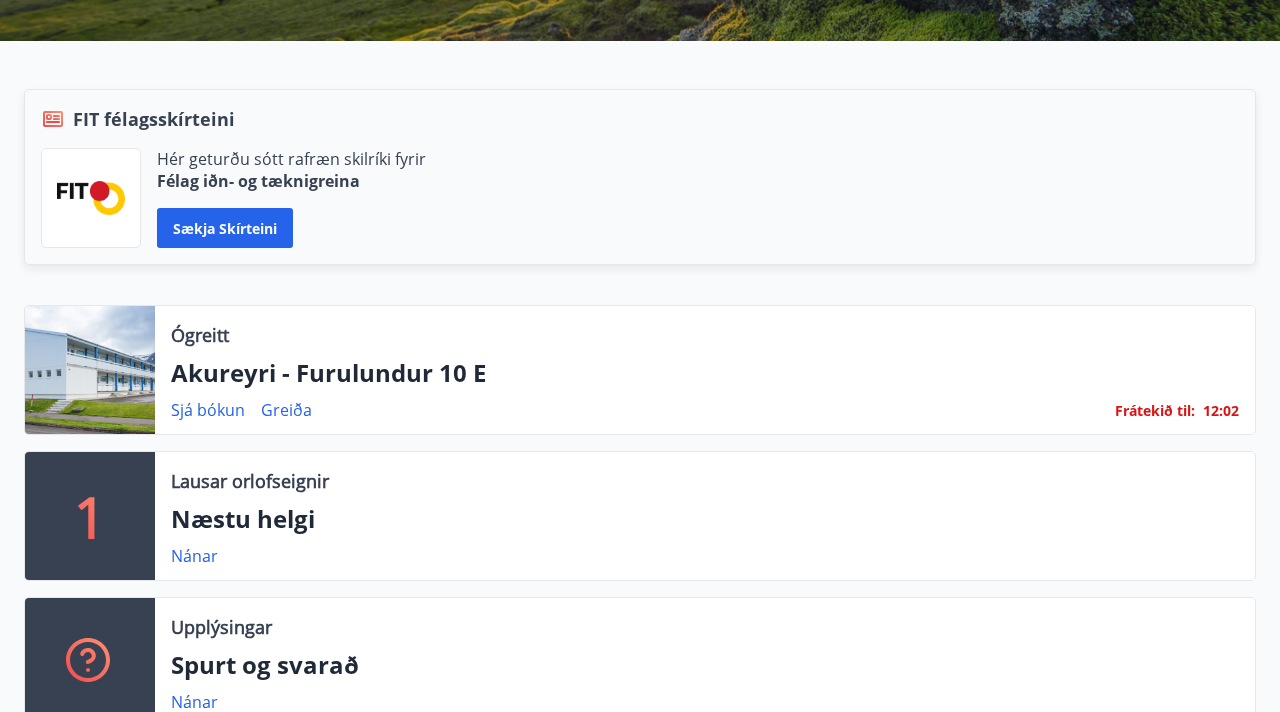 click at bounding box center [90, 370] 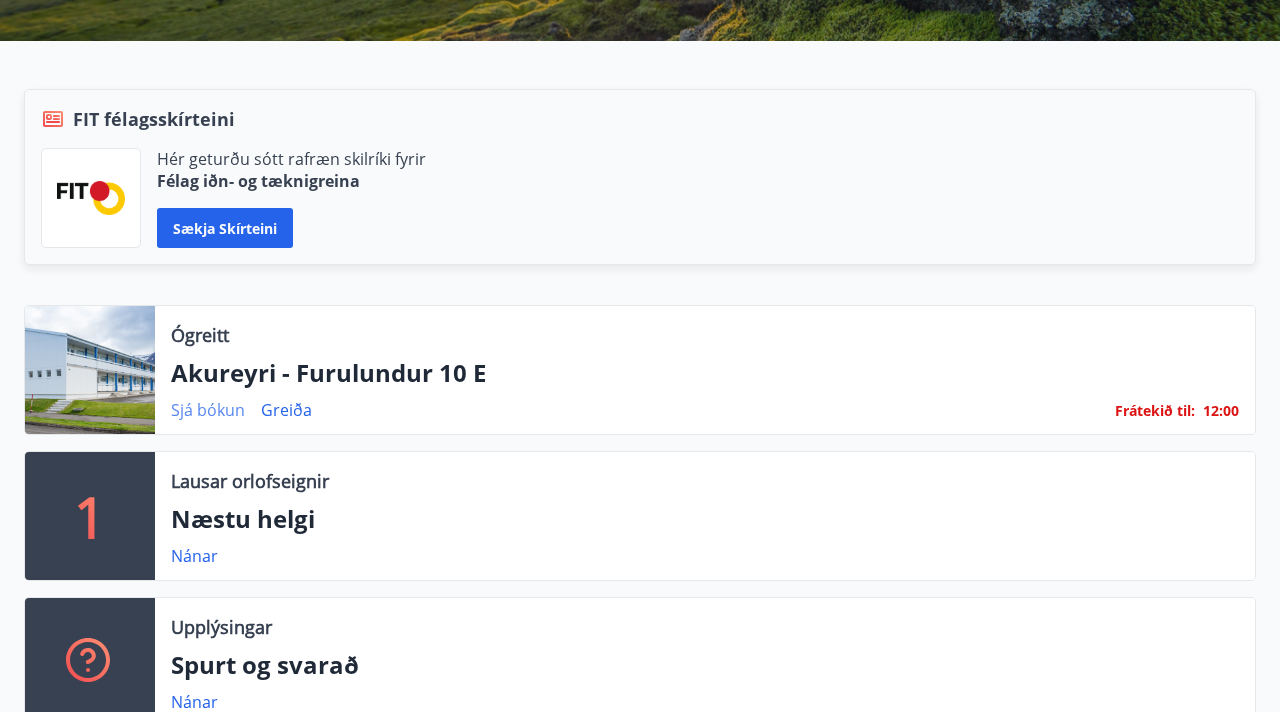 click on "Sjá bókun" at bounding box center [208, 410] 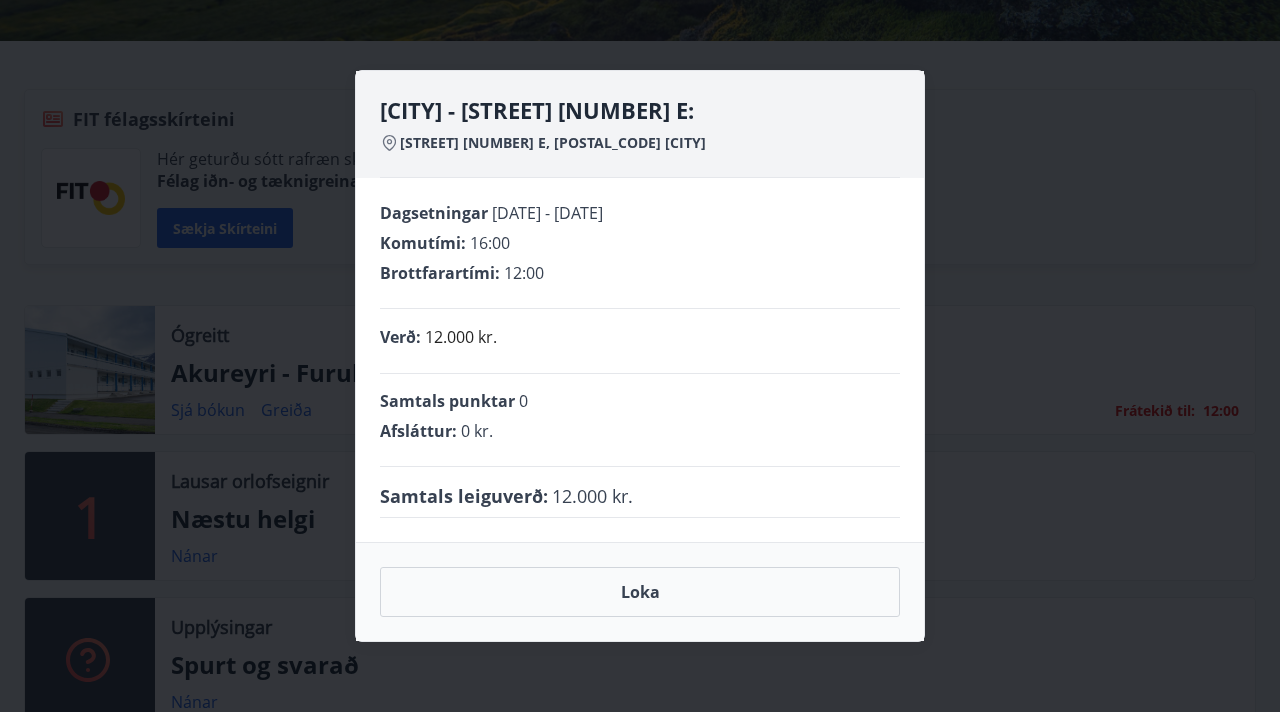 click on "[CITY] - [STREET] [NUMBER] E: [STREET] [NUMBER] E, [POSTAL_CODE] [CITY] Dagsetningar [DATE] - [DATE] Komutími : 16:00 Brottfarartími : 12:00 Verð : 12.000 kr. Samtals punktar 0 Afsláttur :   0 kr. Samtals leiguverð : 12.000 kr. Loka" at bounding box center (640, 356) 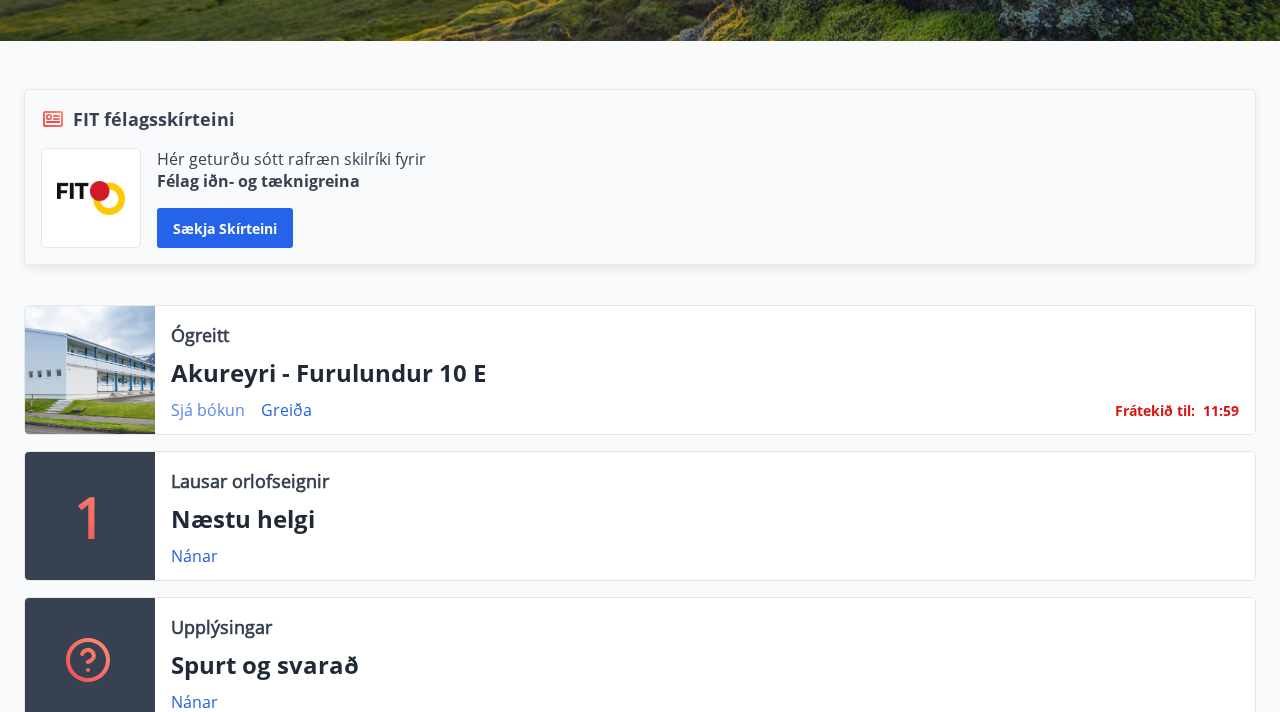 click on "Sjá bókun" at bounding box center [208, 410] 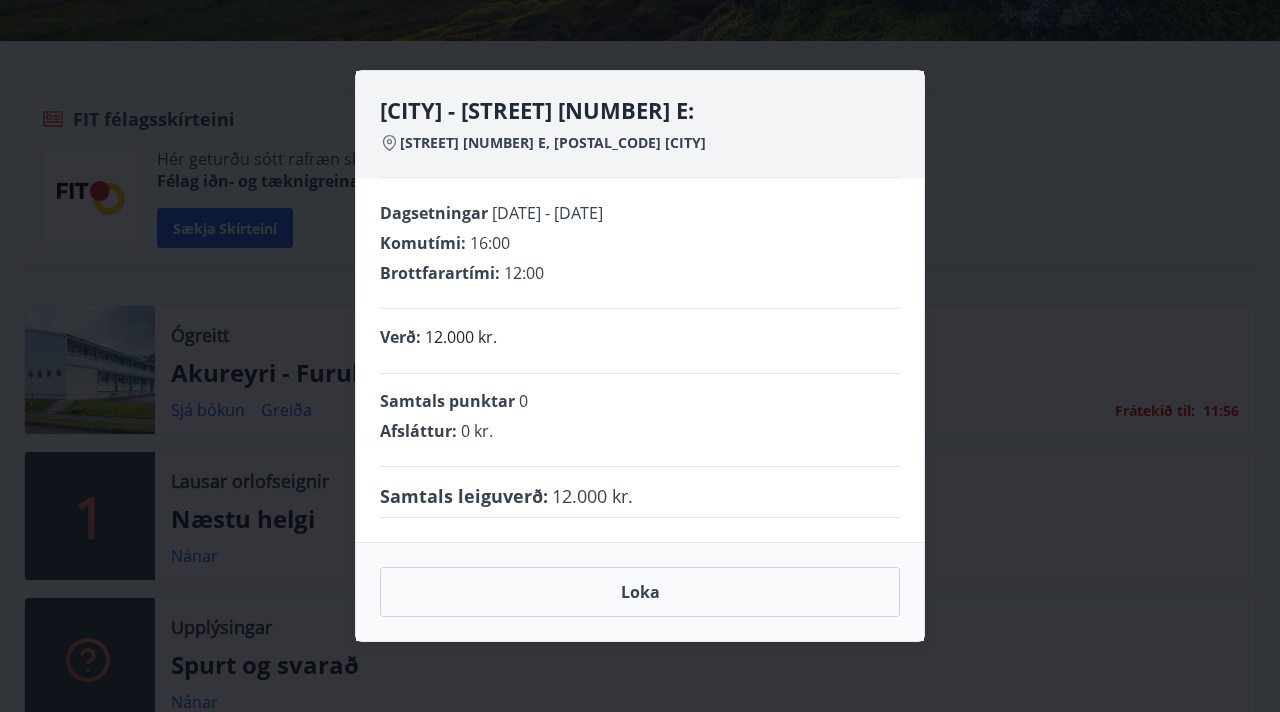click on "[CITY] - [STREET] [NUMBER] E: [STREET] [NUMBER] E, [POSTAL_CODE] [CITY] Dagsetningar [DATE] - [DATE] Komutími : 16:00 Brottfarartími : 12:00 Verð : 12.000 kr. Samtals punktar 0 Afsláttur :   0 kr. Samtals leiguverð : 12.000 kr. Loka" at bounding box center [640, 356] 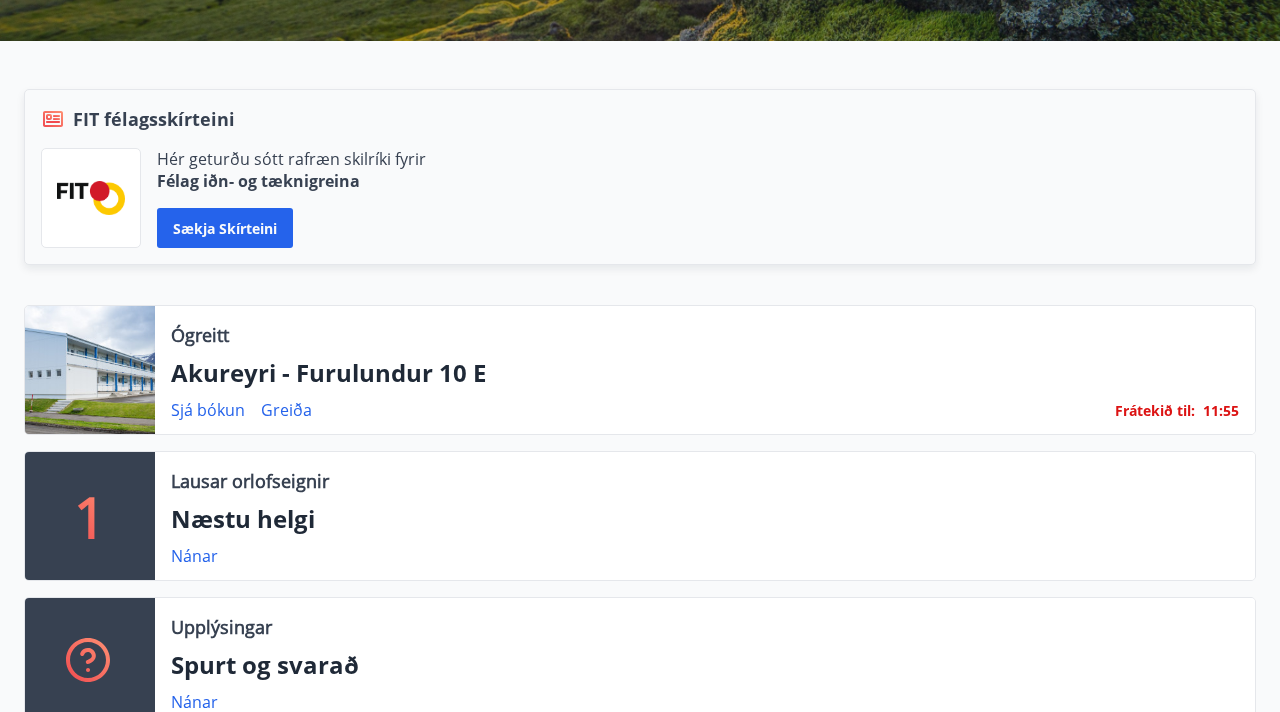 click on "Akureyri - Furulundur 10 E" at bounding box center (705, 373) 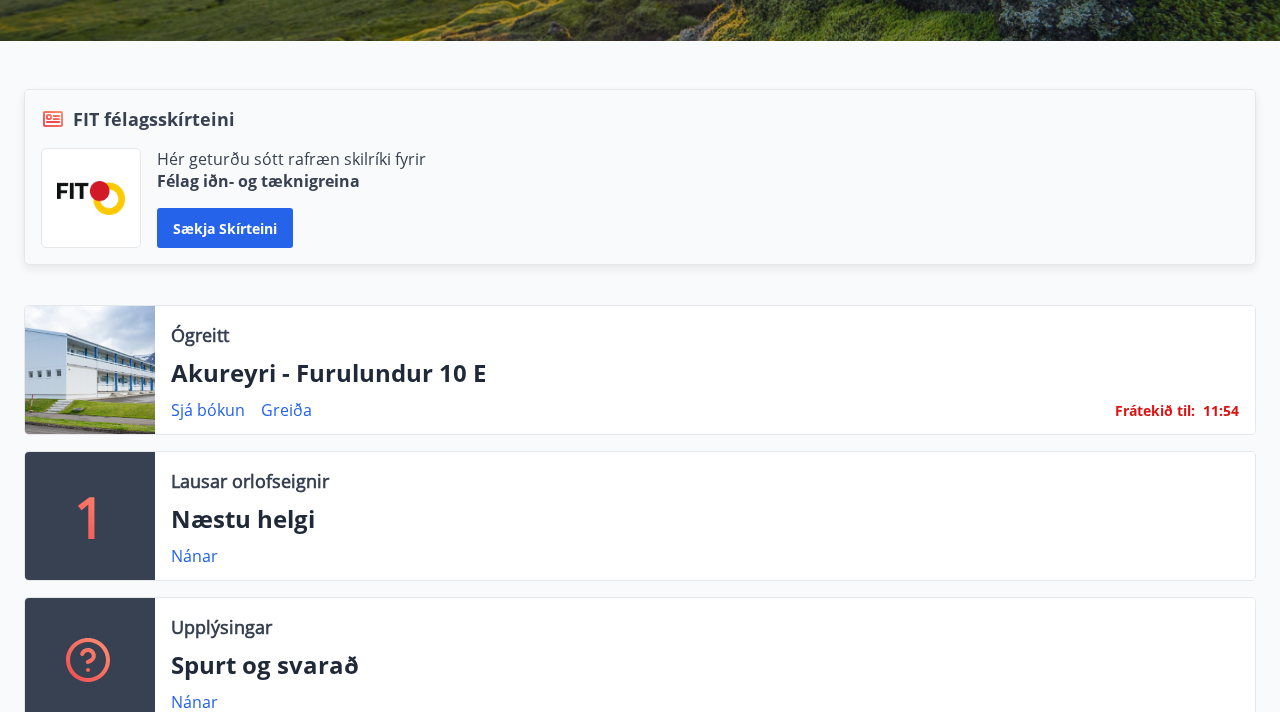 click at bounding box center (90, 370) 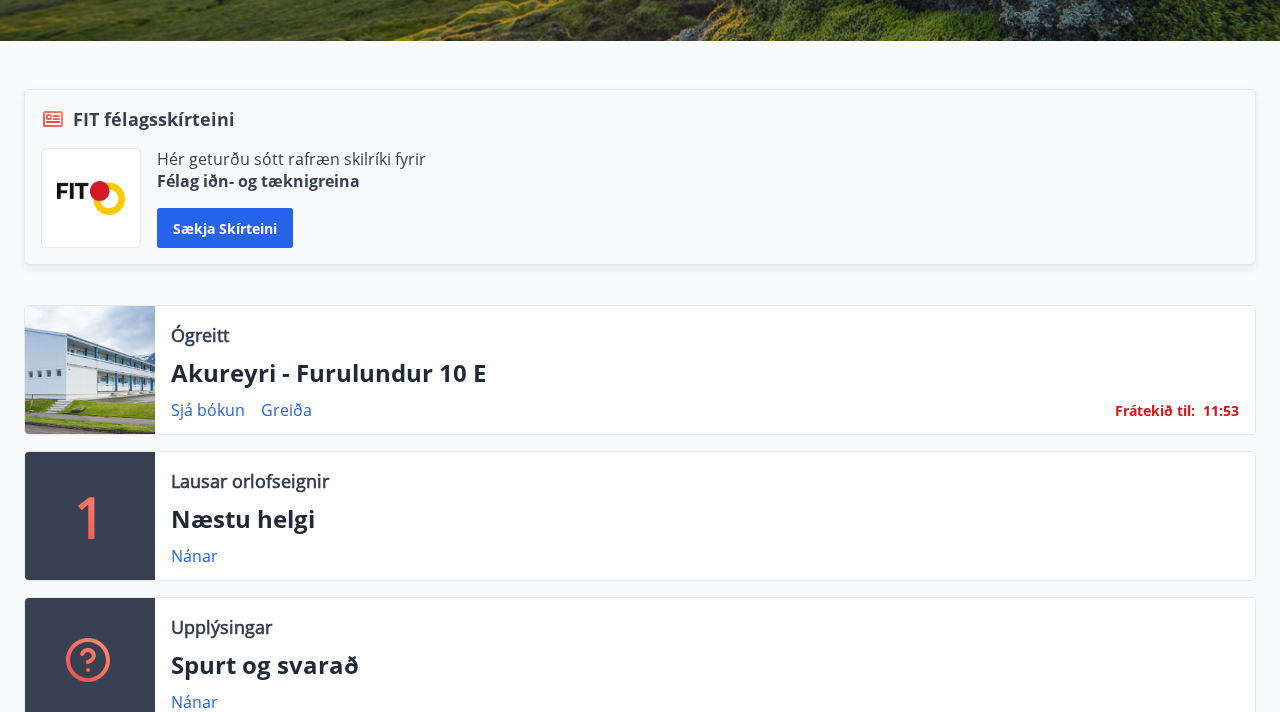 click at bounding box center (90, 370) 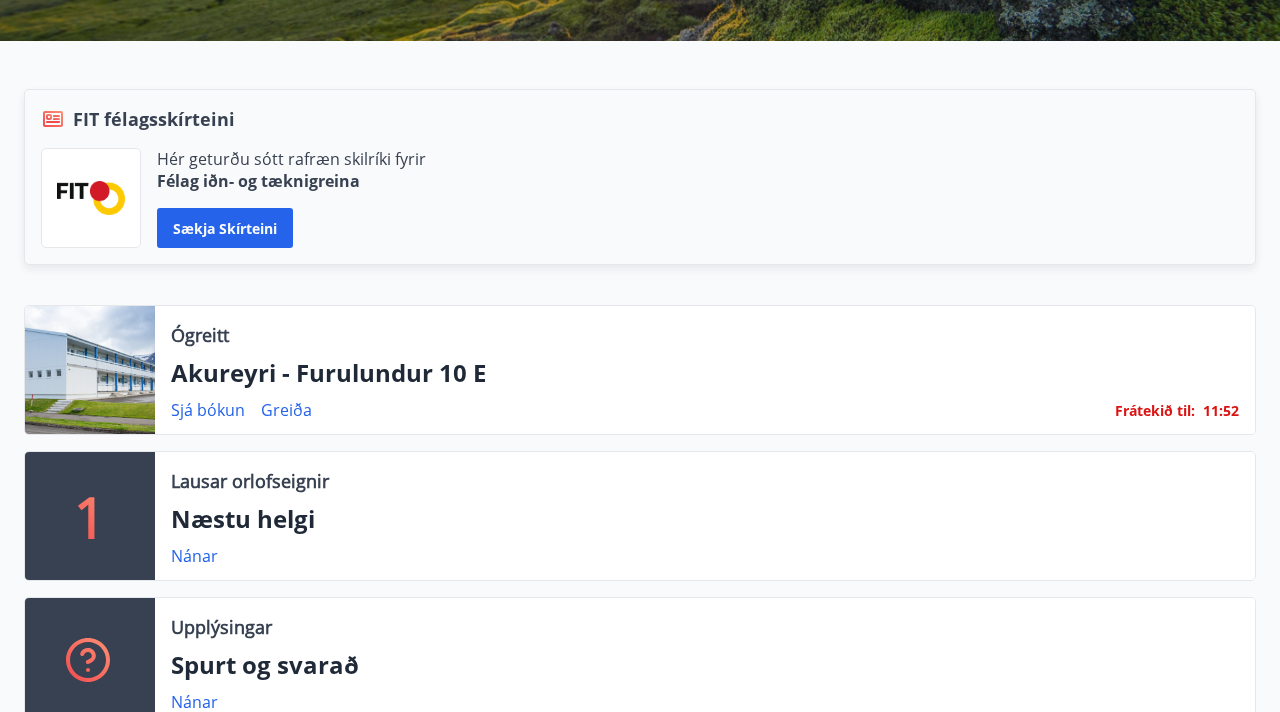 click on "Akureyri - Furulundur 10 E" at bounding box center (705, 373) 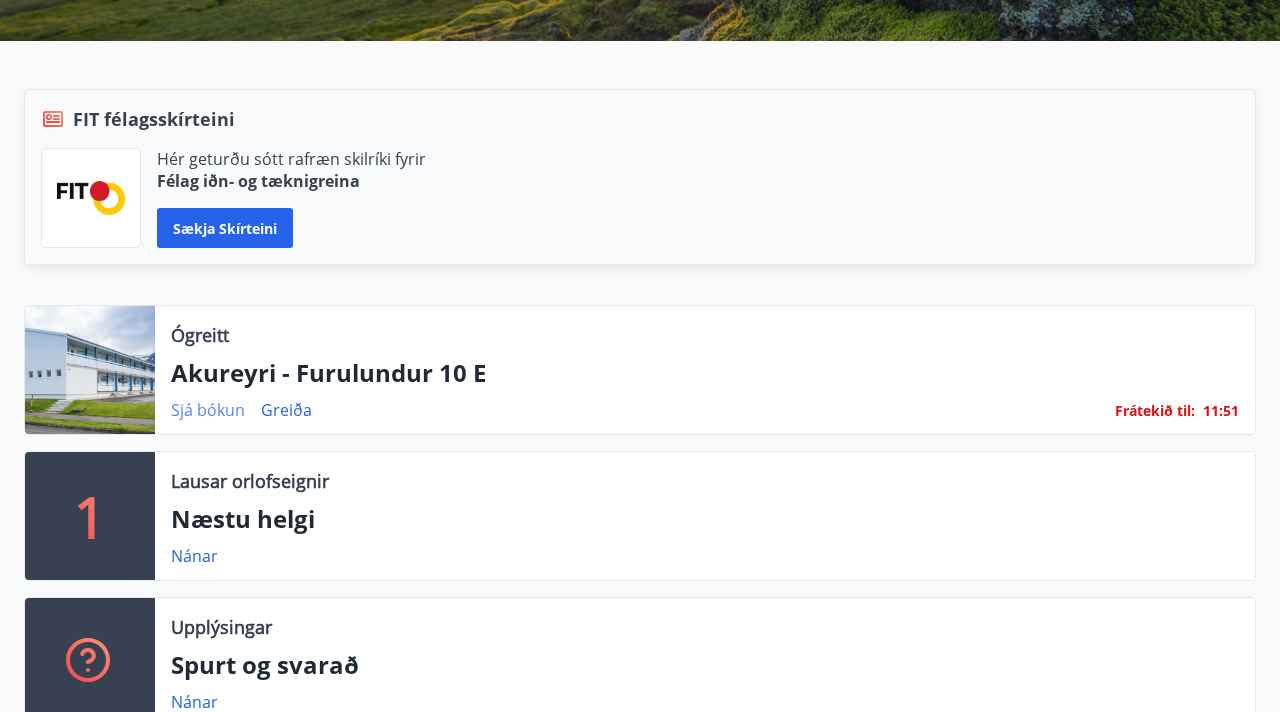 click on "Sjá bókun" at bounding box center [208, 410] 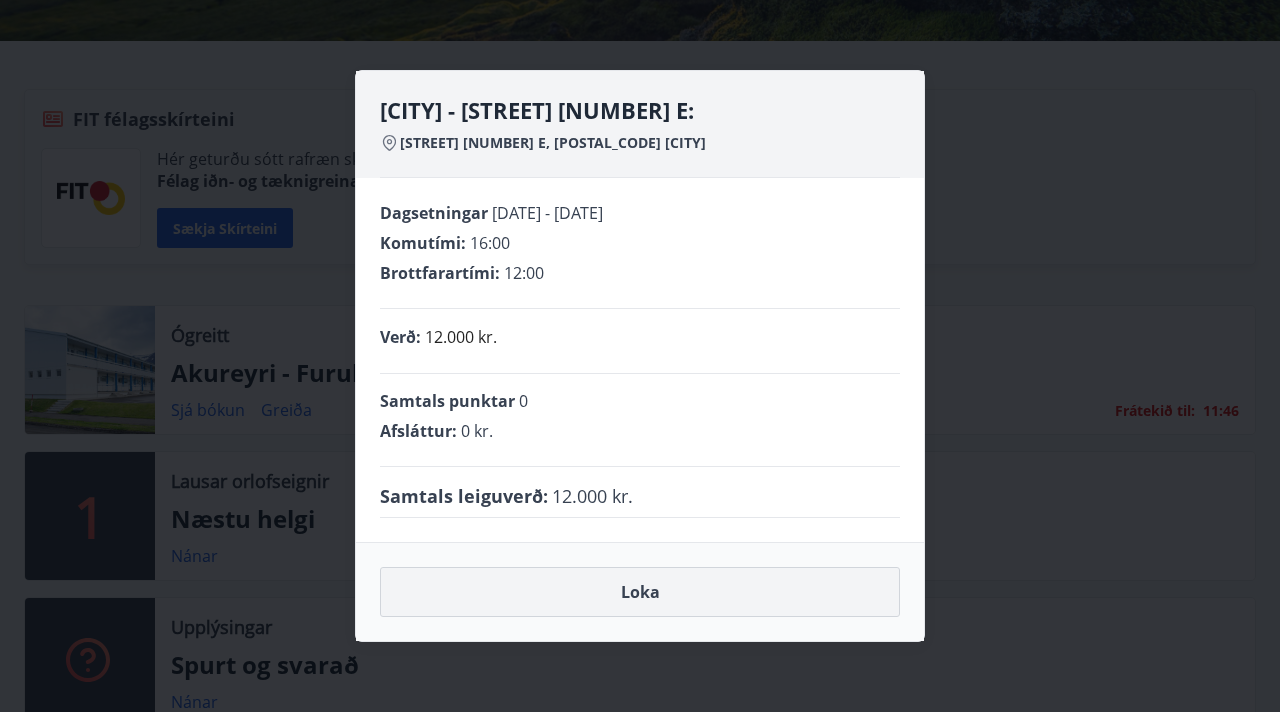 click on "Loka" at bounding box center (640, 592) 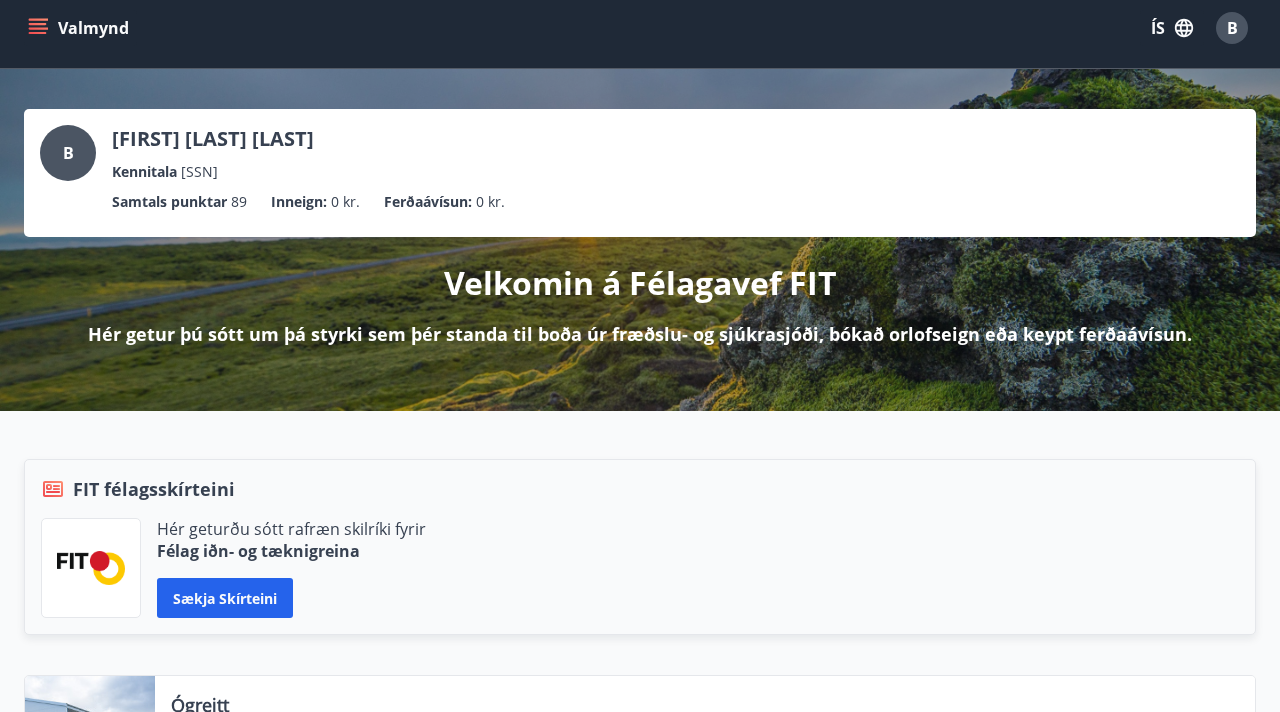 scroll, scrollTop: 0, scrollLeft: 0, axis: both 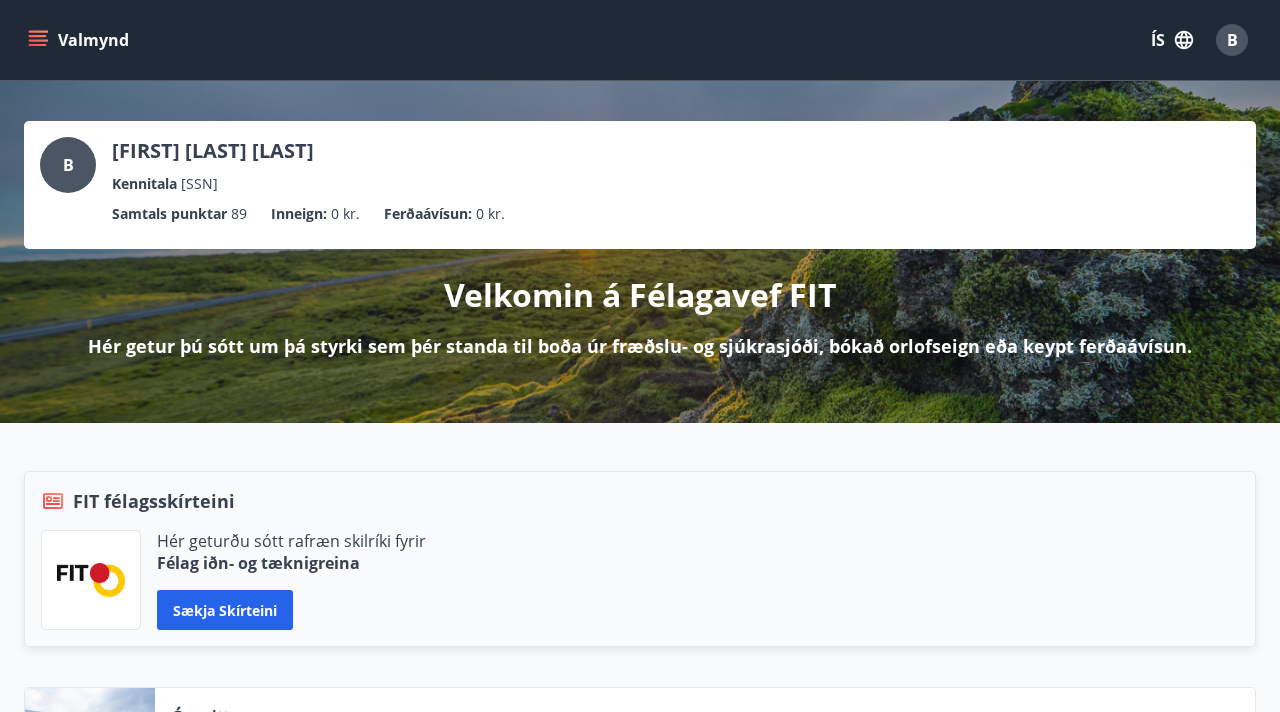 click on "Valmynd" at bounding box center [80, 40] 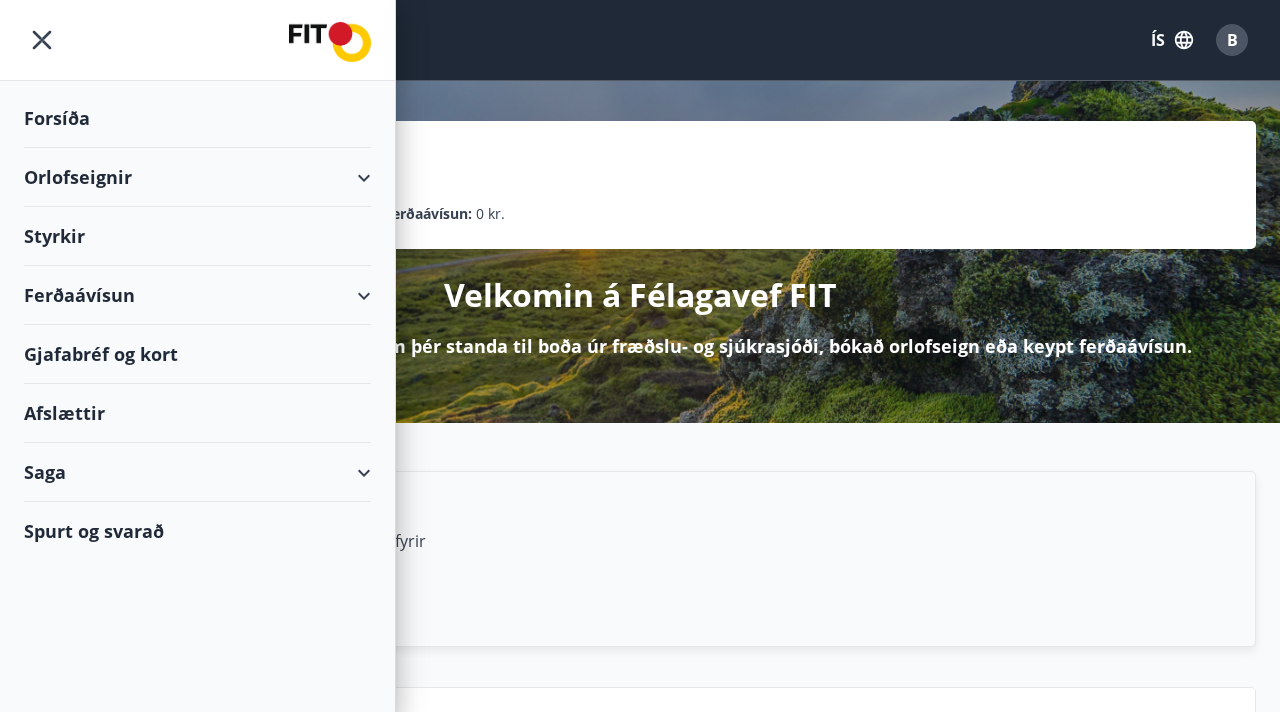 click on "Orlofseignir" at bounding box center (197, 177) 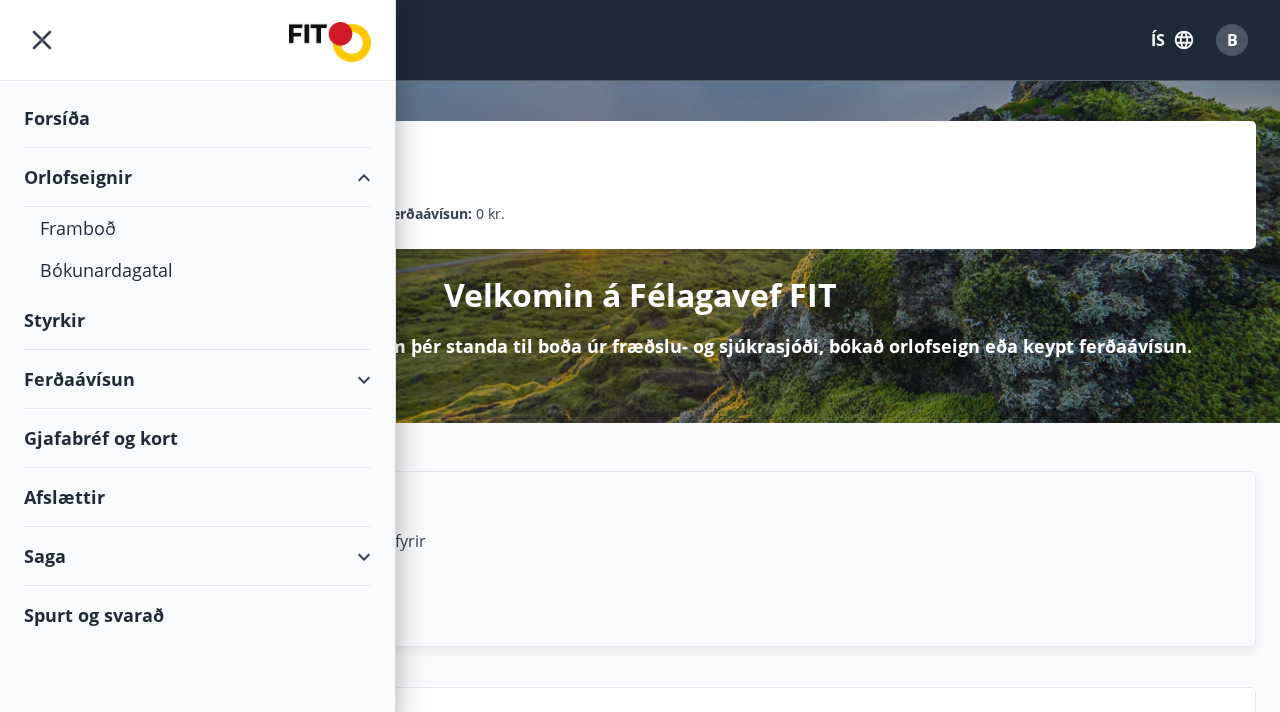 click on "Forsíða" at bounding box center [197, 118] 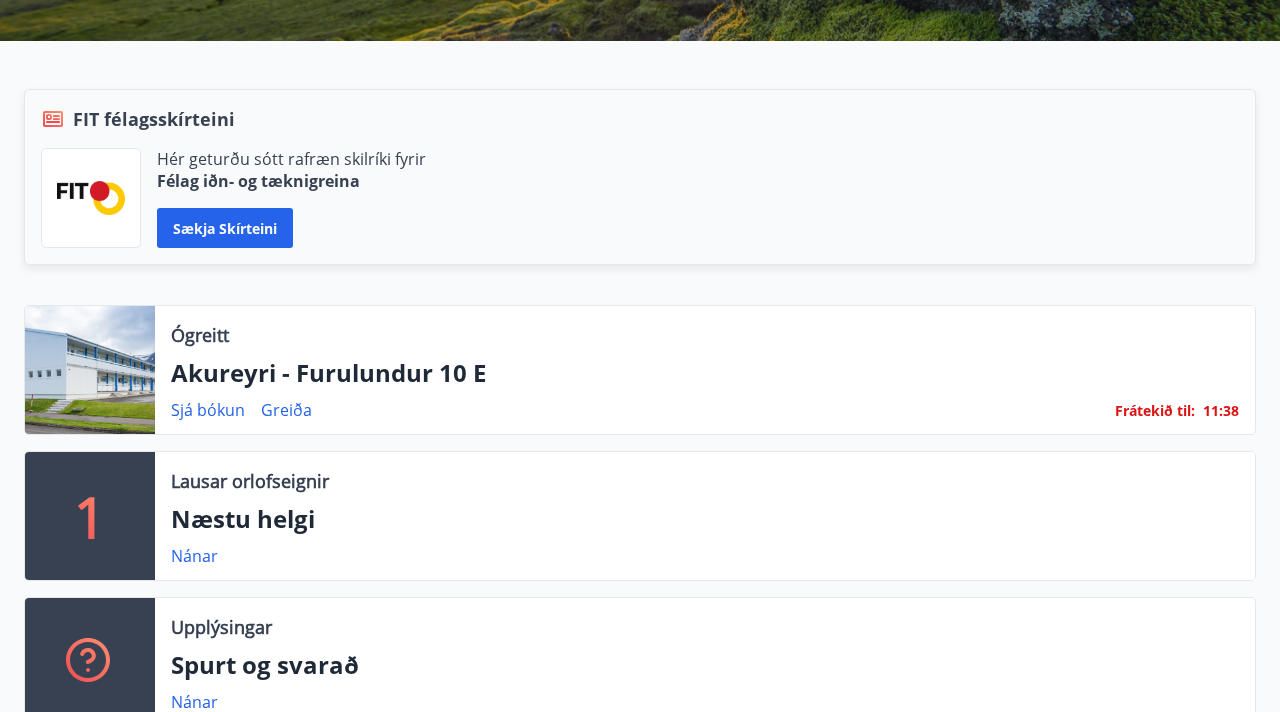 scroll, scrollTop: 405, scrollLeft: 0, axis: vertical 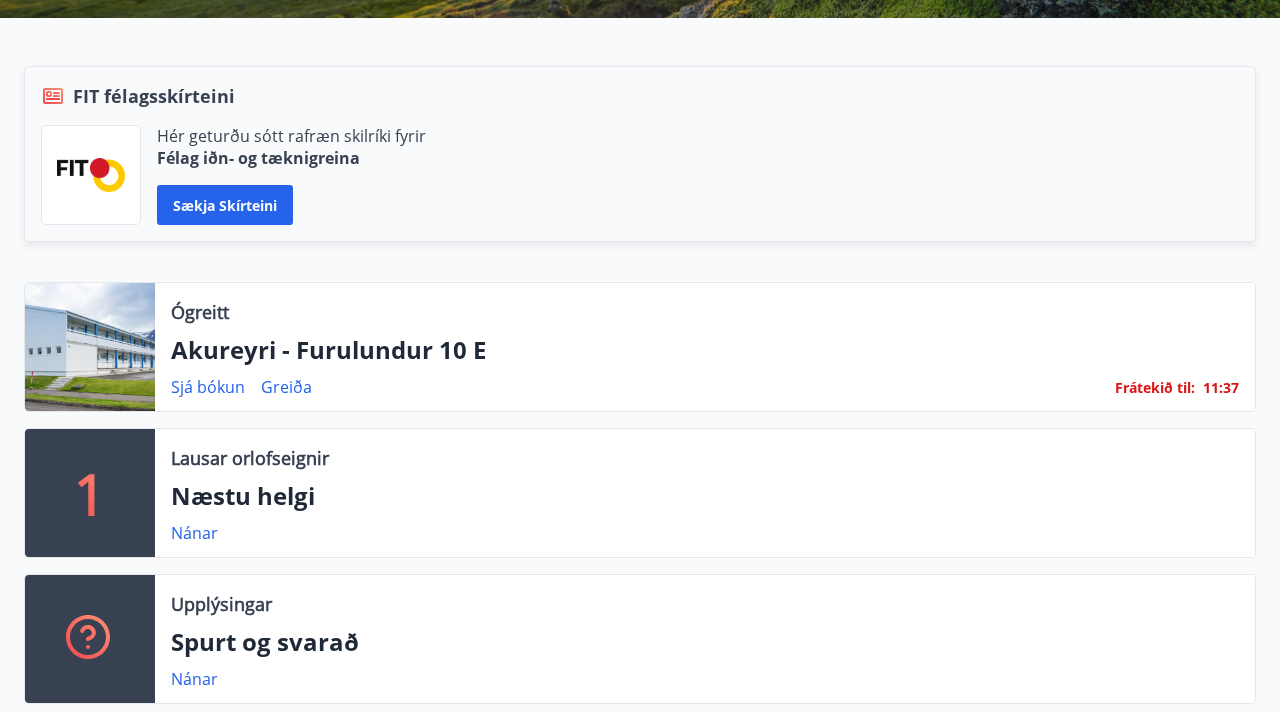 click on "Frátekið til  :" at bounding box center (1155, 388) 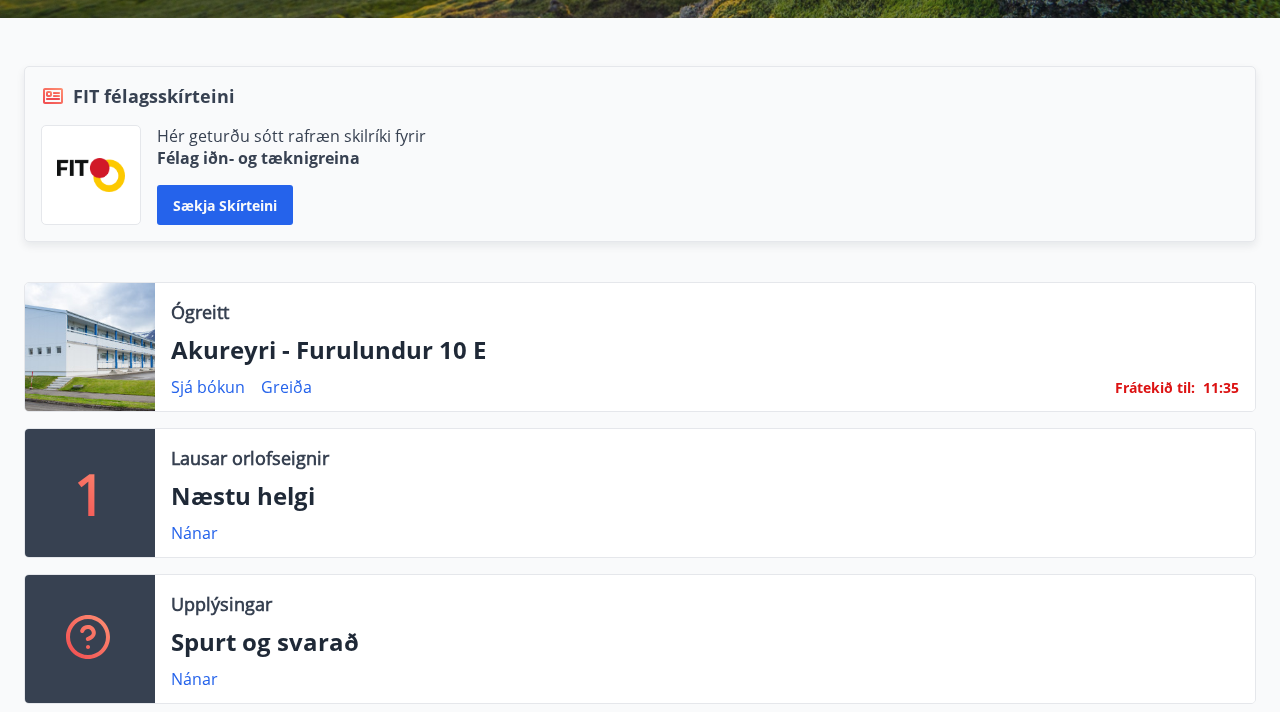 click at bounding box center (90, 347) 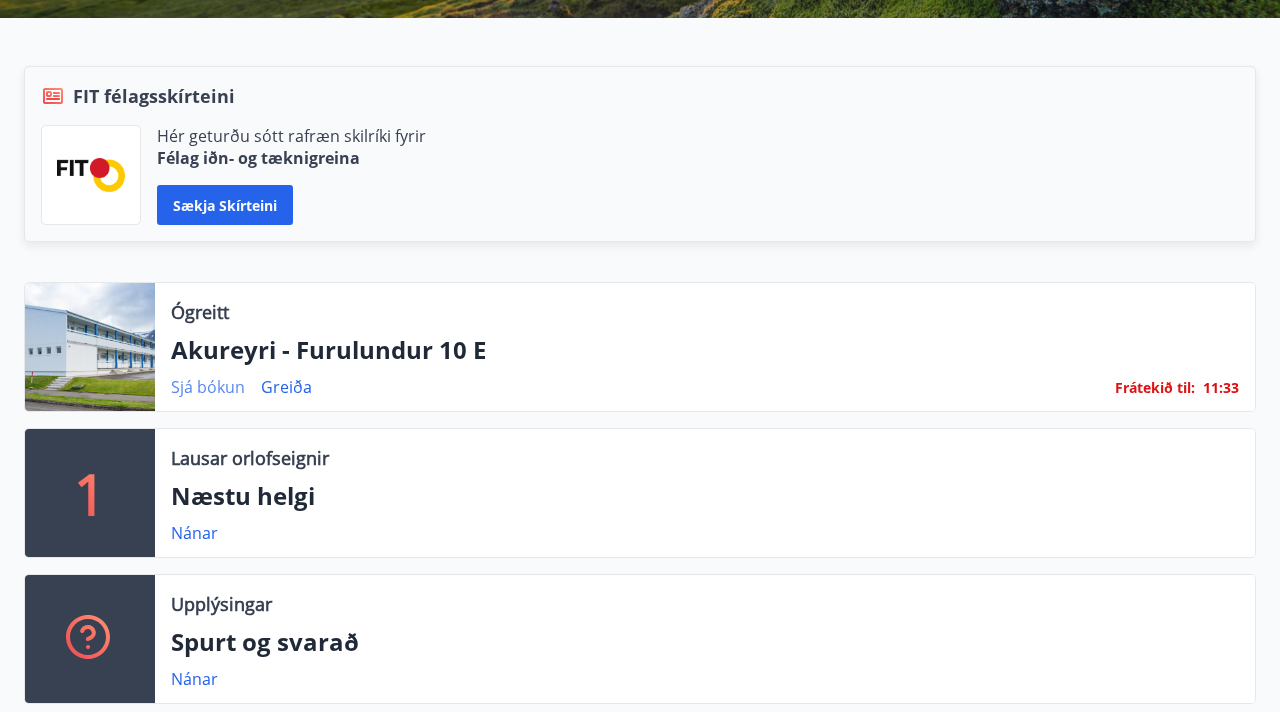 click on "Sjá bókun" at bounding box center [208, 387] 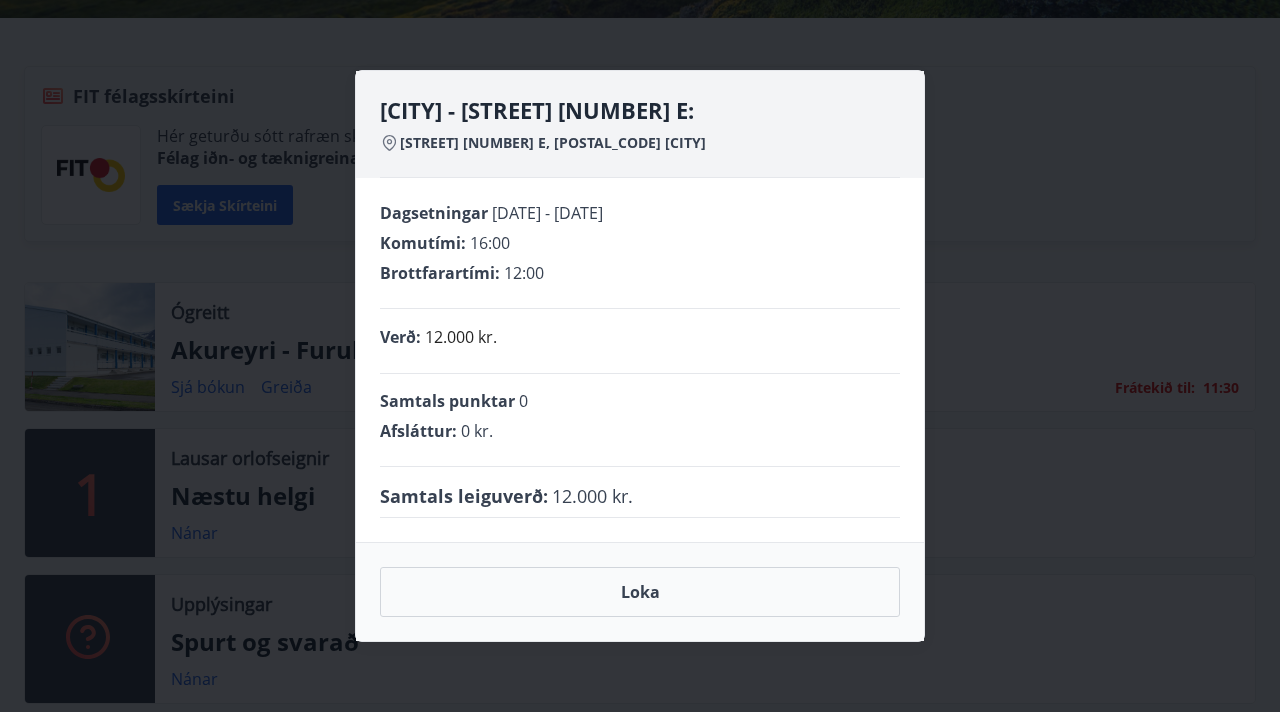 click on "[CITY] - [STREET] [NUMBER] E: [STREET] [NUMBER] E, [POSTAL_CODE] [CITY] Dagsetningar [DATE] - [DATE] Komutími : 16:00 Brottfarartími : 12:00 Verð : 12.000 kr. Samtals punktar 0 Afsláttur :   0 kr. Samtals leiguverð : 12.000 kr. Loka" at bounding box center (640, 356) 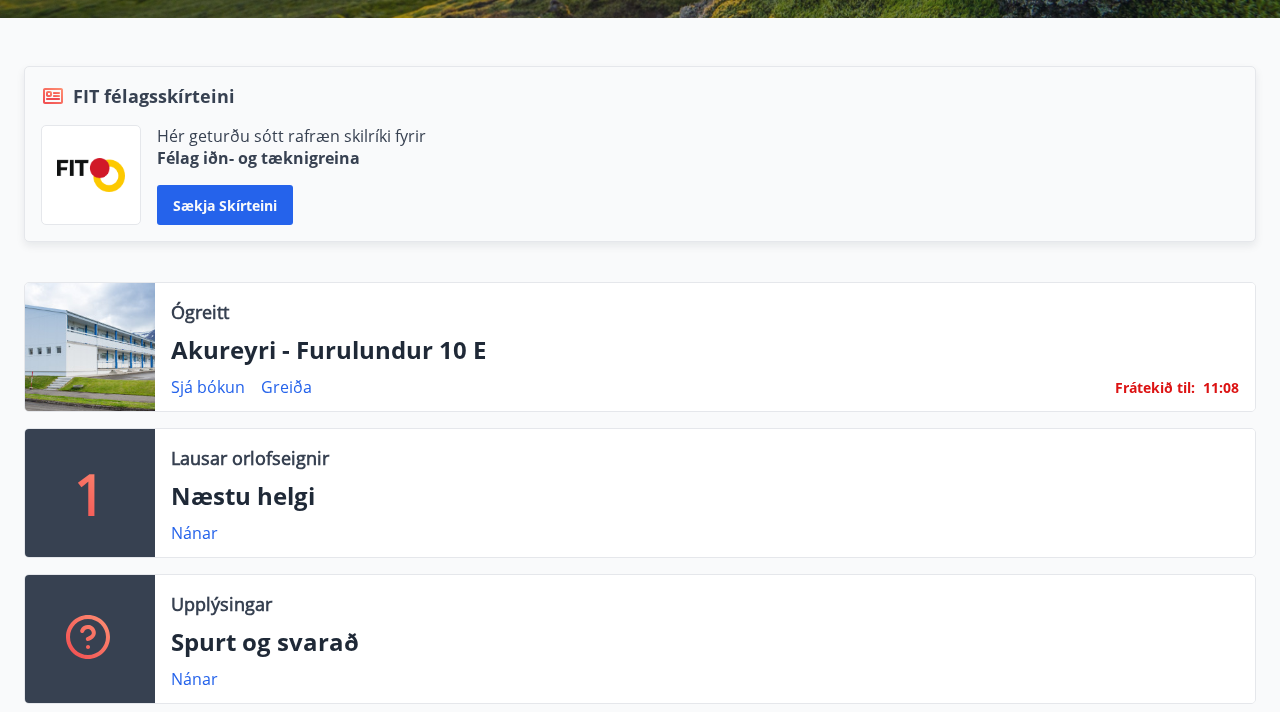 click on "Akureyri - Furulundur 10 E" at bounding box center (705, 350) 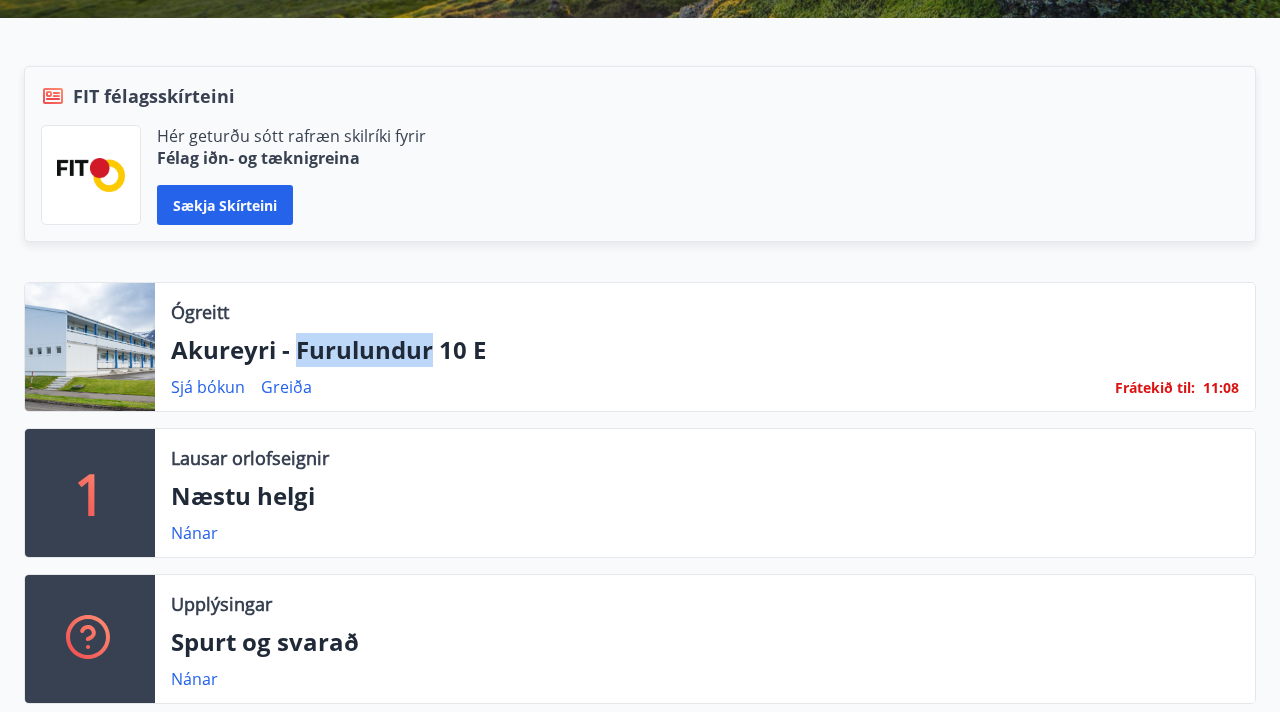 click on "Akureyri - Furulundur 10 E" at bounding box center [705, 350] 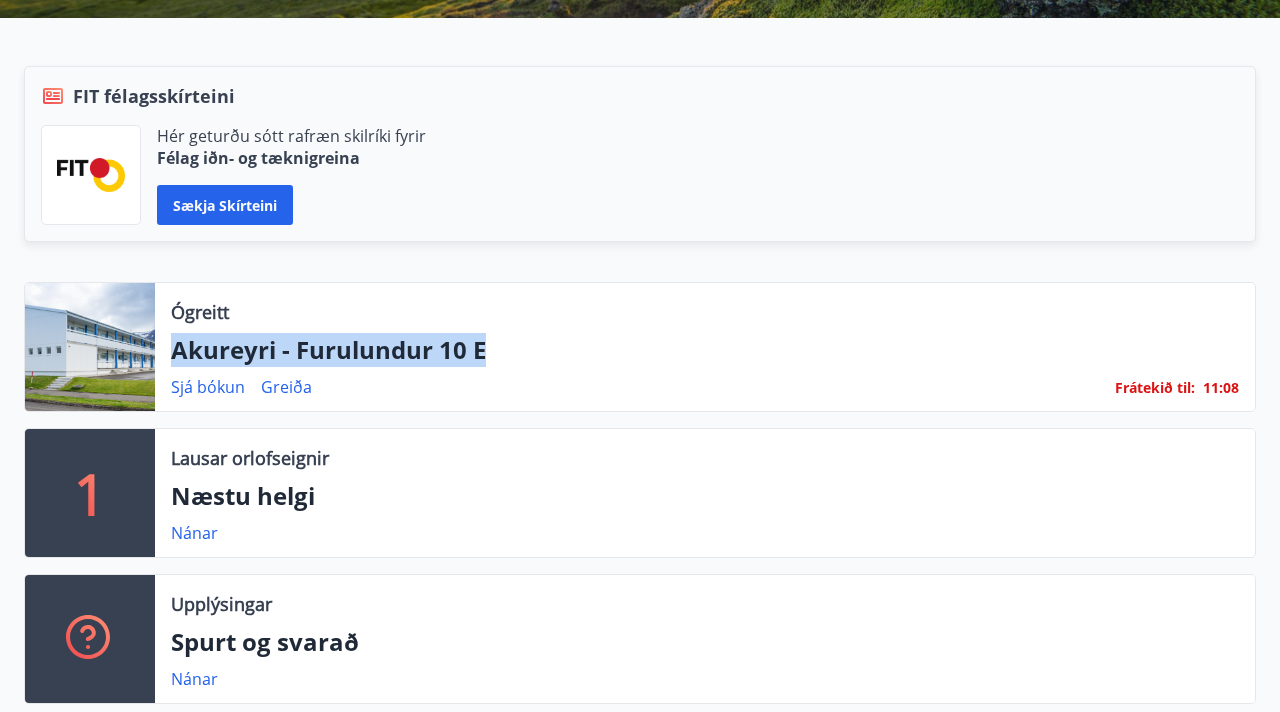 click on "Akureyri - Furulundur 10 E" at bounding box center (705, 350) 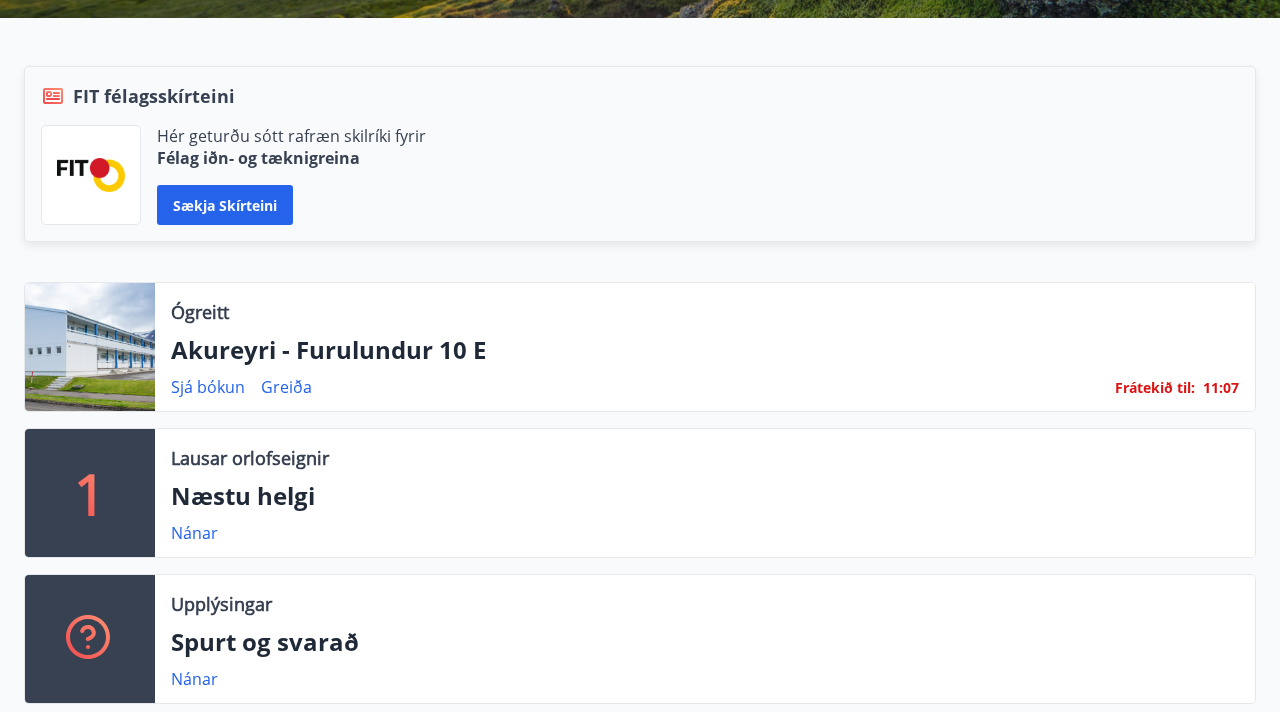click on "Akureyri - Furulundur 10 E" at bounding box center (705, 350) 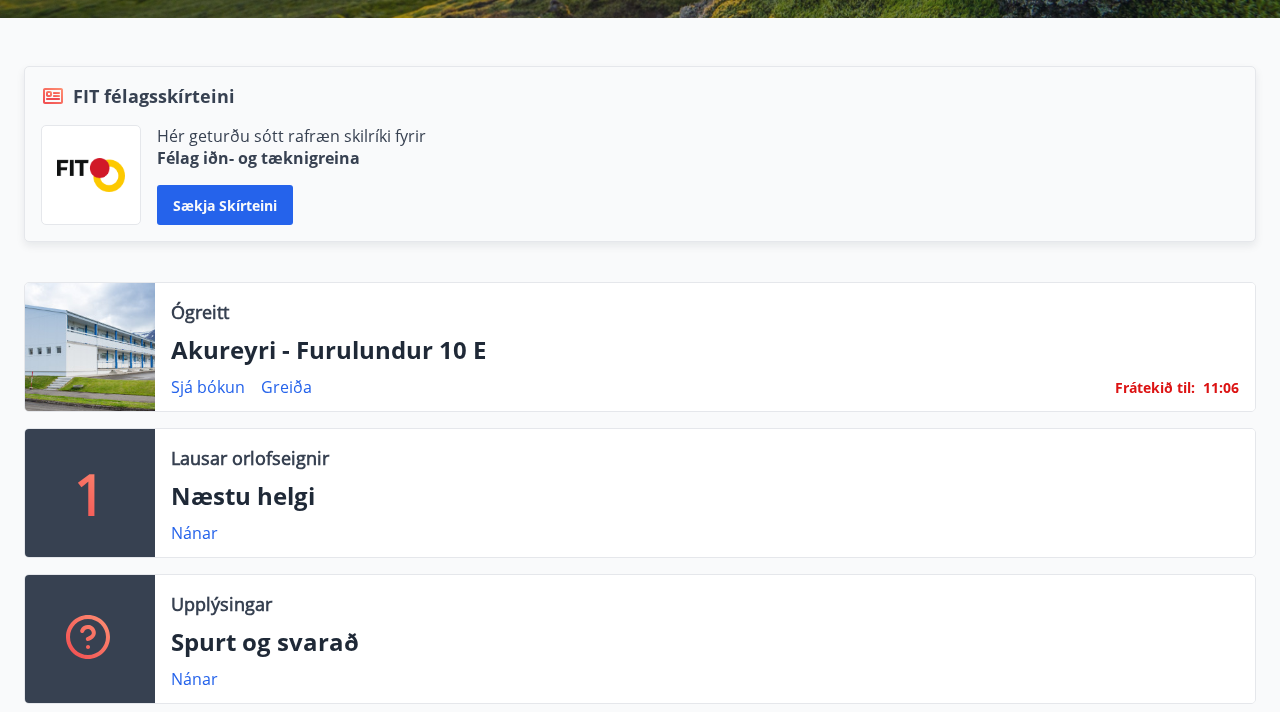 click at bounding box center (90, 347) 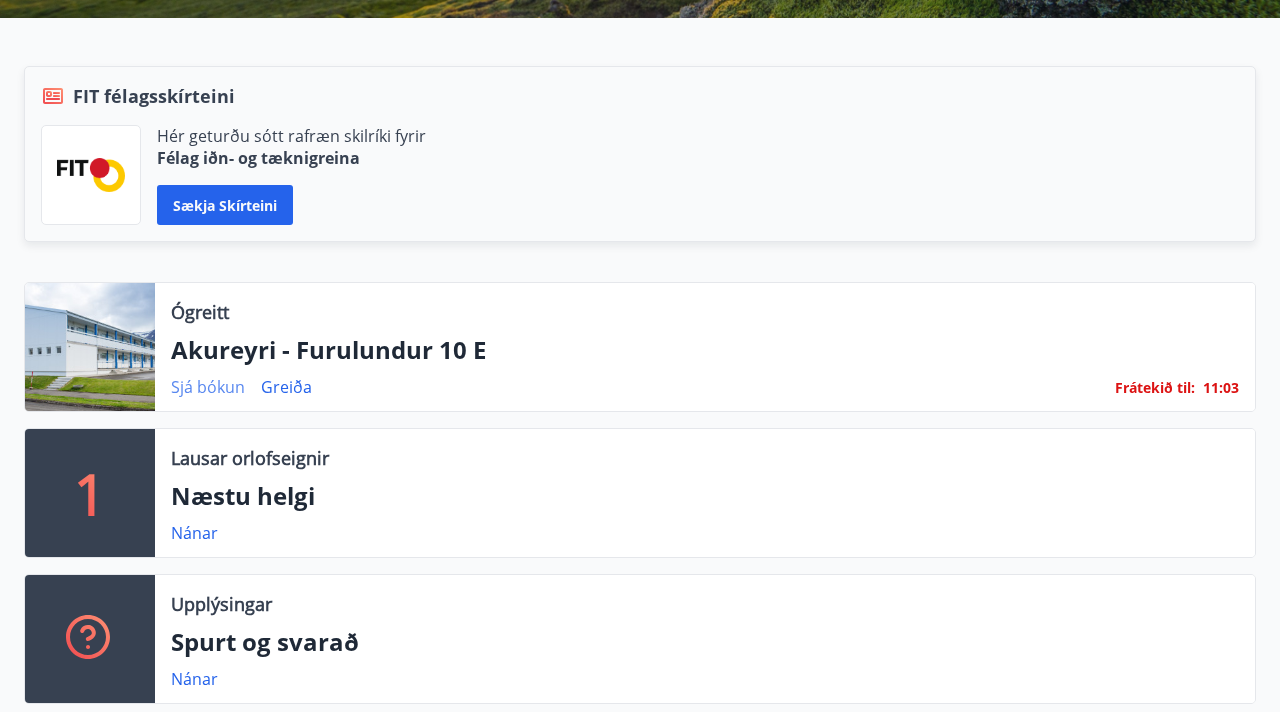 click on "Sjá bókun" at bounding box center [208, 387] 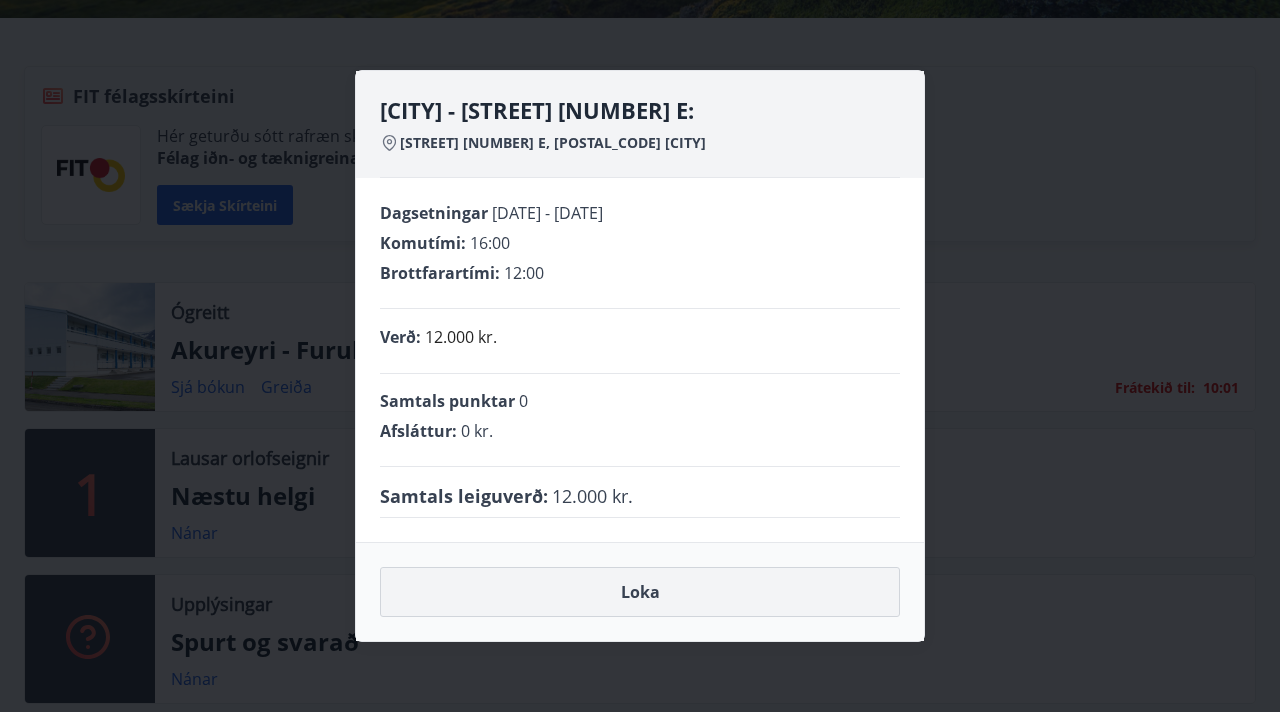 click on "Loka" at bounding box center [640, 592] 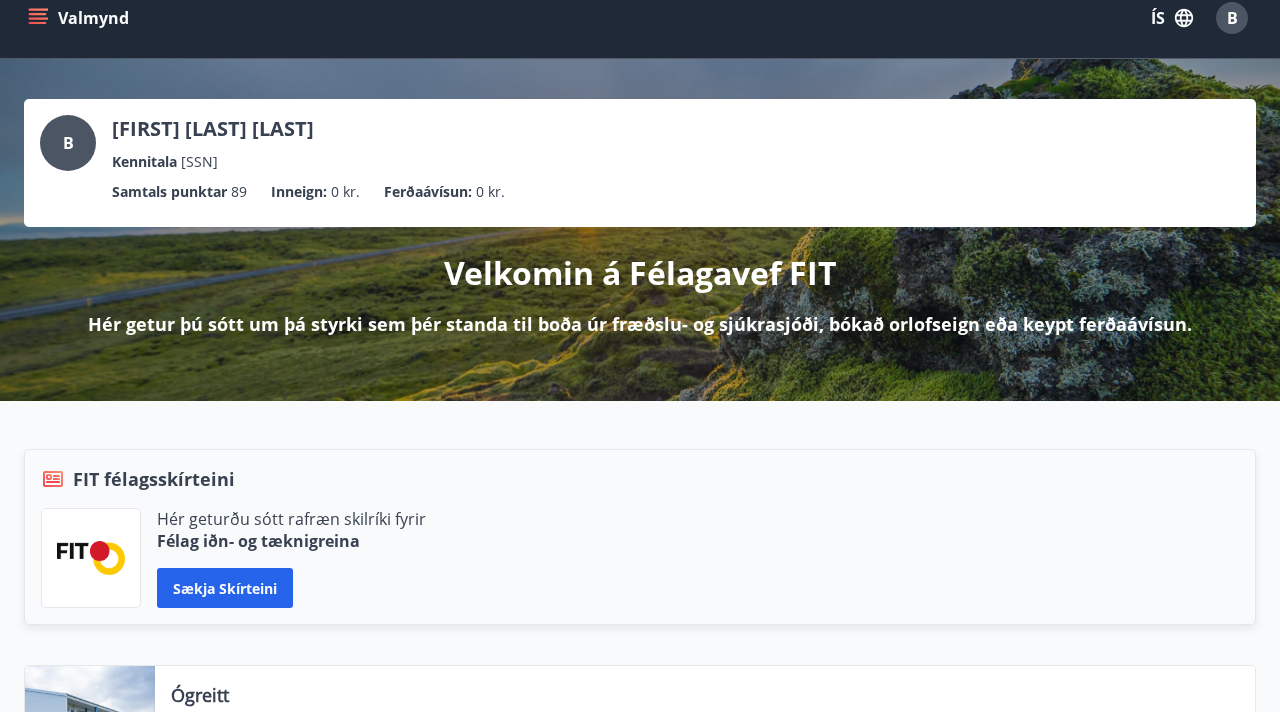 scroll, scrollTop: 0, scrollLeft: 0, axis: both 